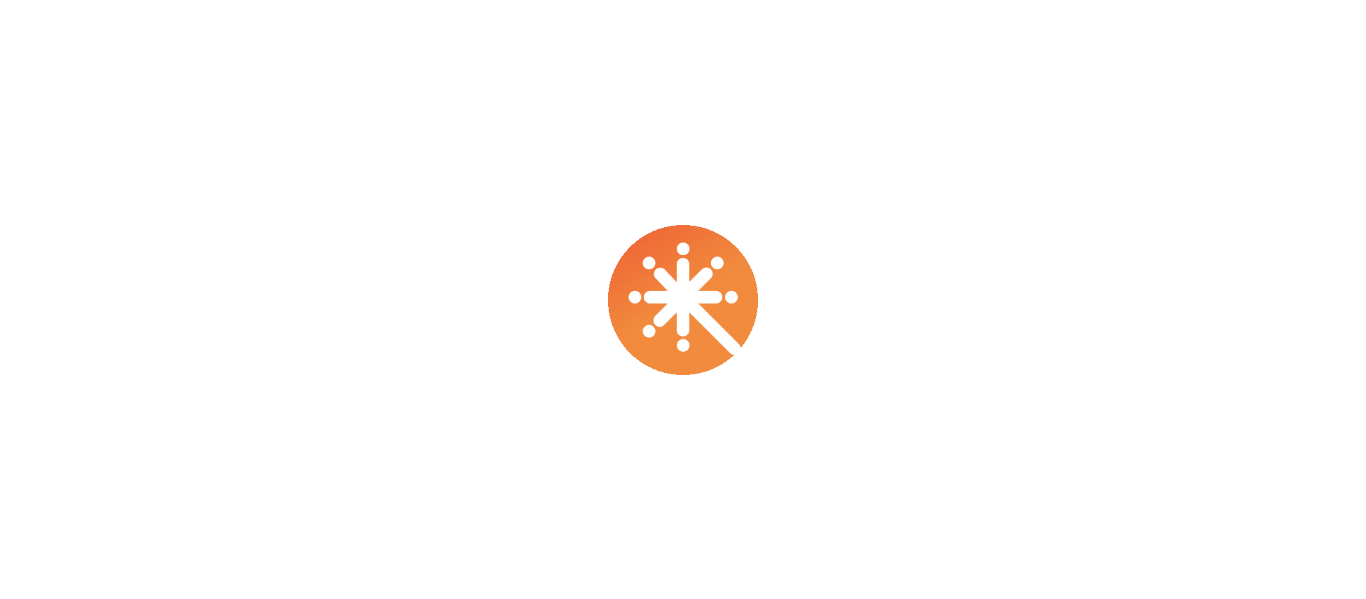 scroll, scrollTop: 0, scrollLeft: 0, axis: both 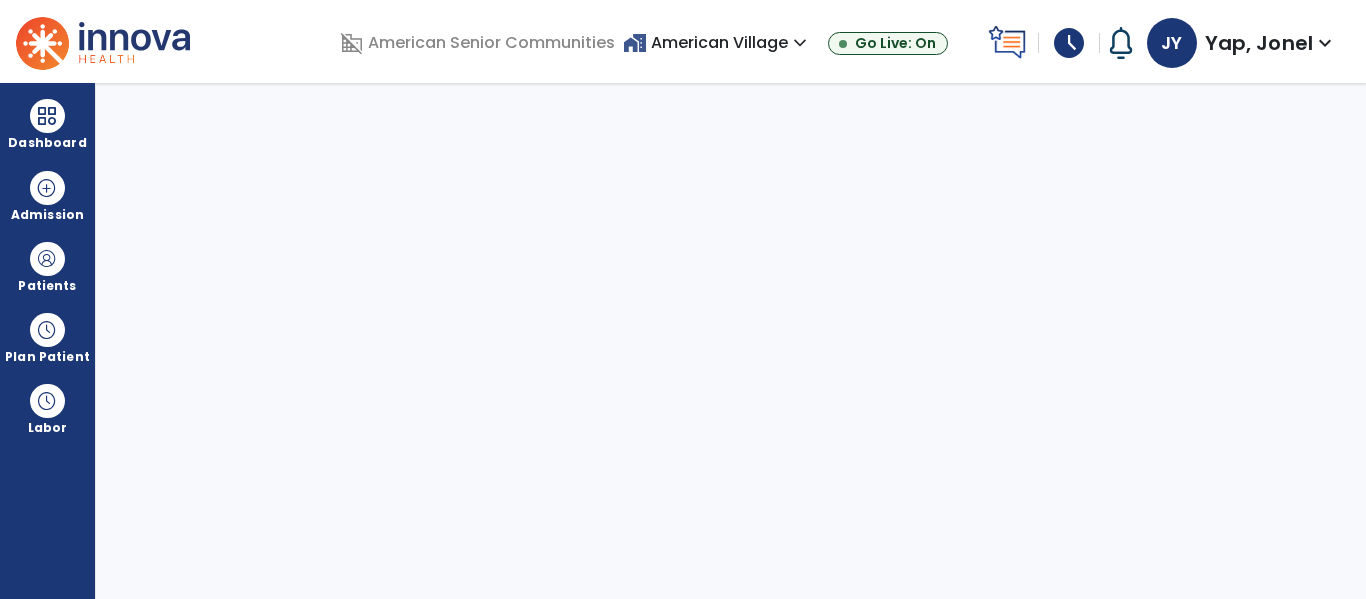 select on "****" 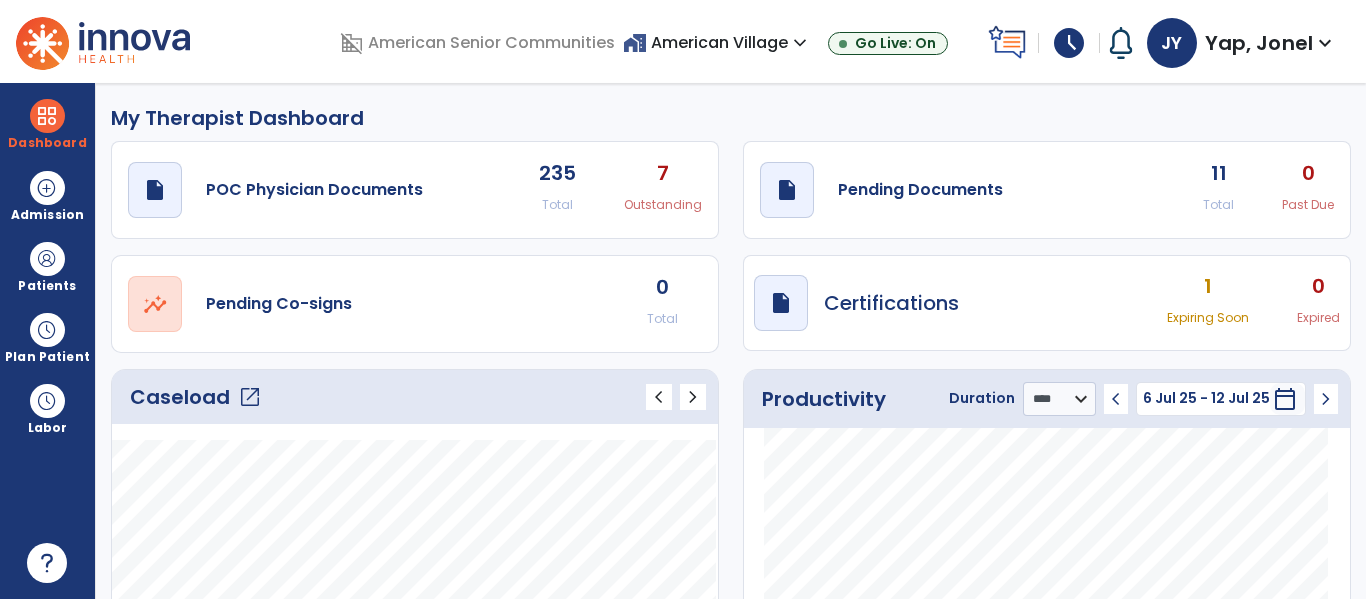 click on "open_in_new" 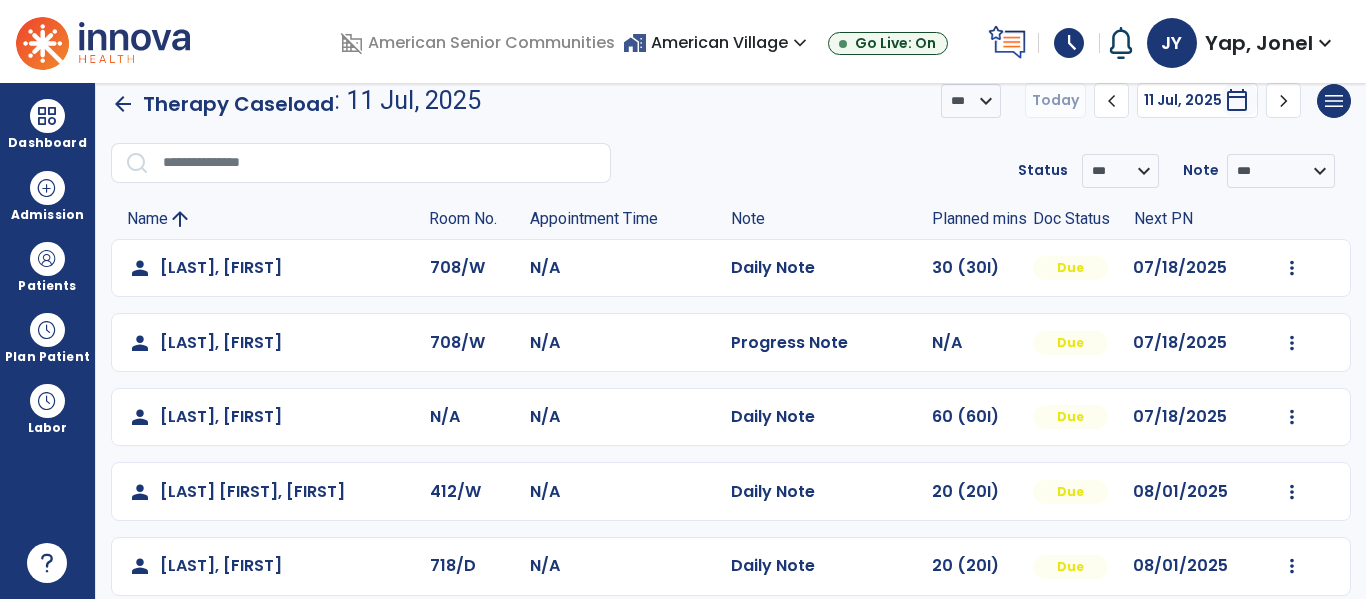 scroll, scrollTop: 19, scrollLeft: 0, axis: vertical 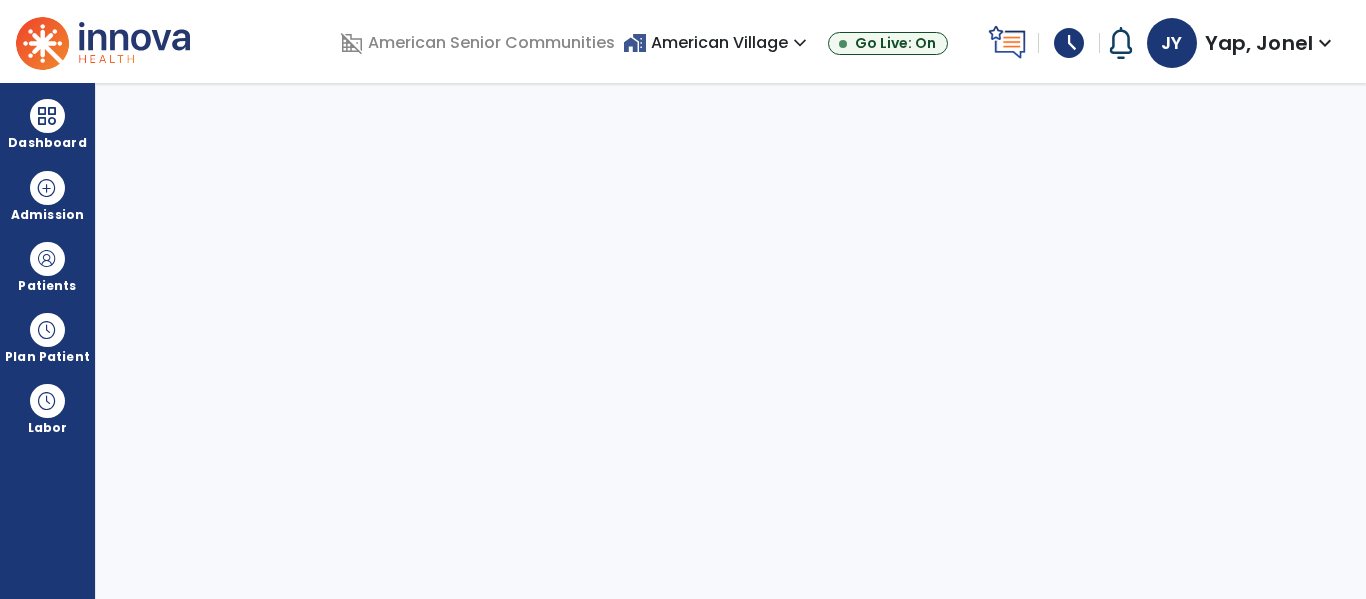 select on "****" 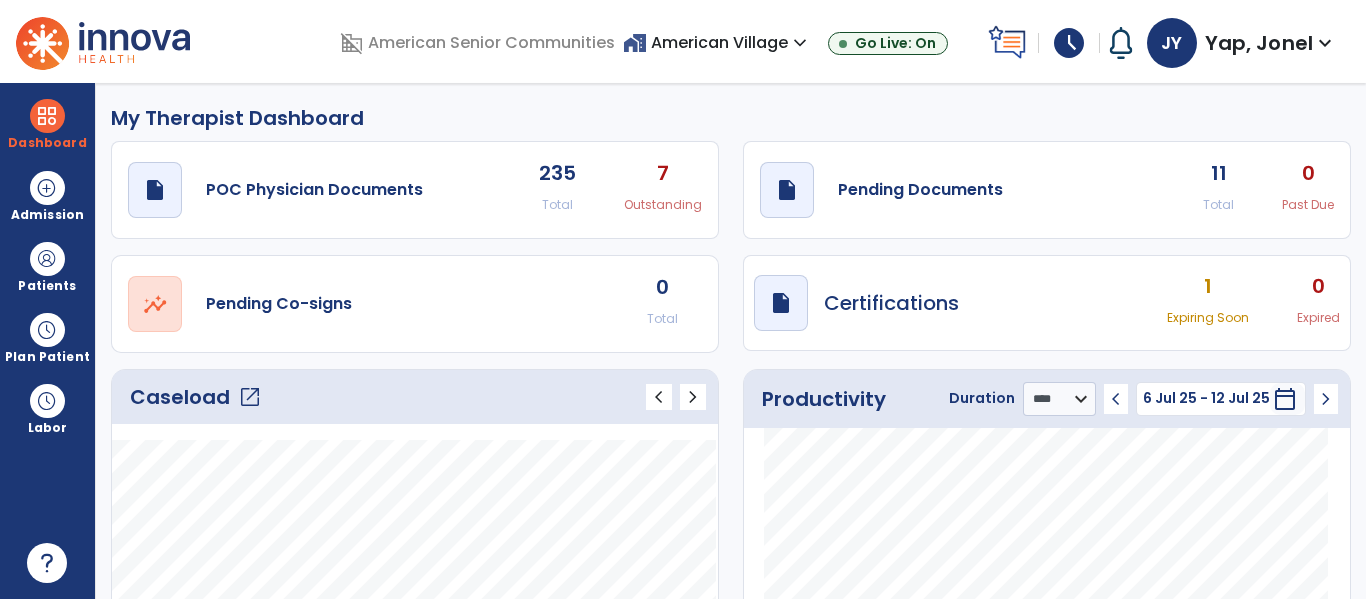 scroll, scrollTop: 0, scrollLeft: 0, axis: both 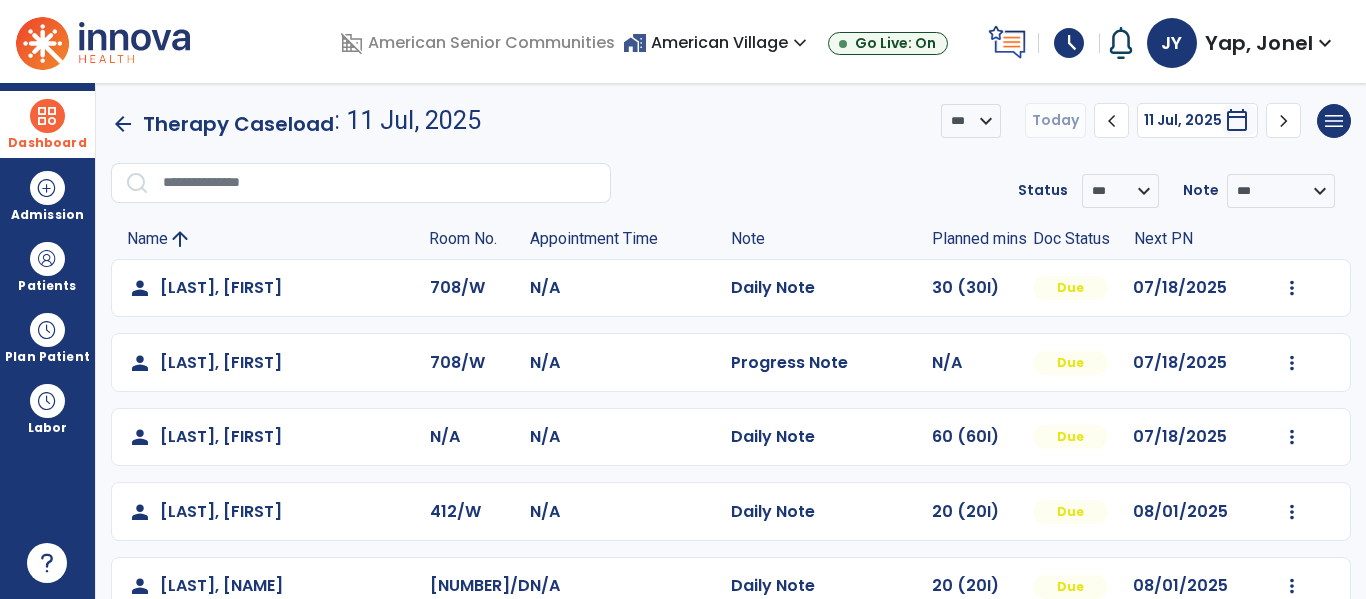 click on "Dashboard" at bounding box center [47, 124] 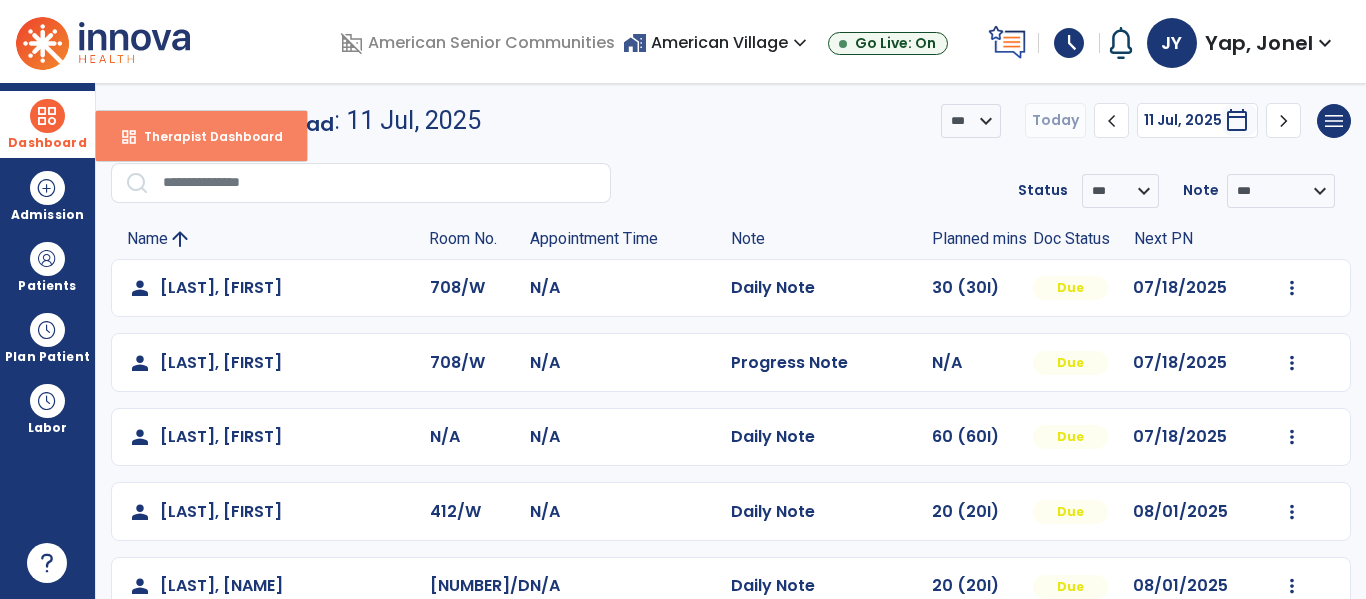 click on "dashboard  Therapist Dashboard" at bounding box center (201, 136) 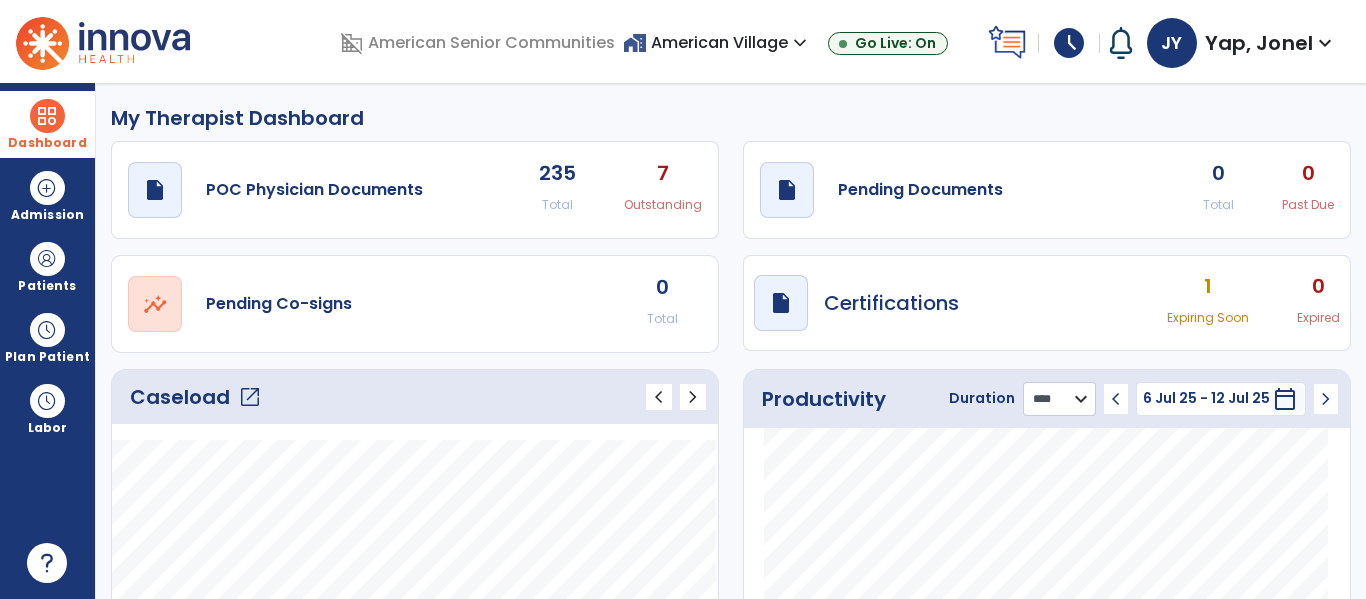 click on "******** **** ***" 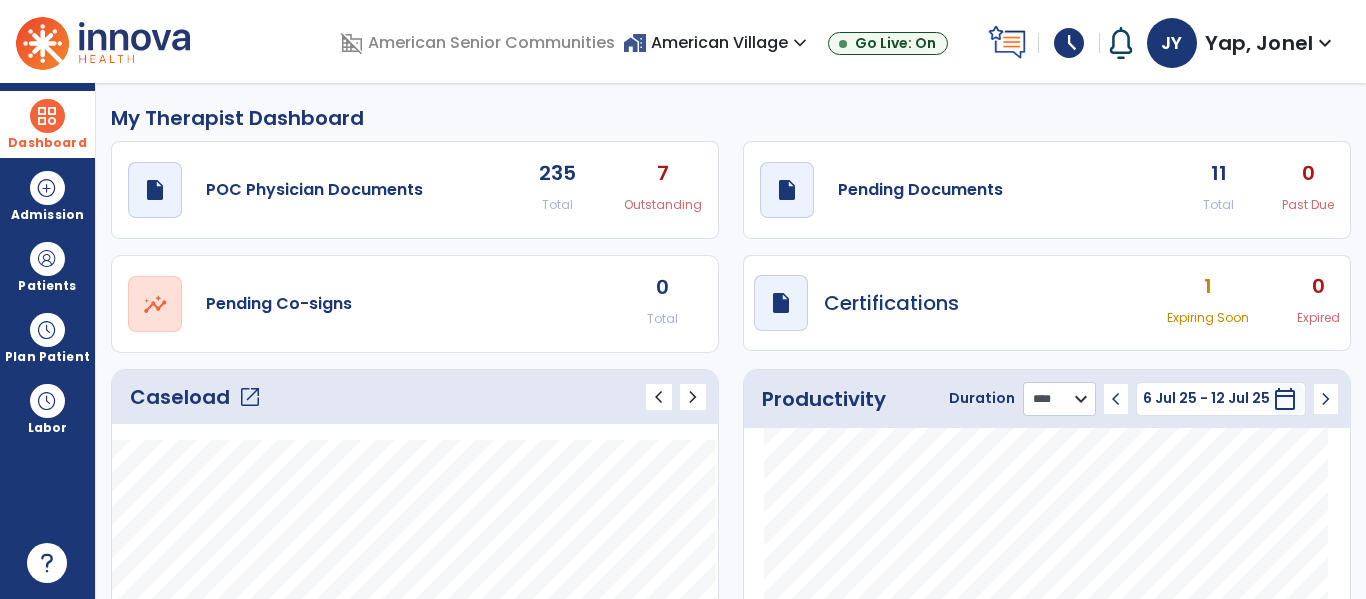 select on "***" 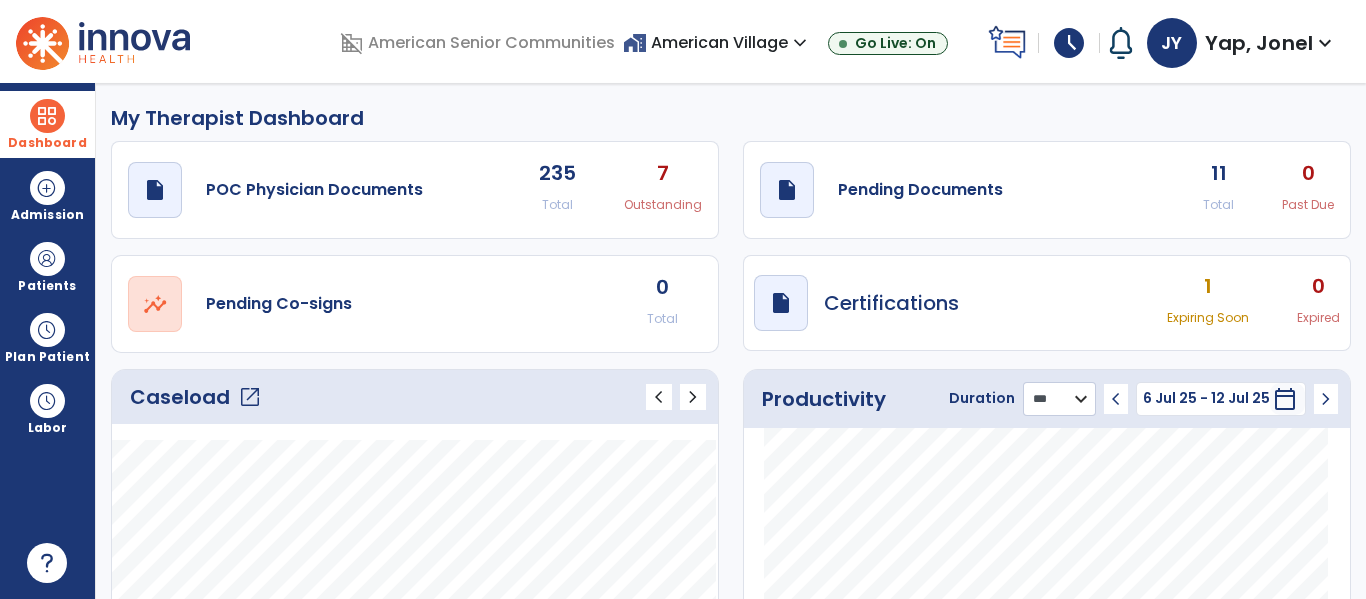 click on "******** **** ***" 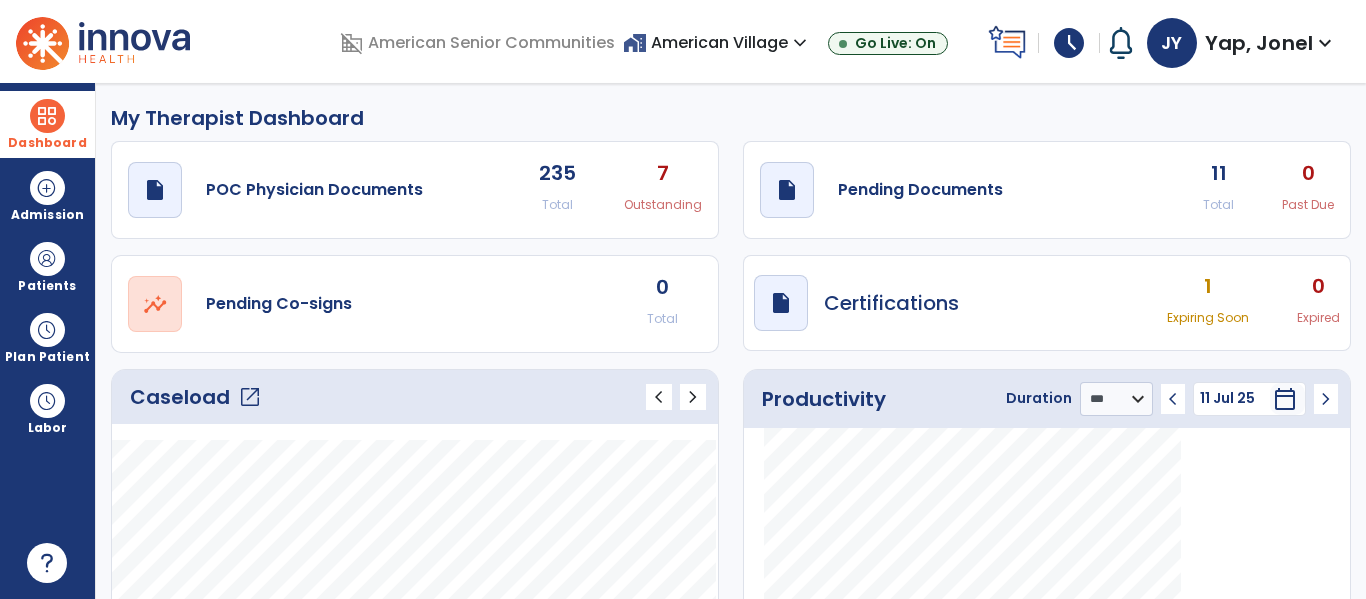 click on "chevron_left" 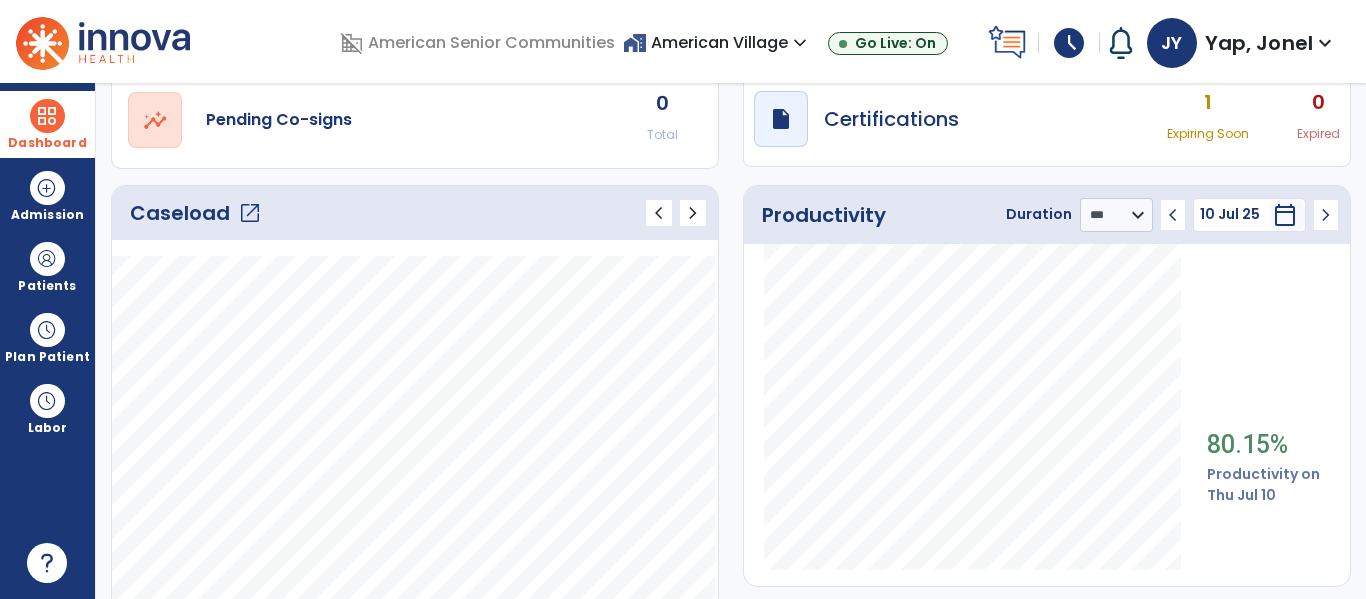 scroll, scrollTop: 0, scrollLeft: 0, axis: both 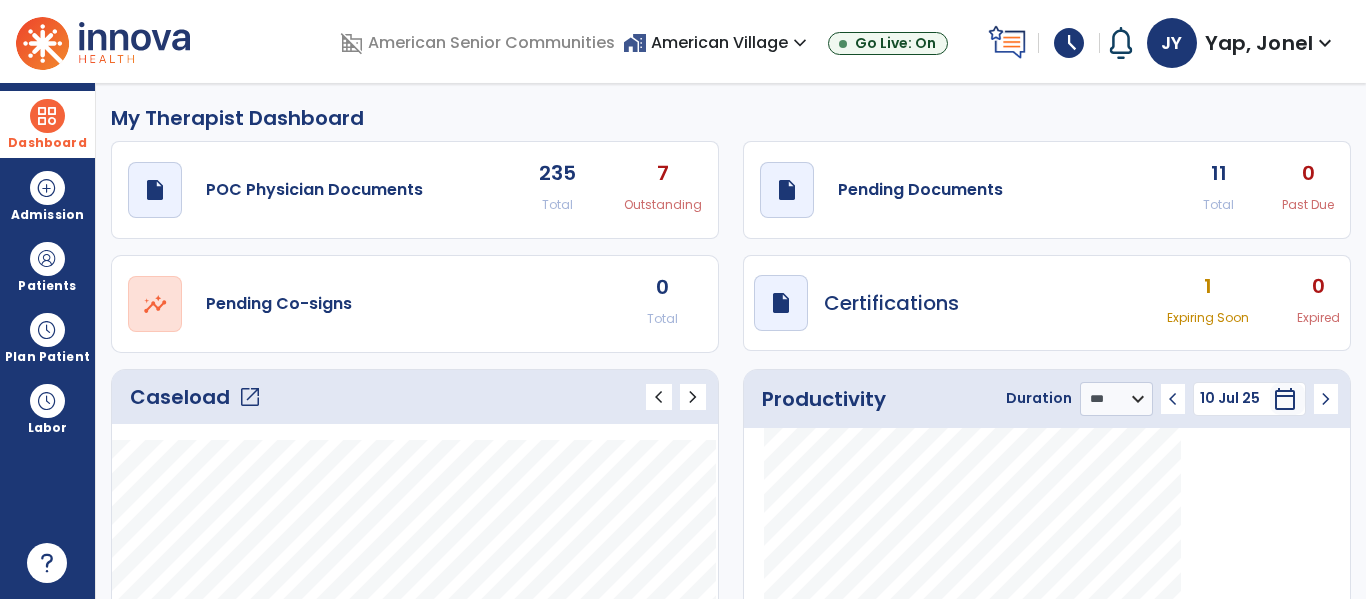 click on "open_in_new" 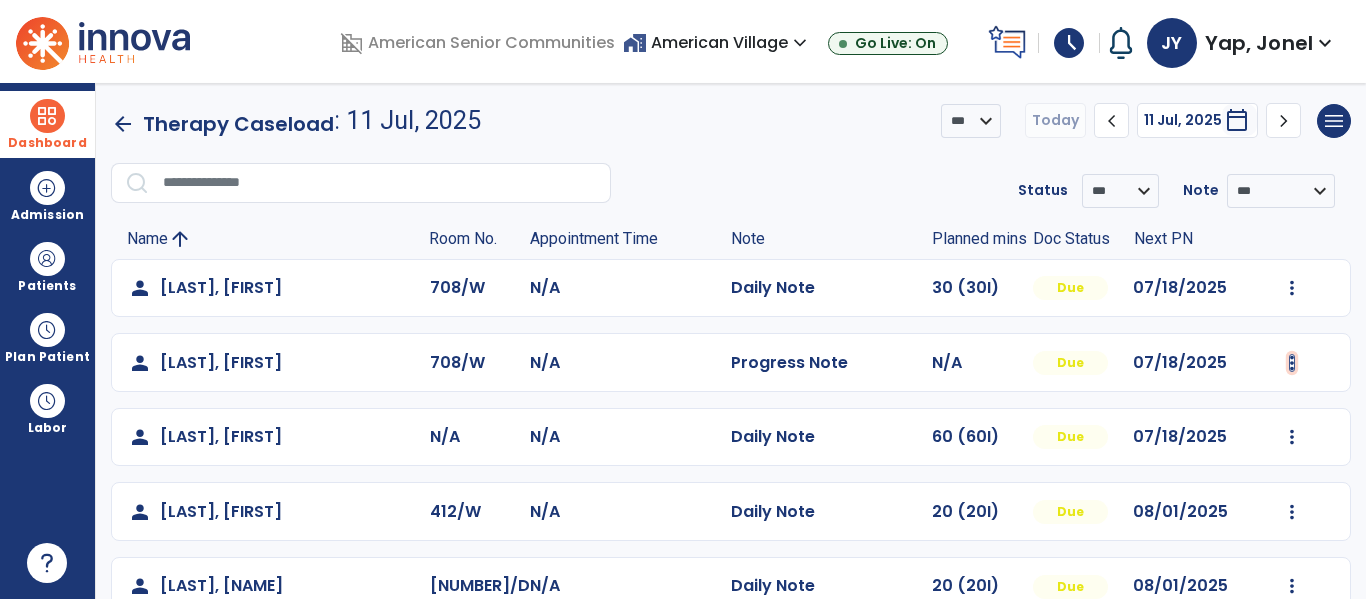 click at bounding box center (1292, 288) 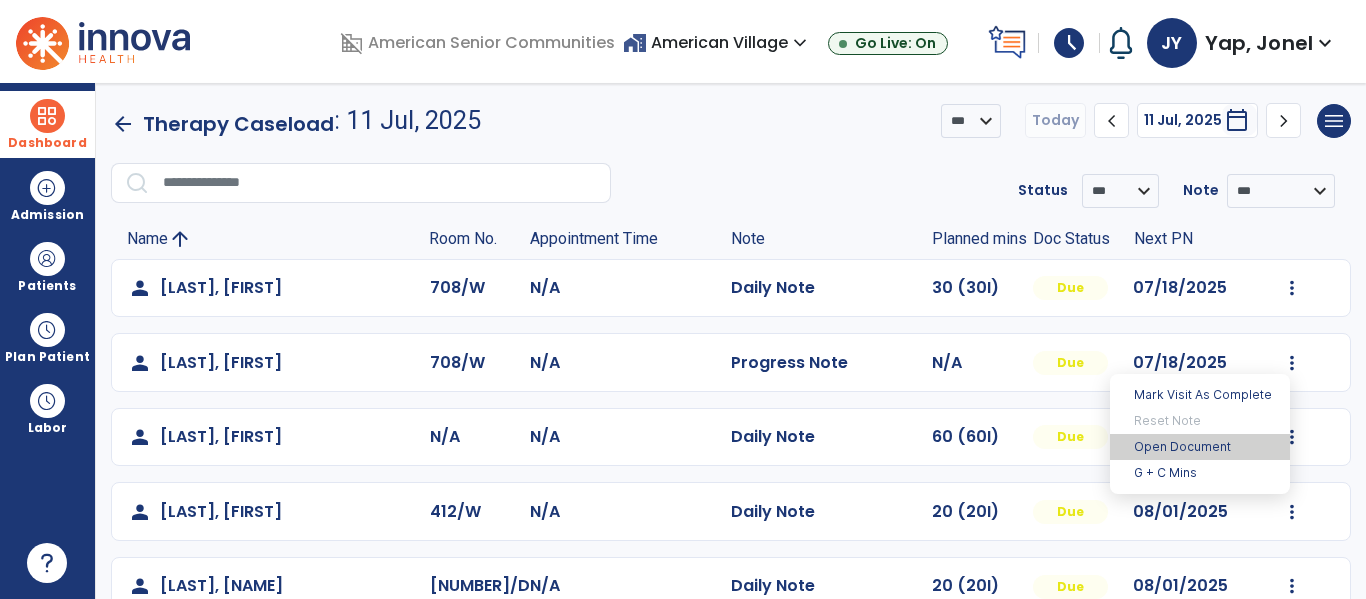 click on "Open Document" at bounding box center (1200, 447) 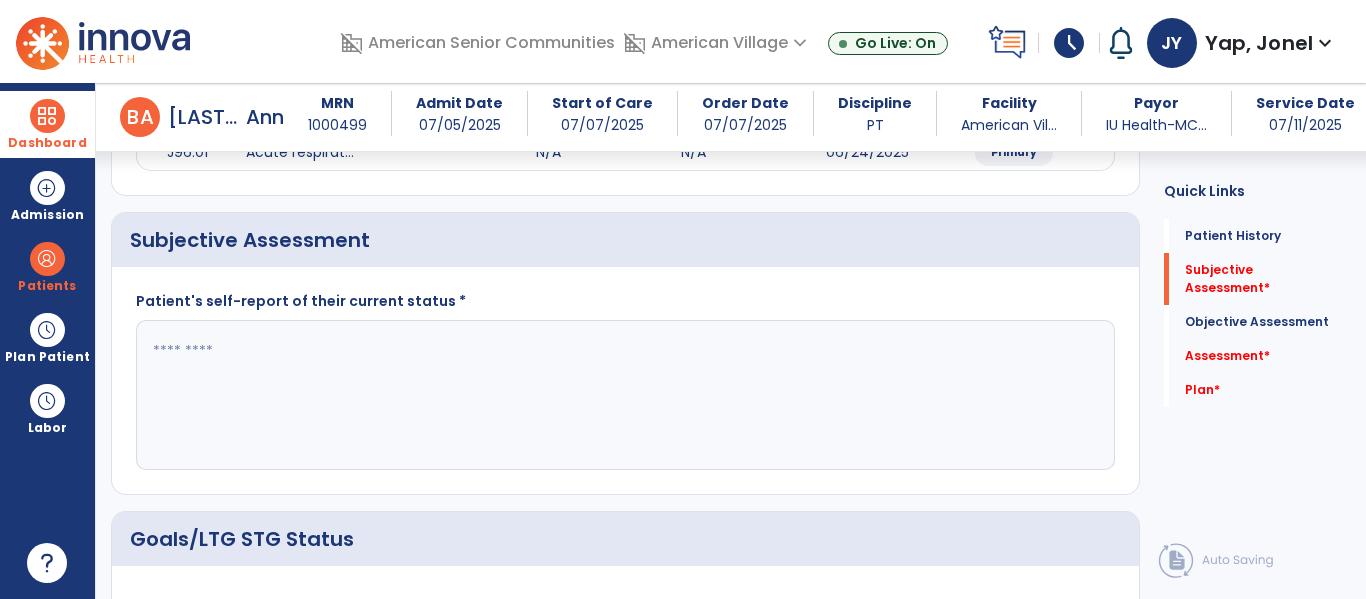 scroll, scrollTop: 485, scrollLeft: 0, axis: vertical 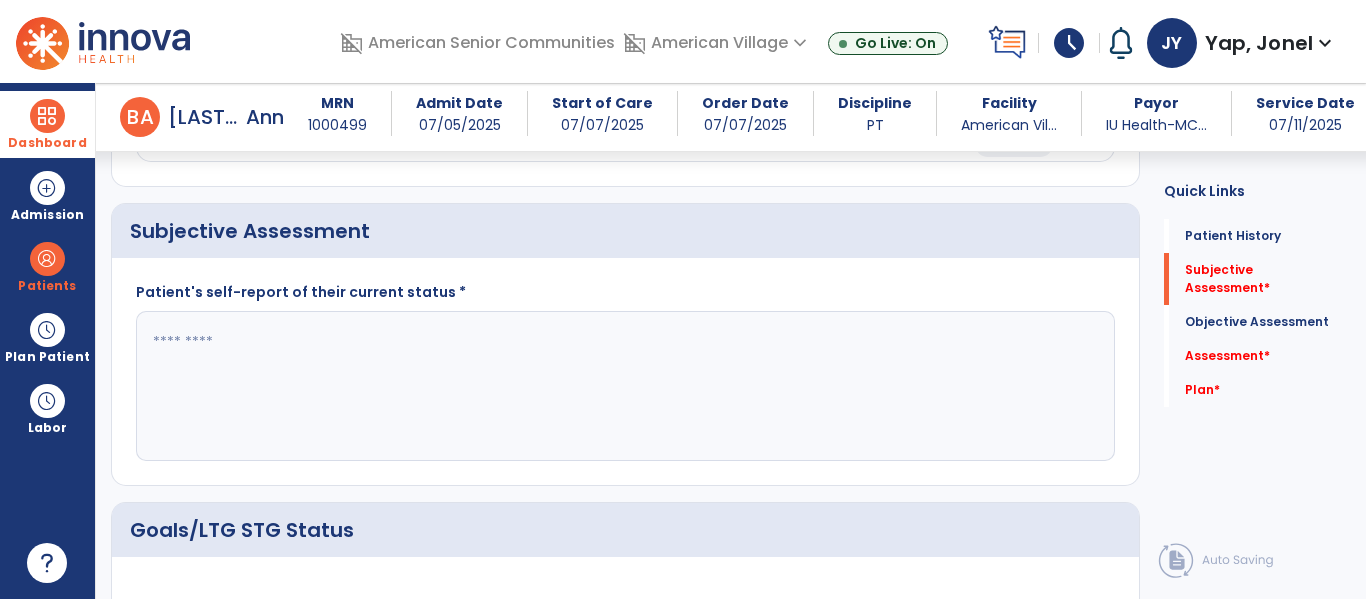click 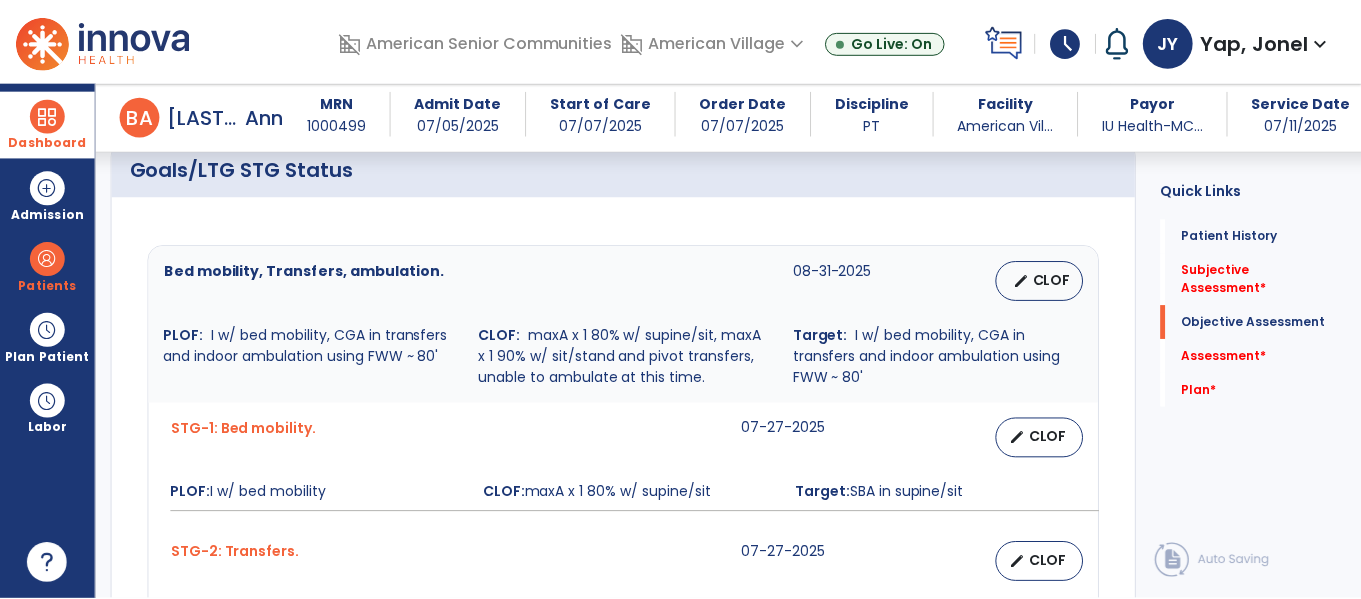 scroll, scrollTop: 850, scrollLeft: 0, axis: vertical 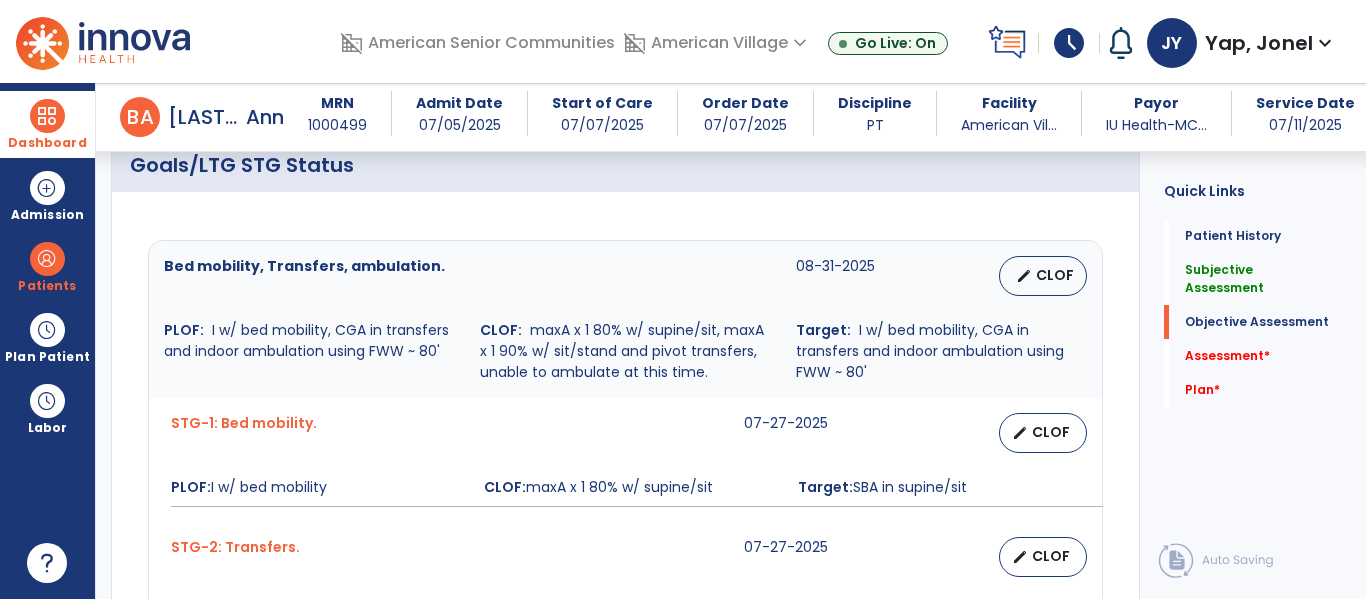 type on "**********" 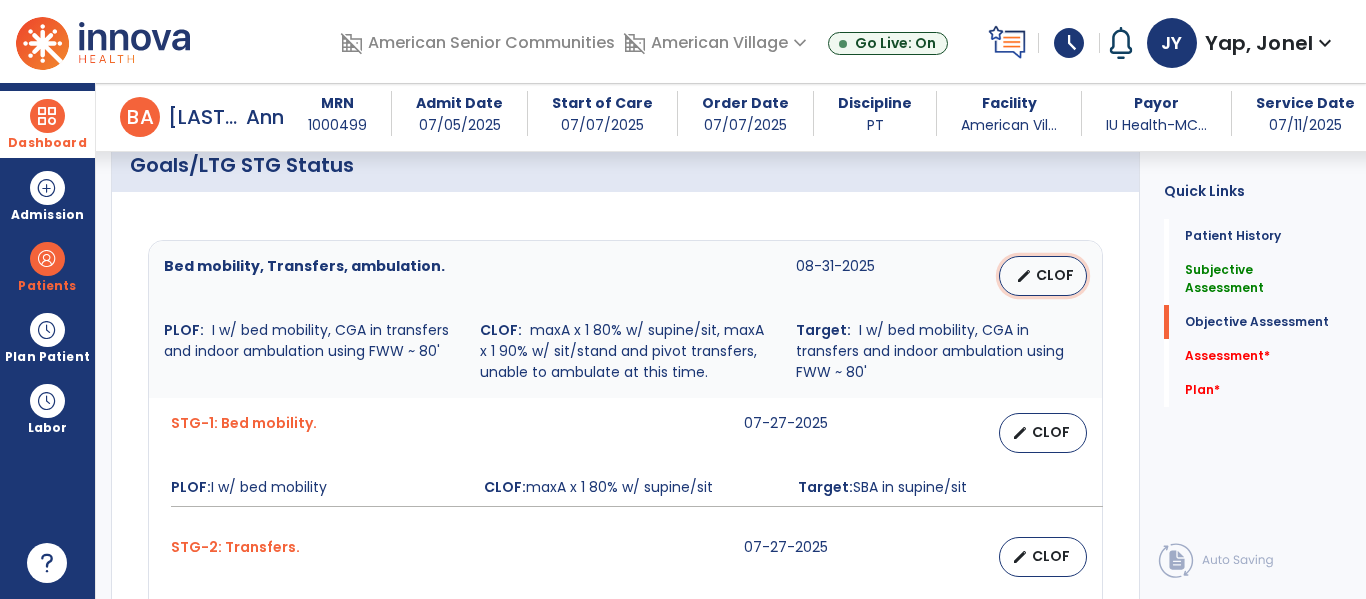 click on "CLOF" at bounding box center [1055, 275] 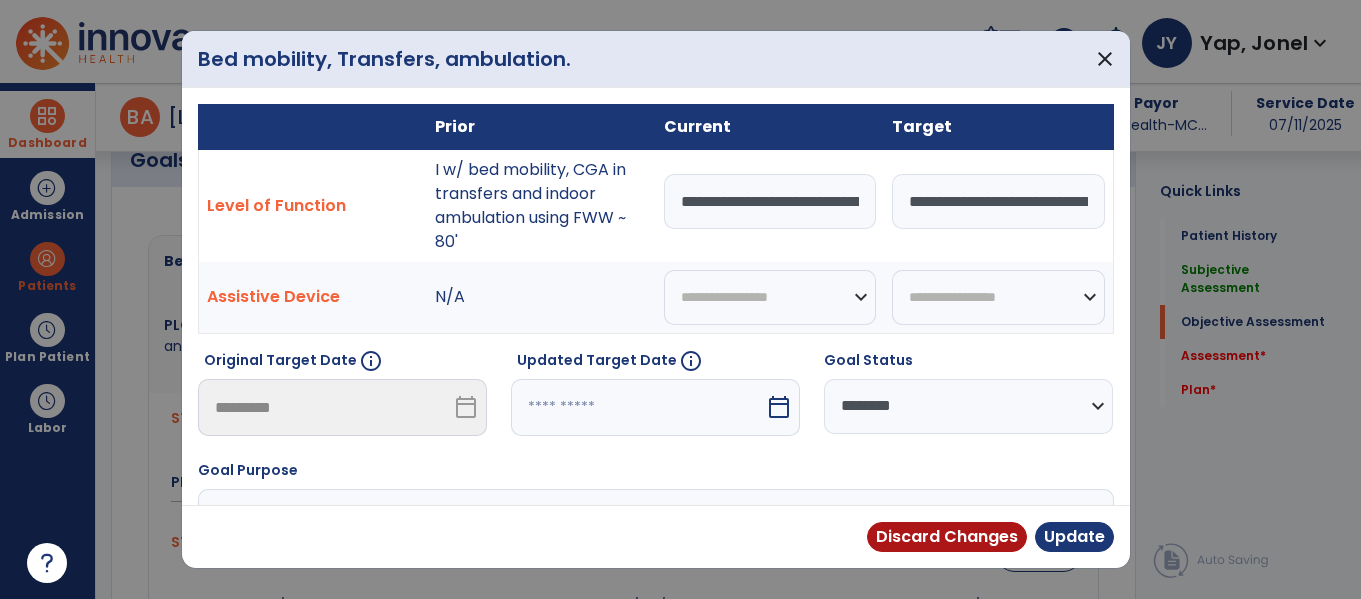 scroll, scrollTop: 850, scrollLeft: 0, axis: vertical 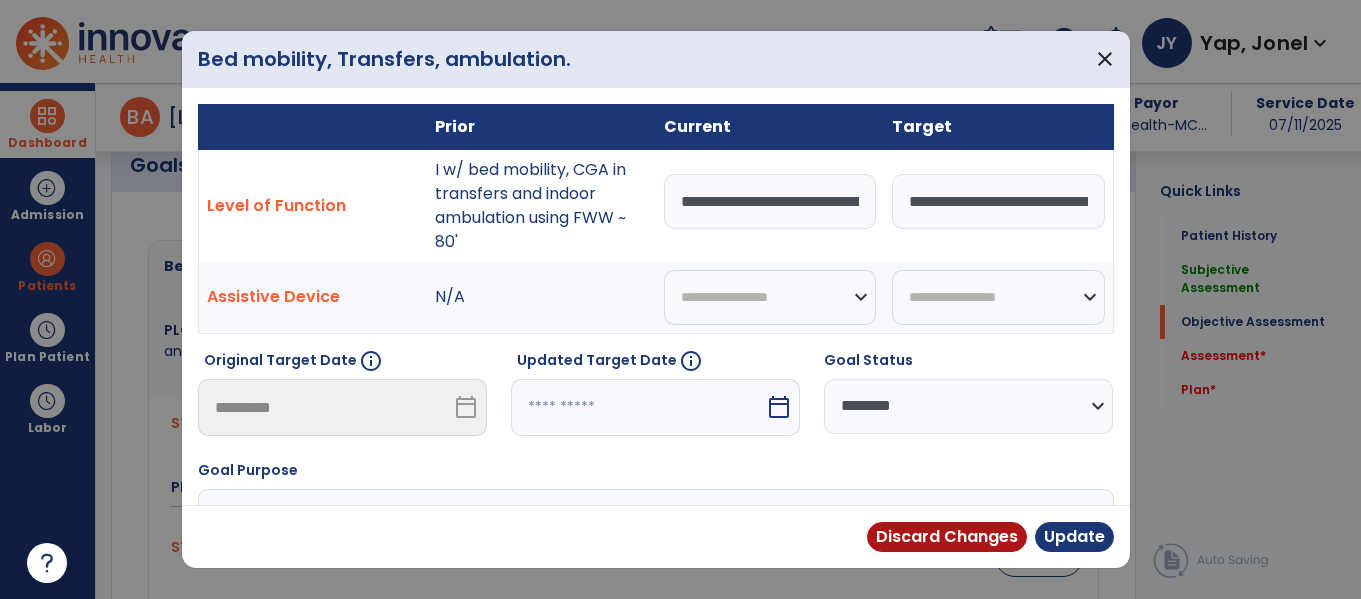 click on "**********" at bounding box center [770, 201] 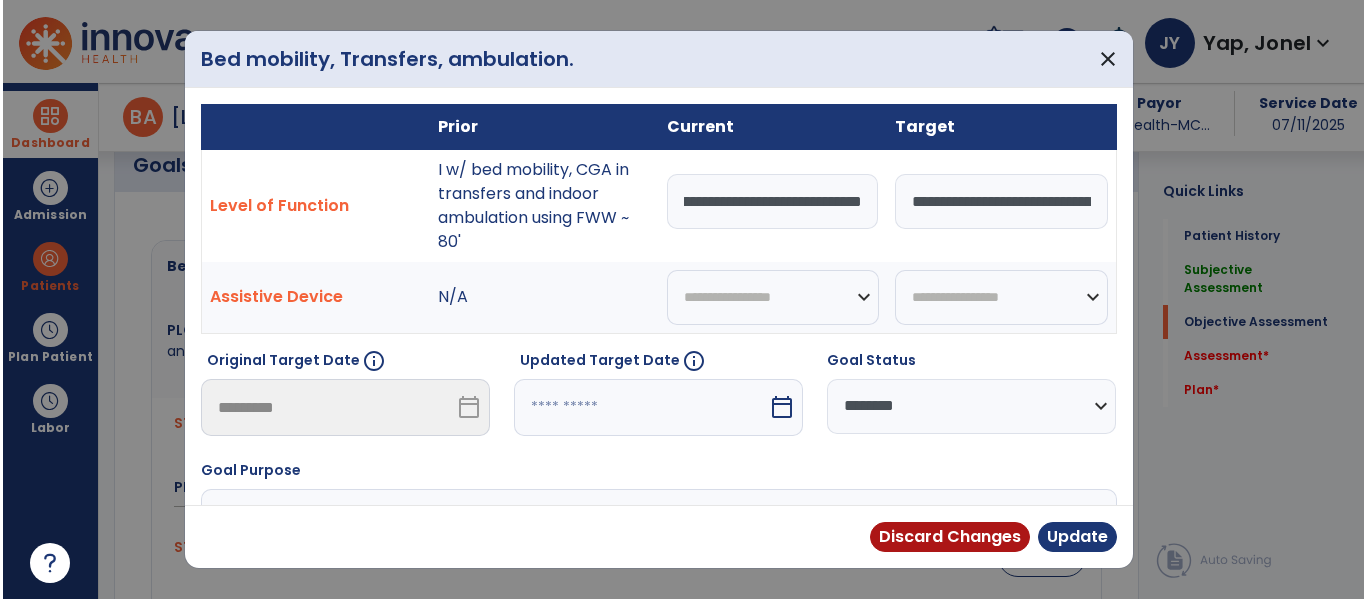 scroll, scrollTop: 0, scrollLeft: 670, axis: horizontal 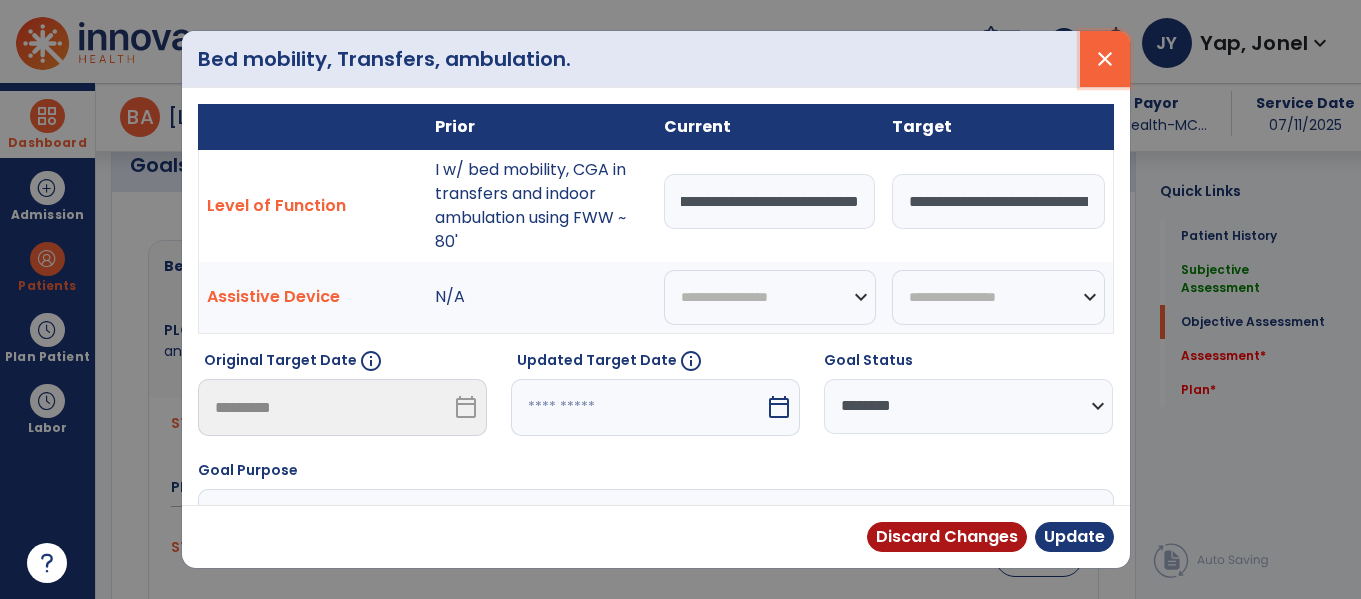 click on "close" at bounding box center [1105, 59] 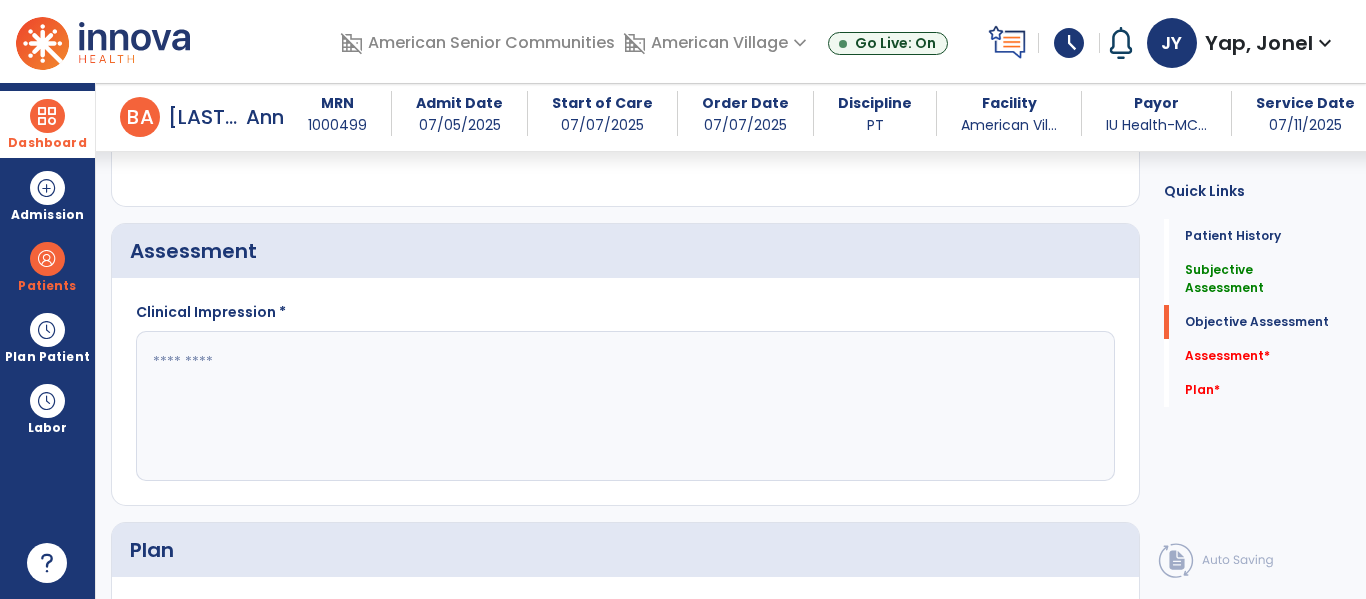 scroll, scrollTop: 1581, scrollLeft: 0, axis: vertical 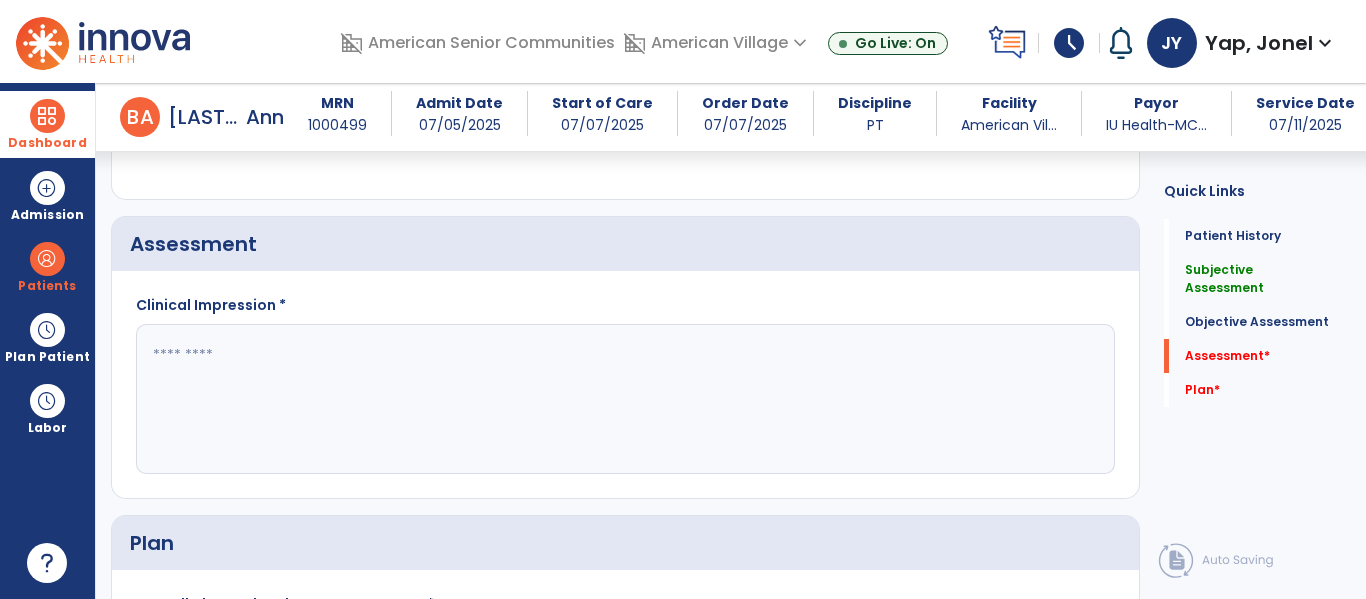 click 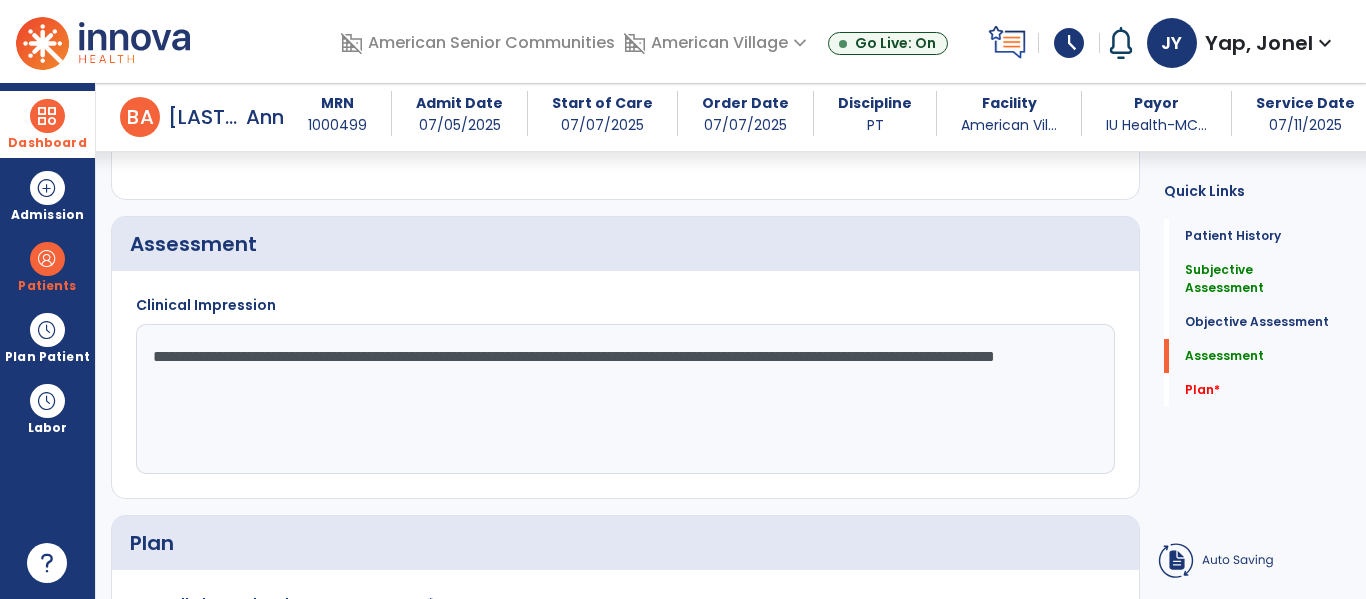 type on "**********" 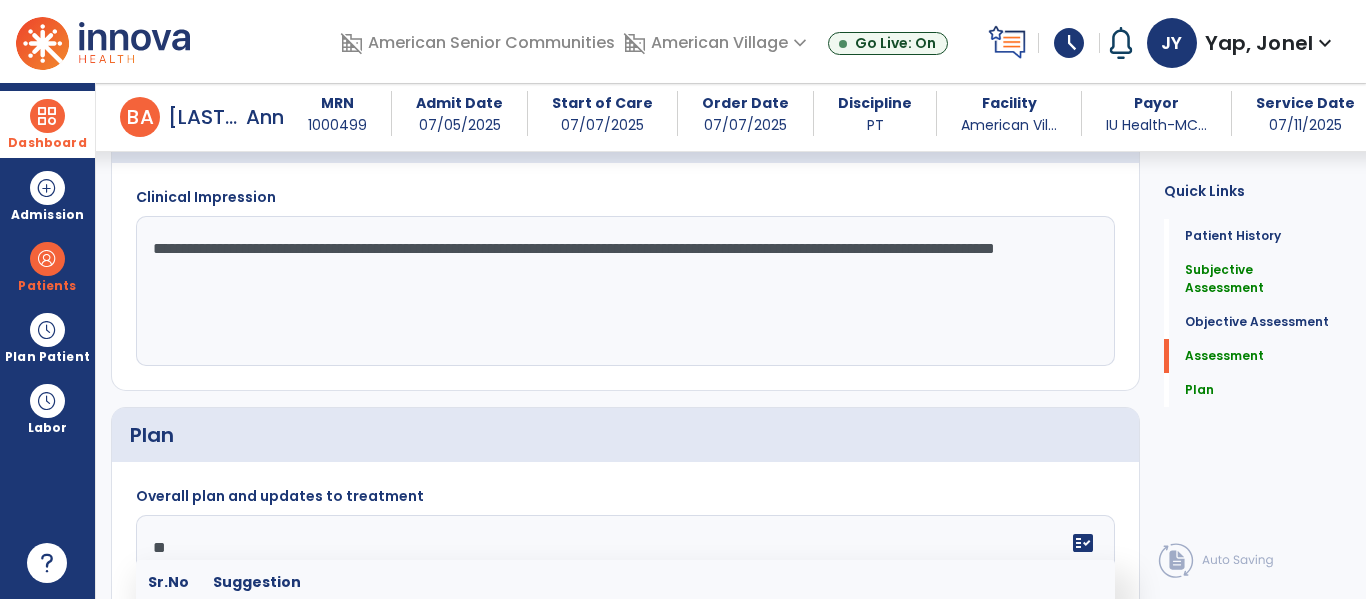 scroll, scrollTop: 1688, scrollLeft: 0, axis: vertical 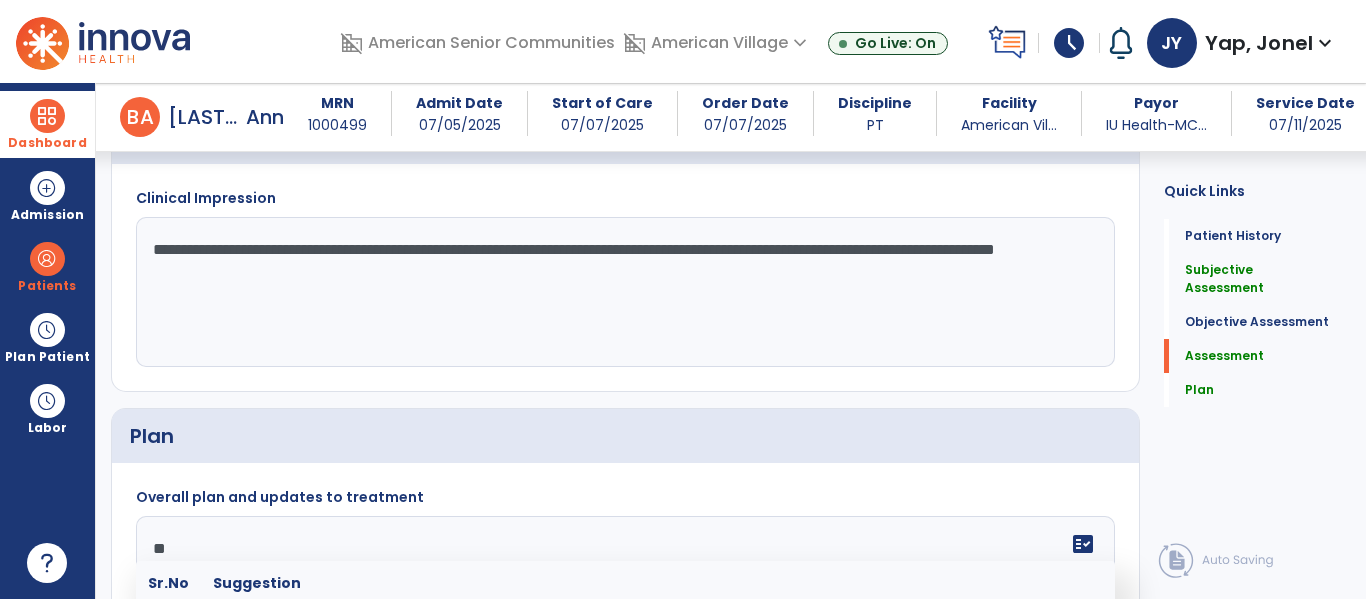 type on "**" 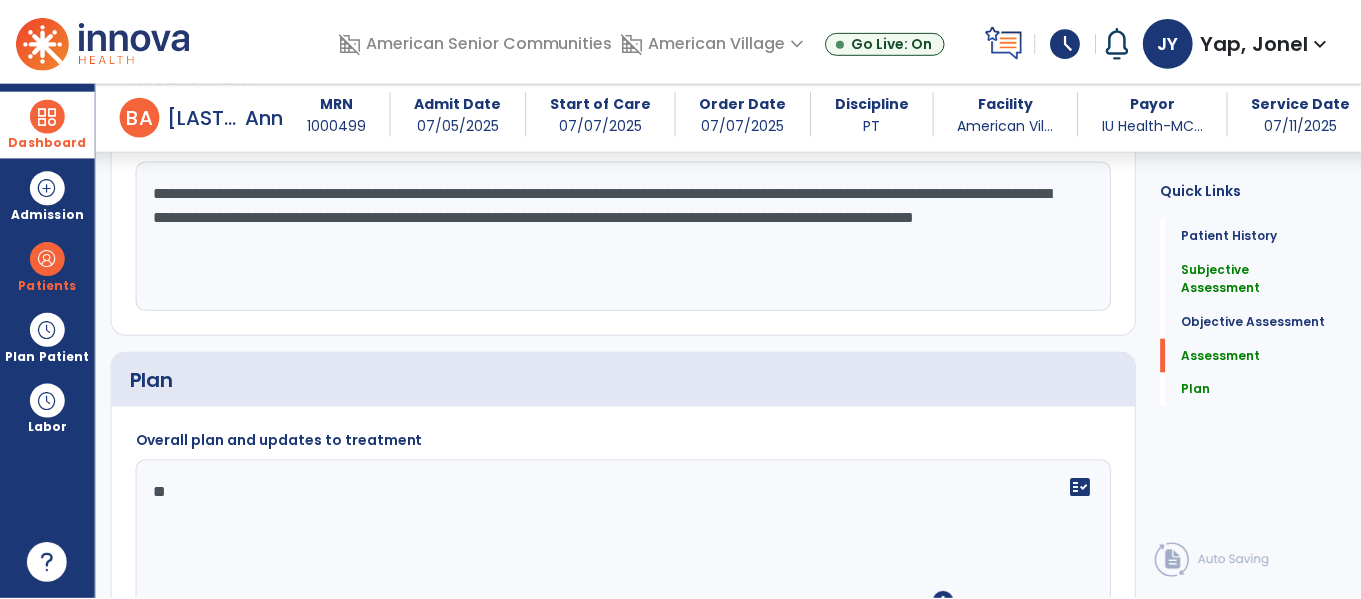 scroll, scrollTop: 1854, scrollLeft: 0, axis: vertical 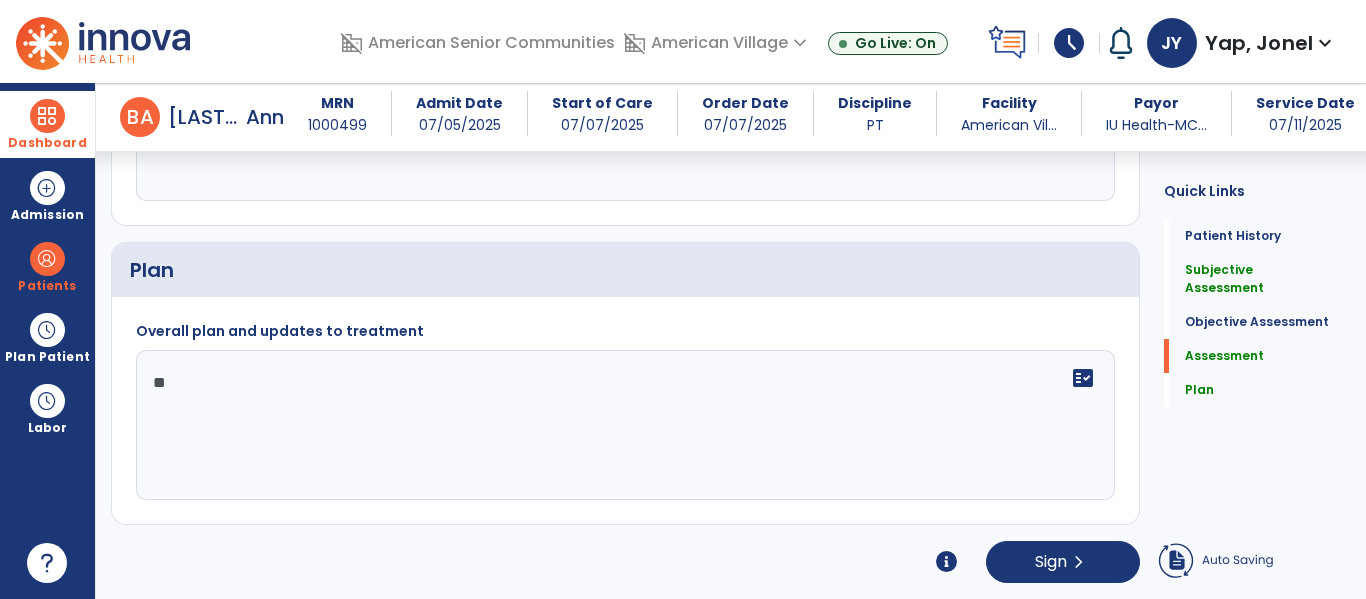 type on "**********" 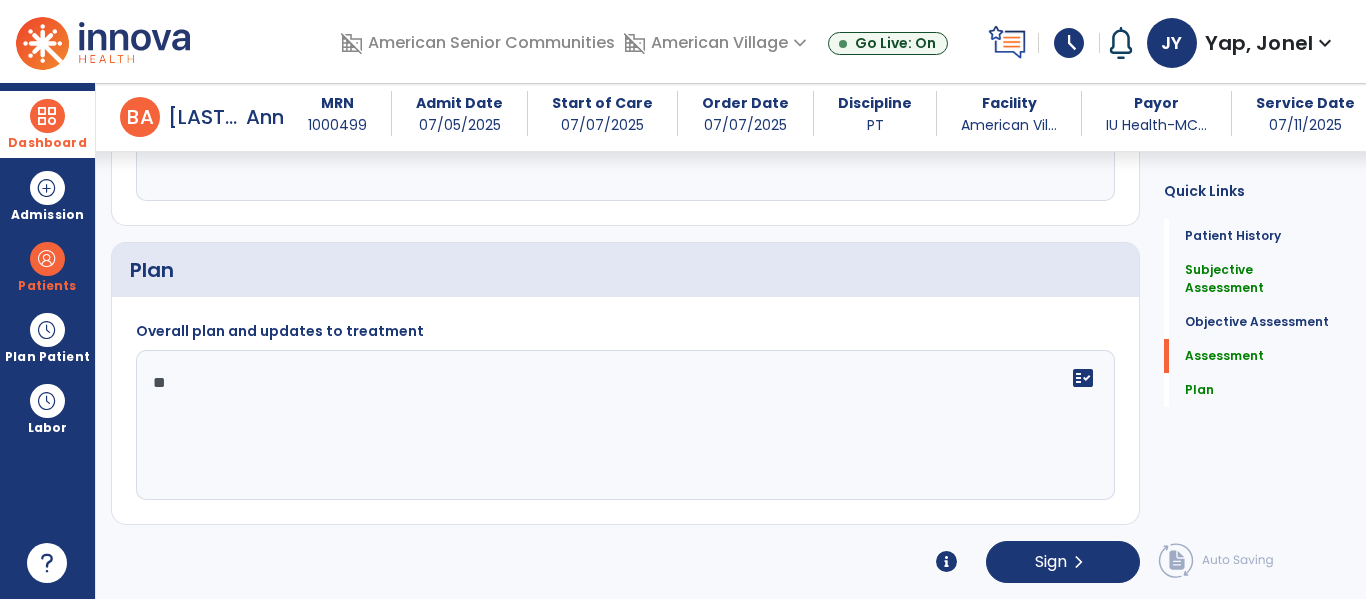 click on "**" 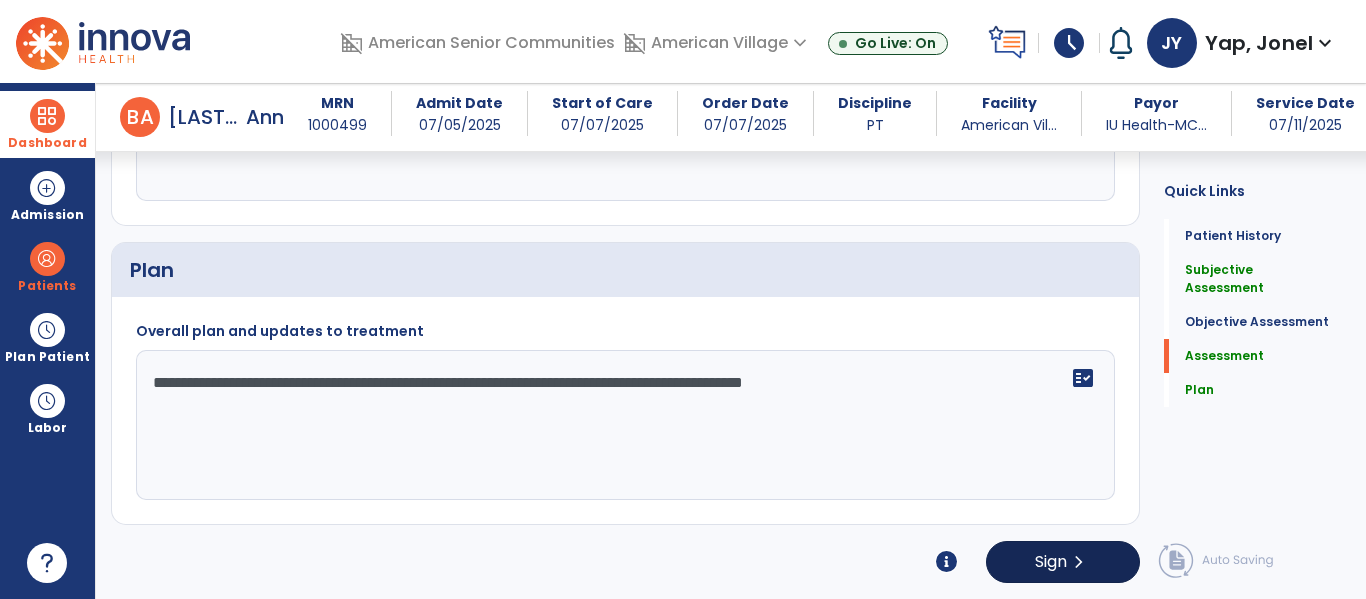 type on "**********" 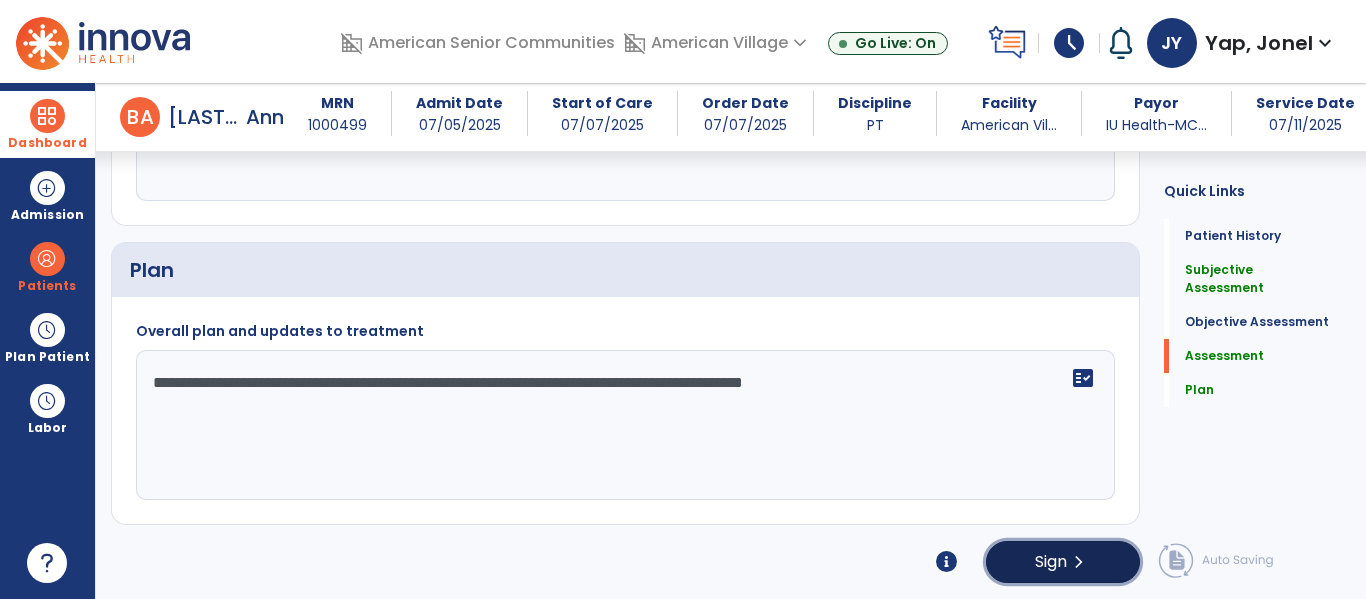 click on "Sign" 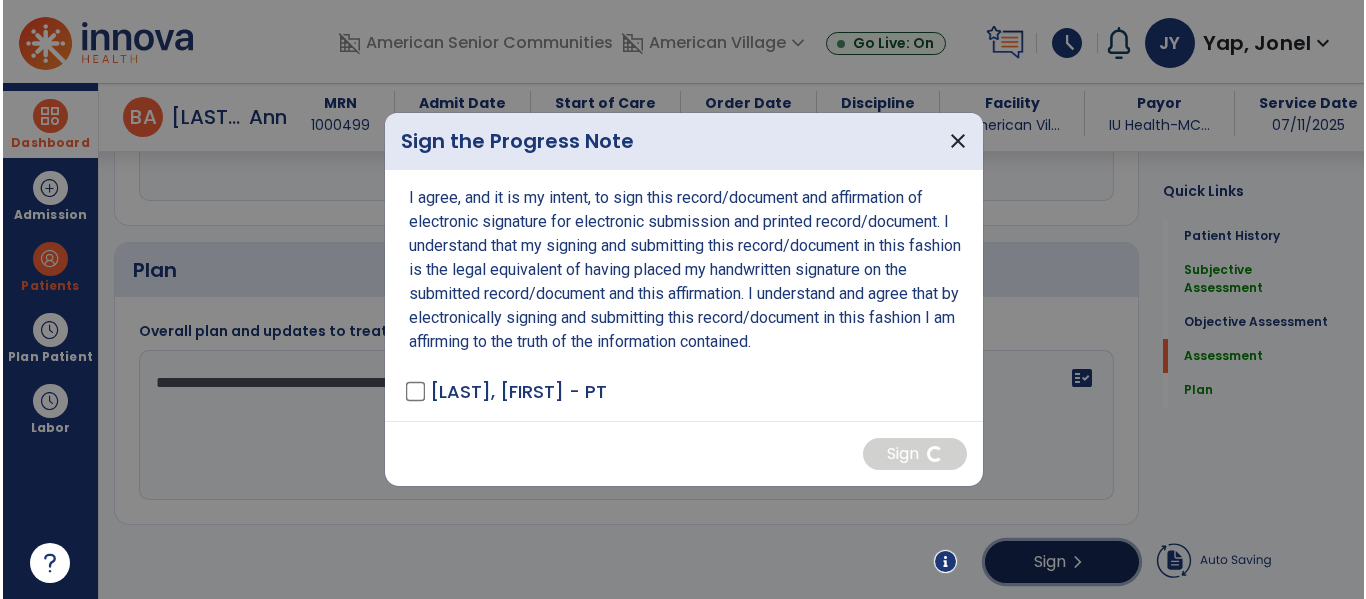 scroll, scrollTop: 1854, scrollLeft: 0, axis: vertical 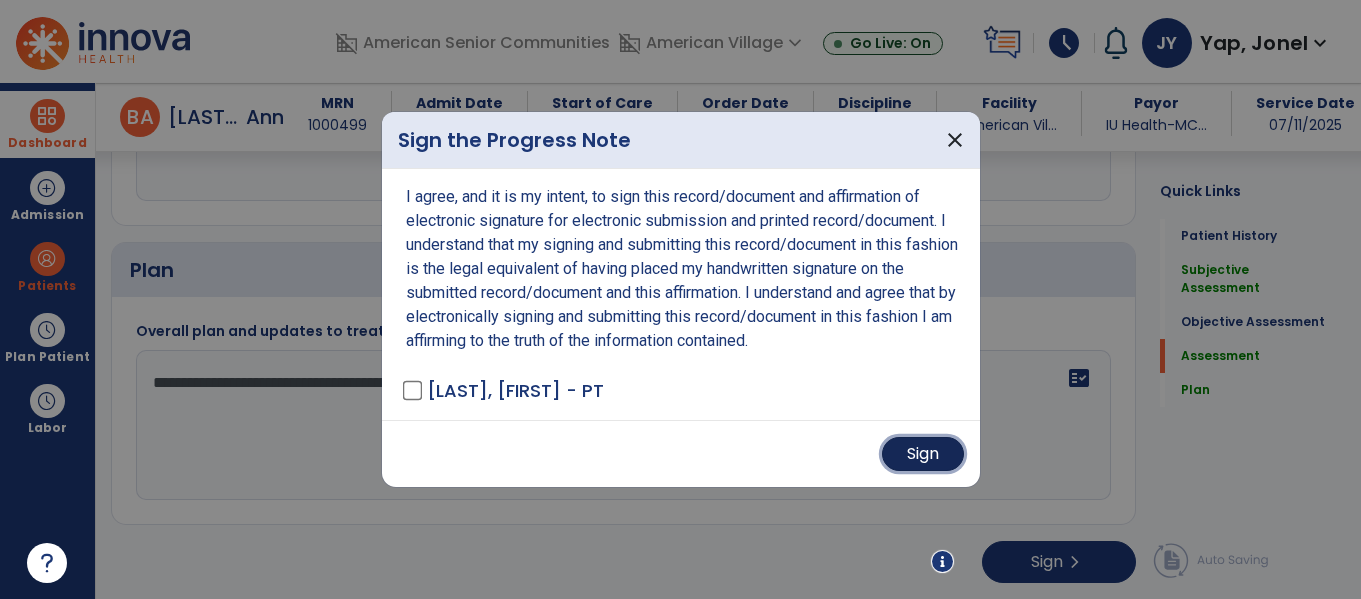 click on "Sign" at bounding box center [923, 454] 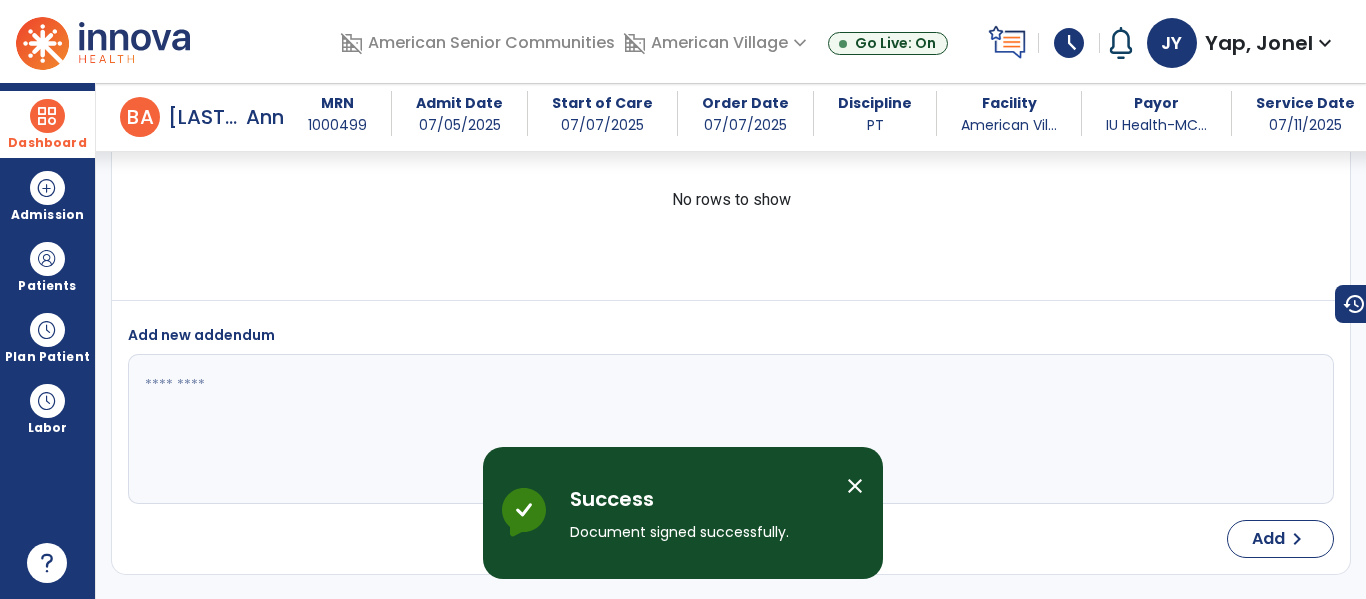 scroll, scrollTop: 0, scrollLeft: 0, axis: both 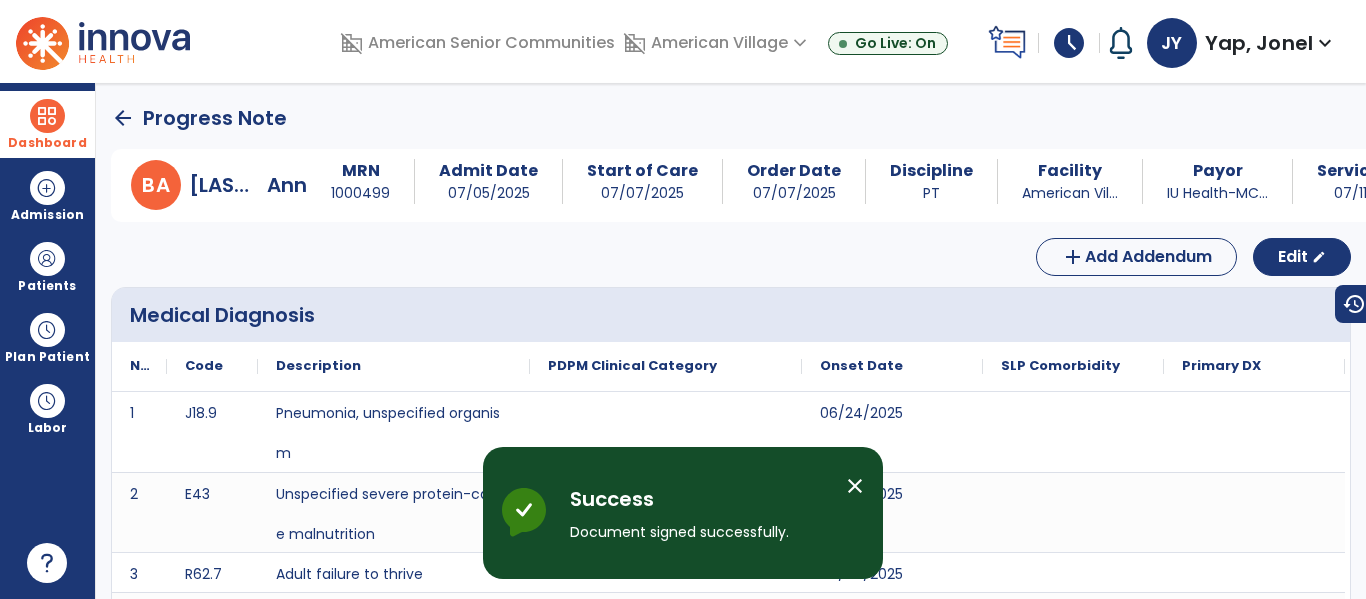 click on "arrow_back" 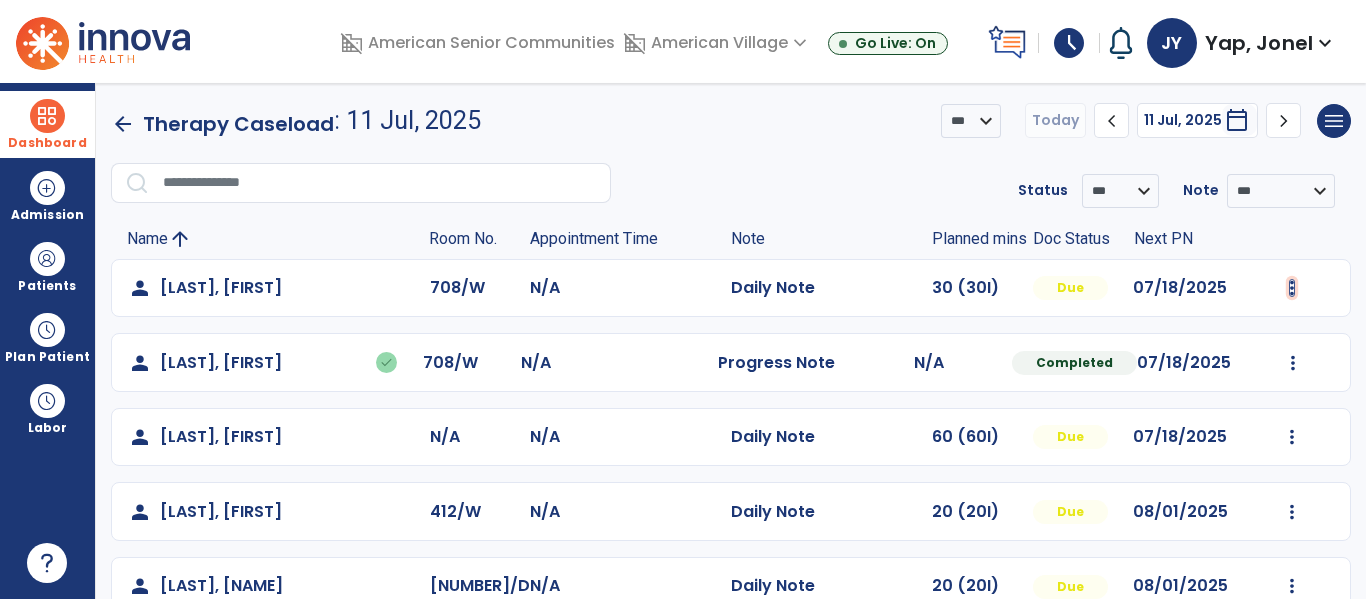 click at bounding box center (1292, 288) 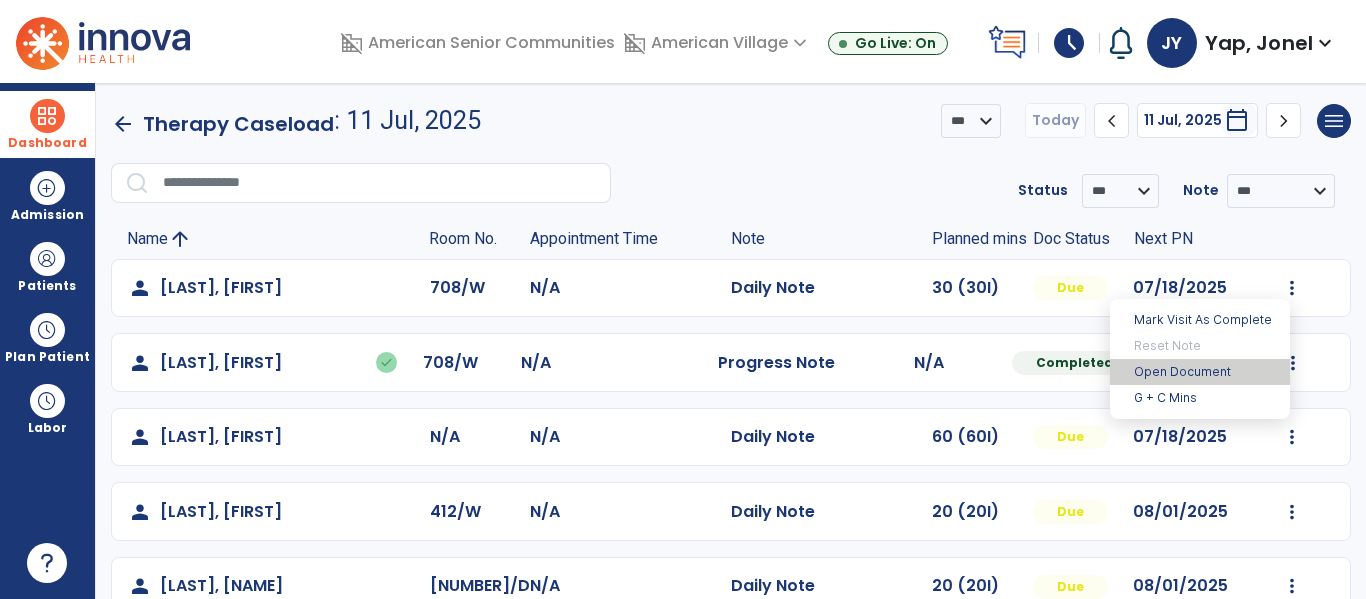 click on "Open Document" at bounding box center (1200, 372) 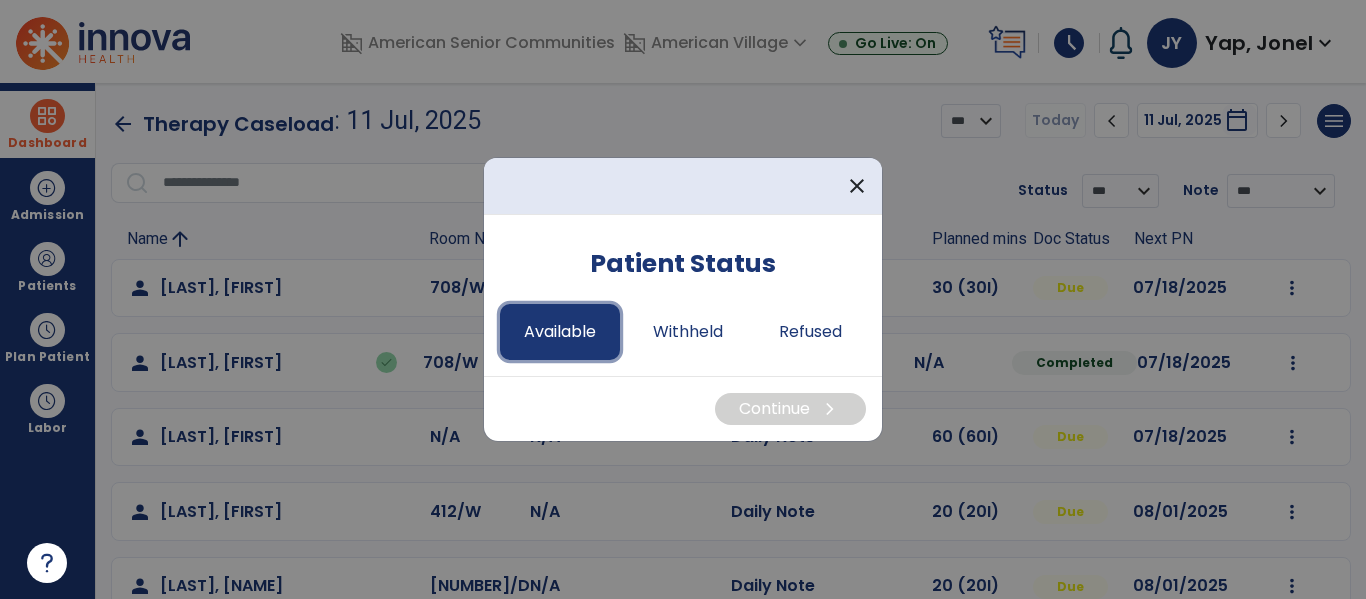 click on "Available" at bounding box center [560, 332] 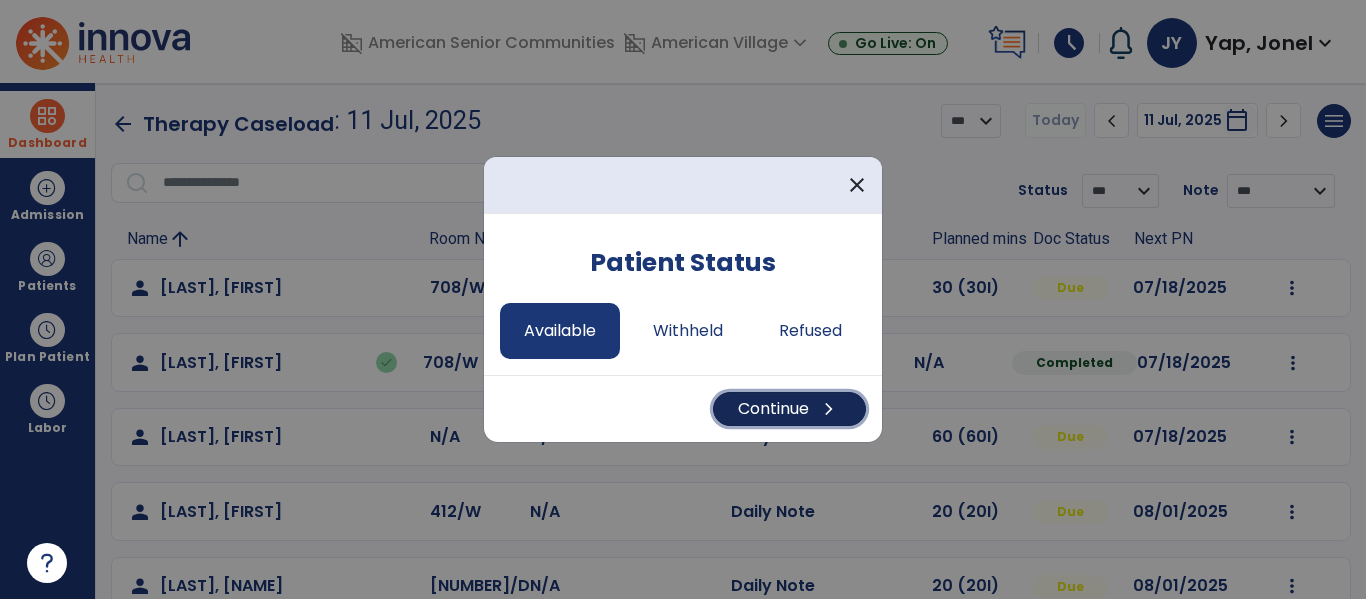 click on "Continue   chevron_right" at bounding box center [789, 409] 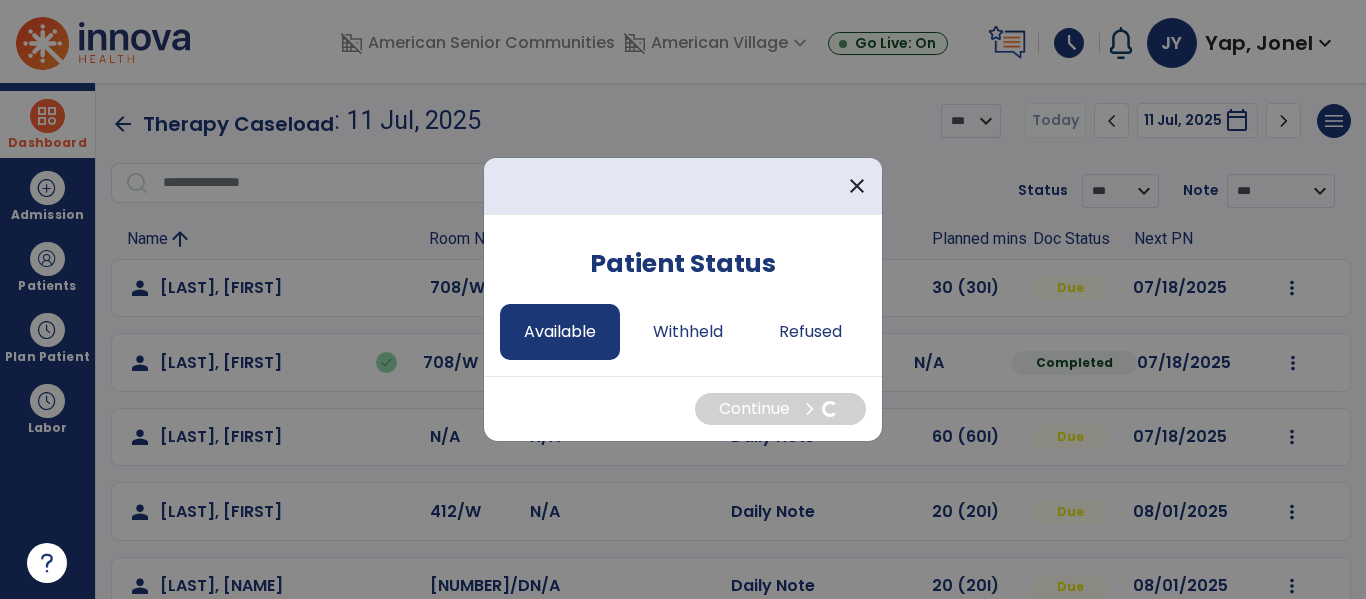 select on "*" 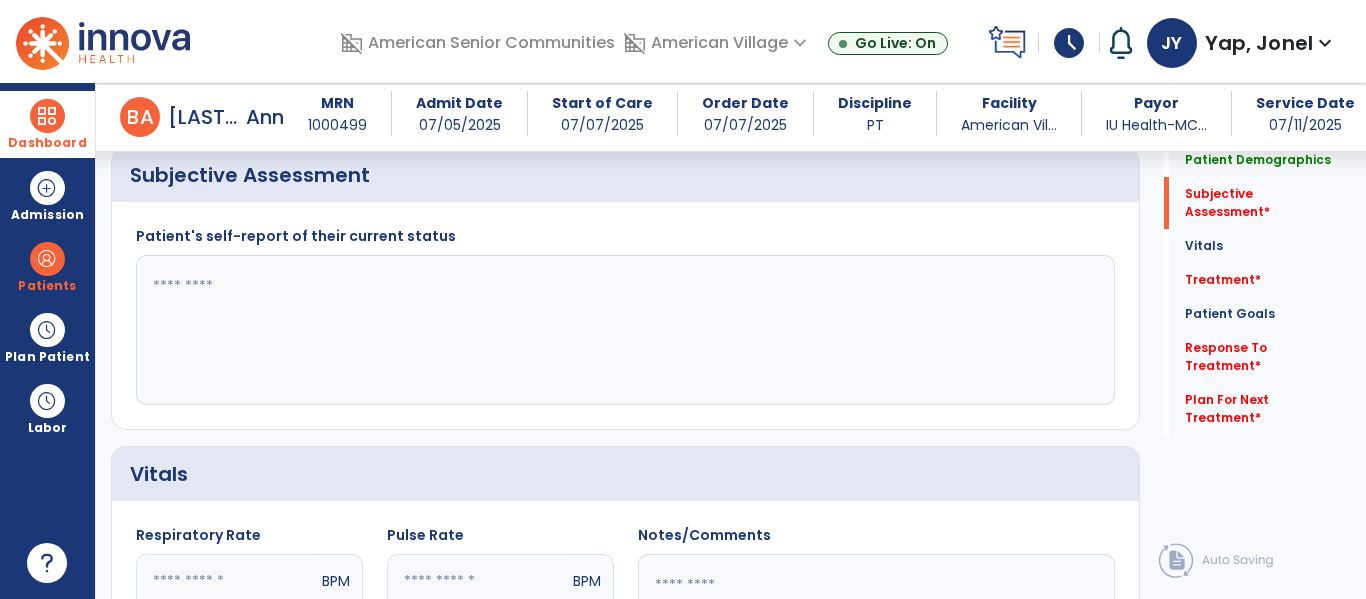 scroll, scrollTop: 542, scrollLeft: 0, axis: vertical 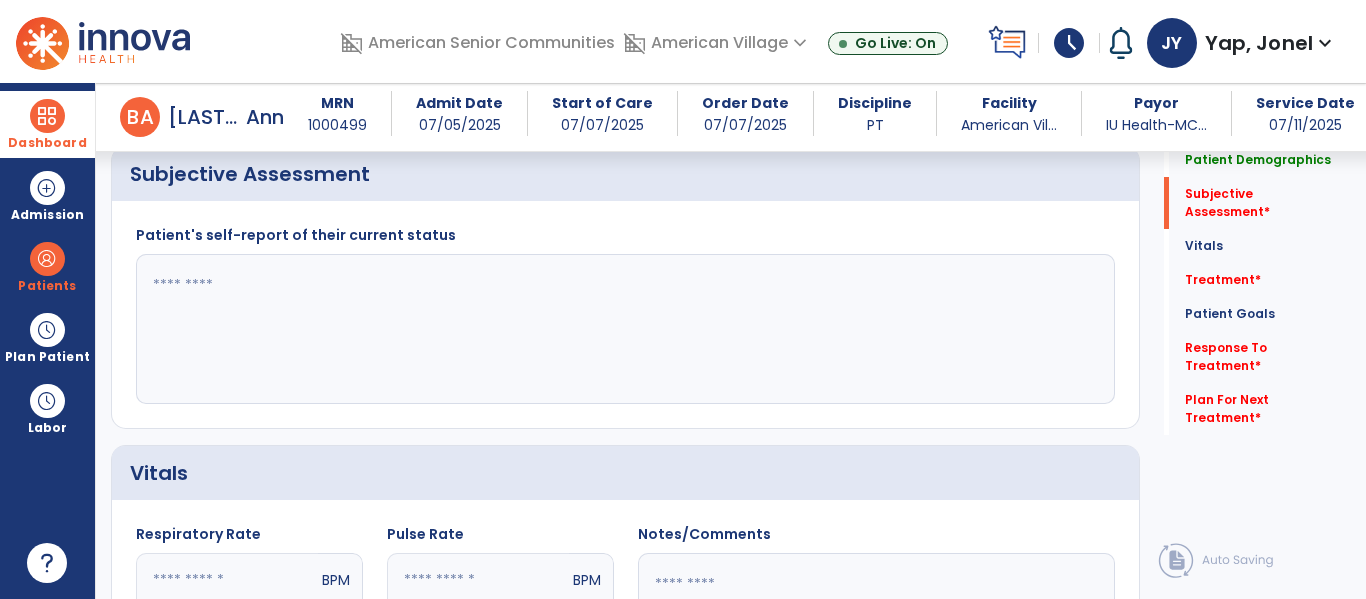 click 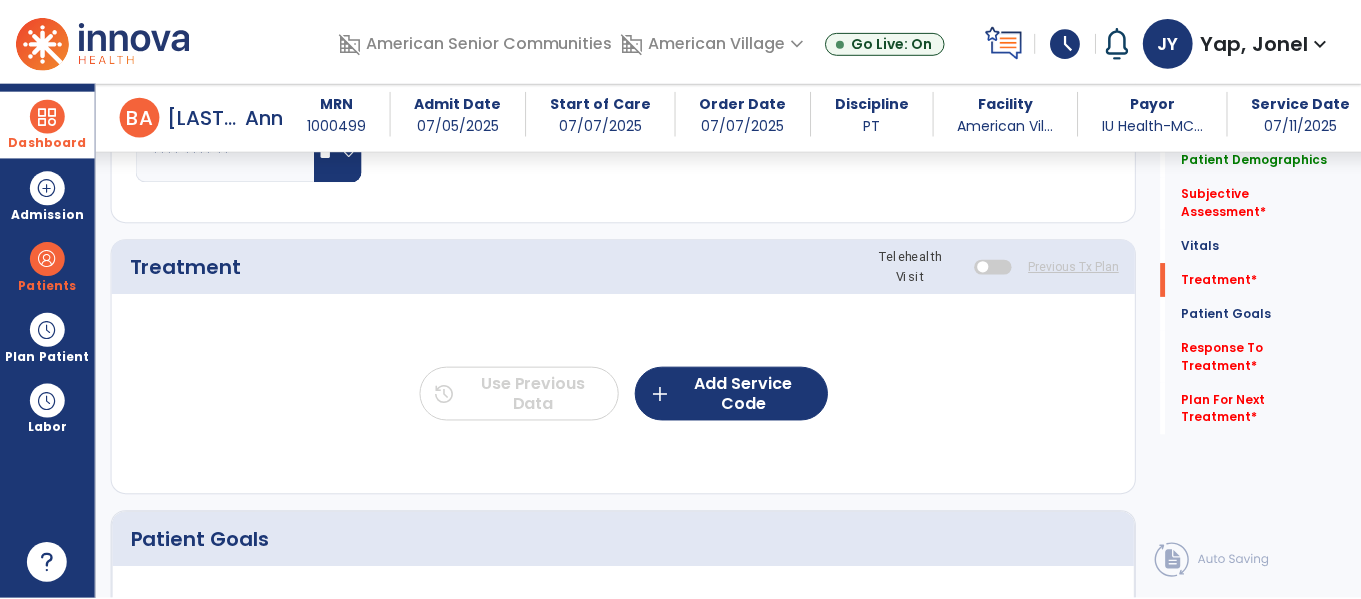 scroll, scrollTop: 1185, scrollLeft: 0, axis: vertical 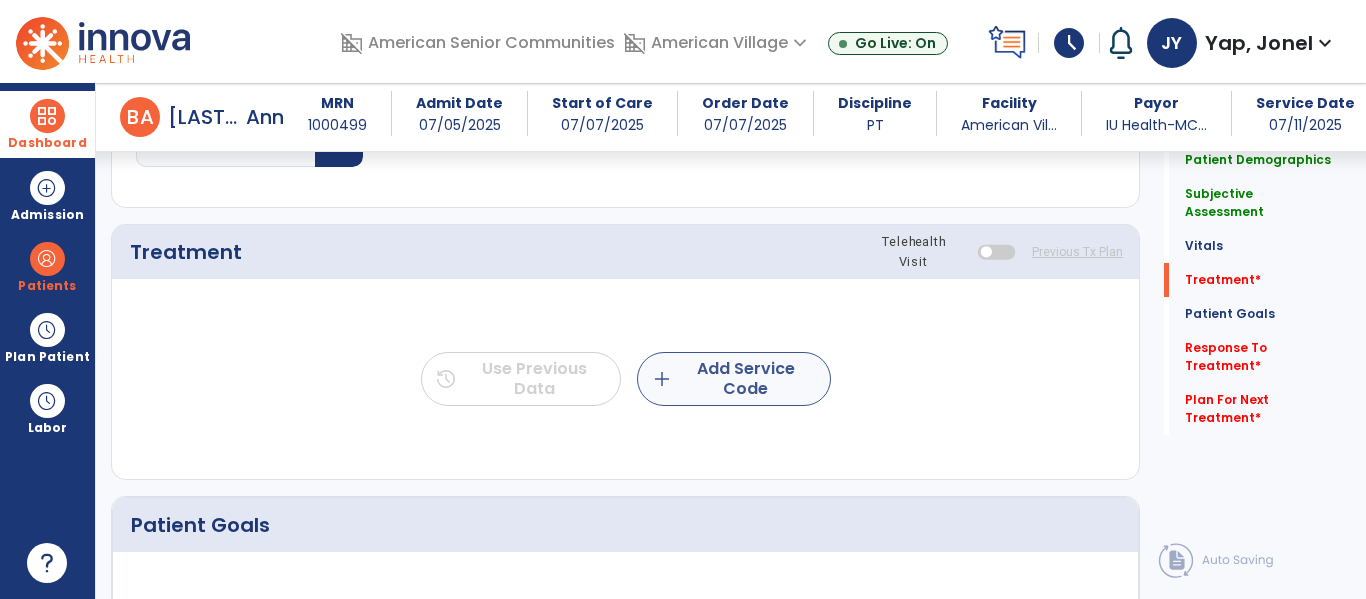 type on "**********" 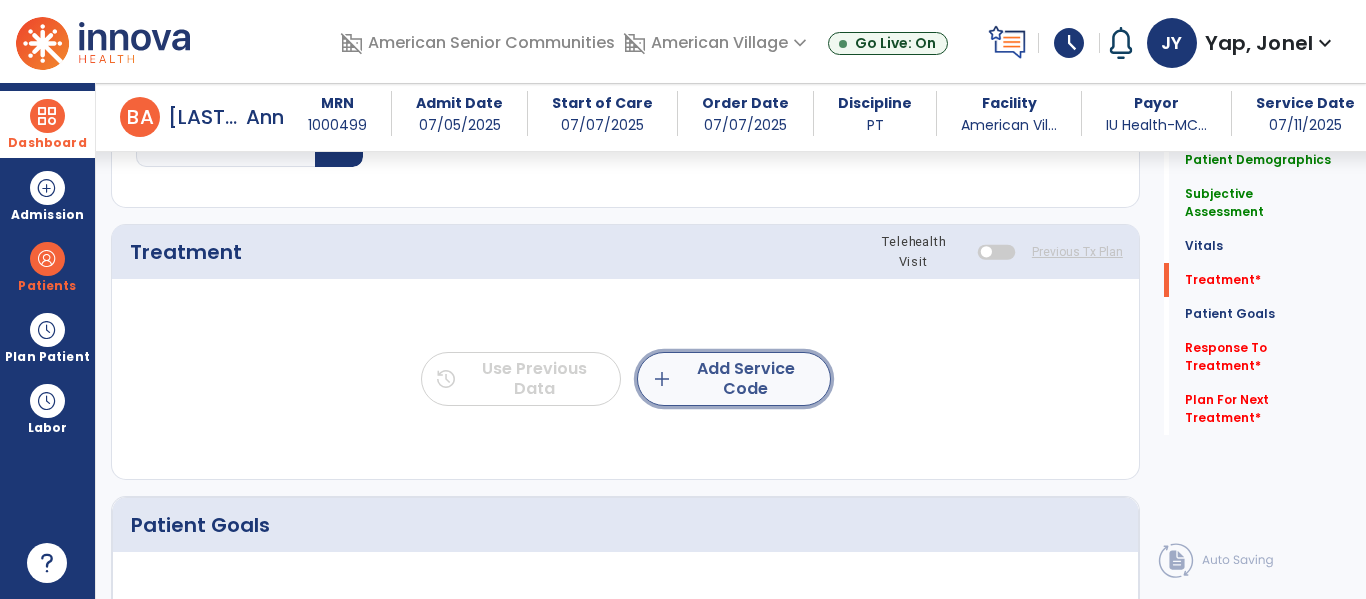 click on "add  Add Service Code" 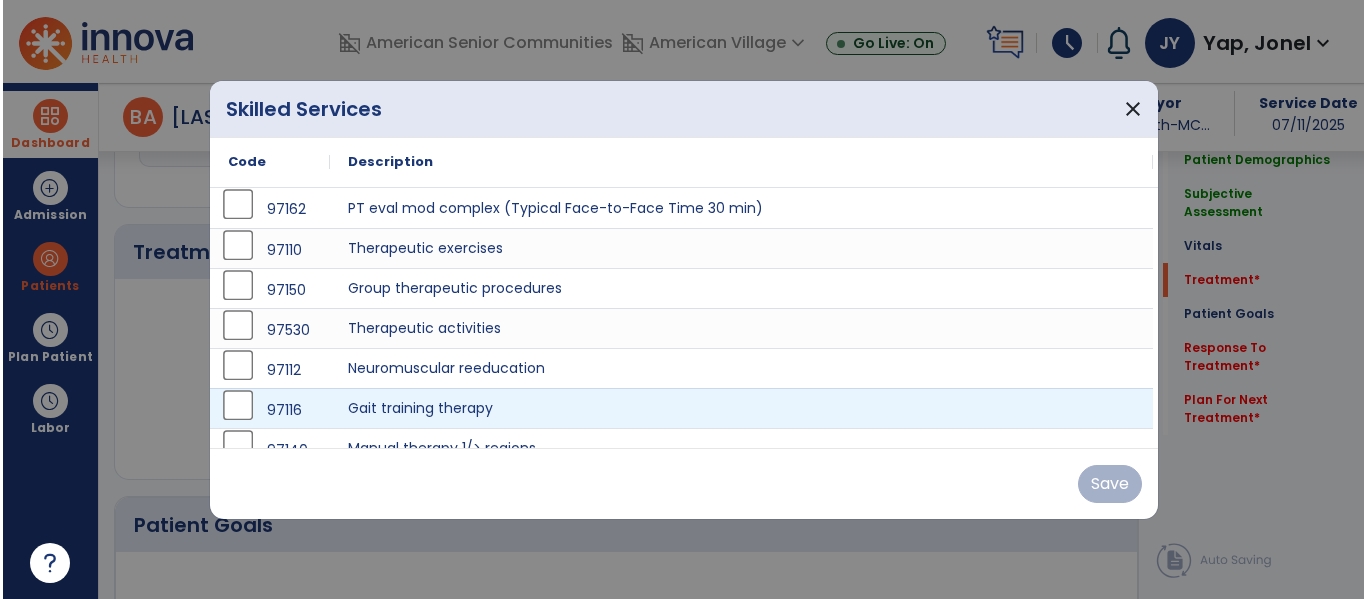 scroll, scrollTop: 1185, scrollLeft: 0, axis: vertical 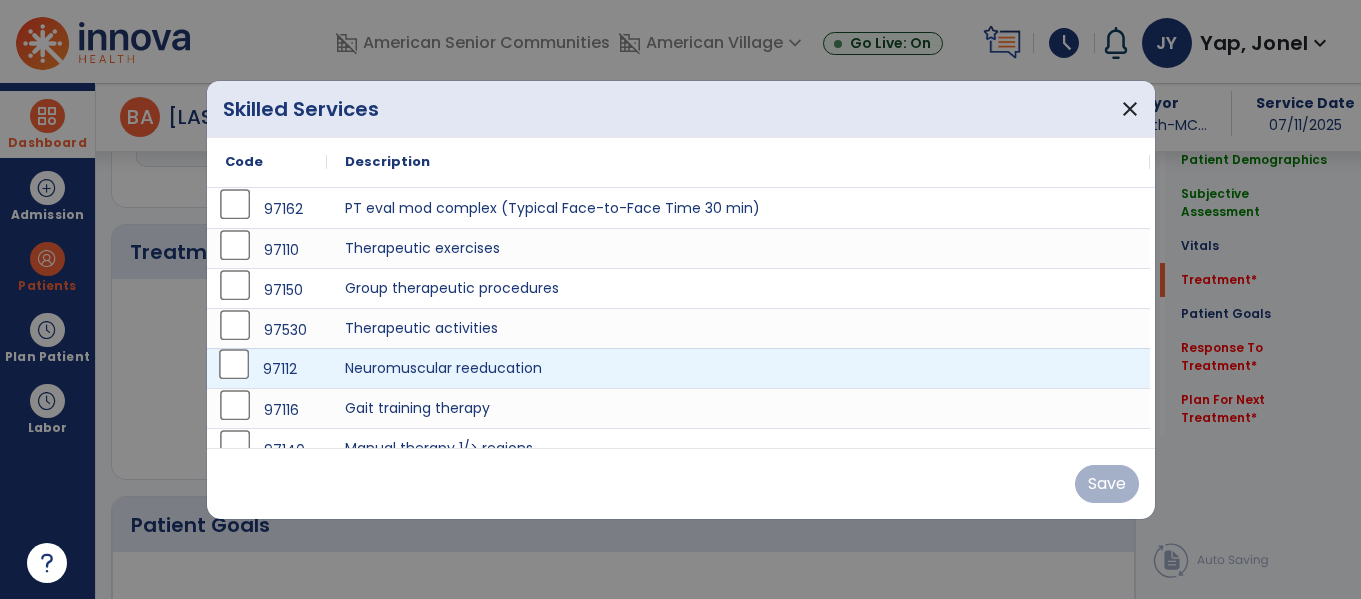 click on "97112" at bounding box center [267, 368] 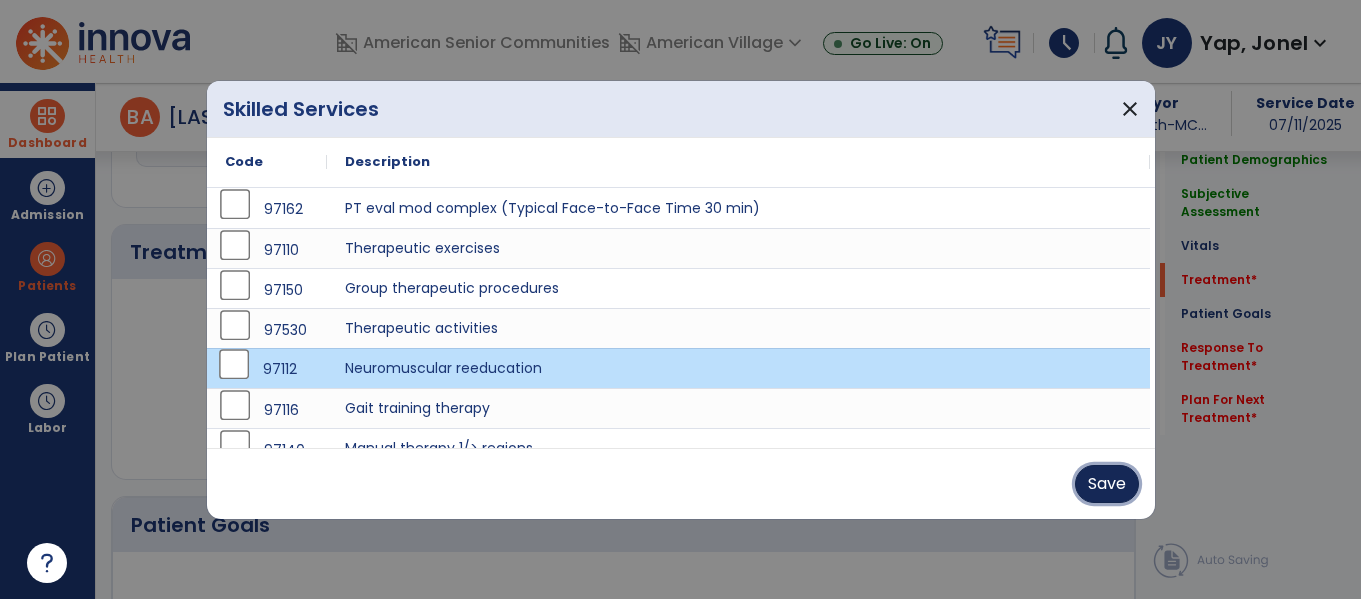 click on "Save" at bounding box center (1107, 484) 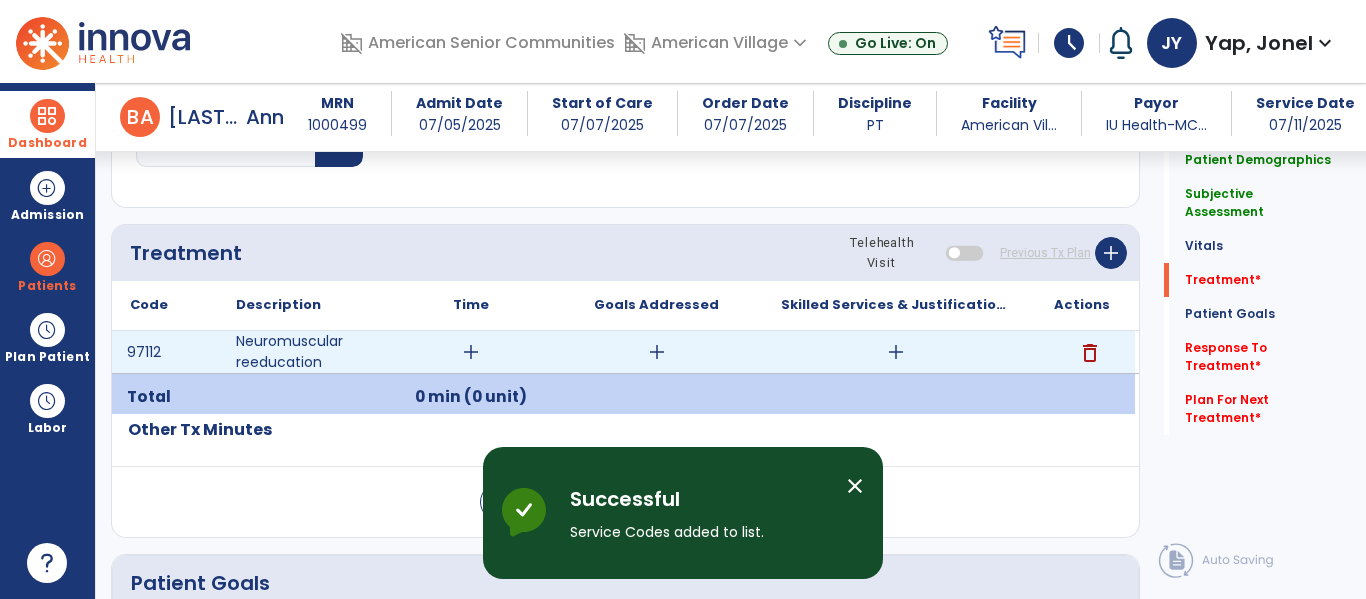 click on "add" at bounding box center (471, 352) 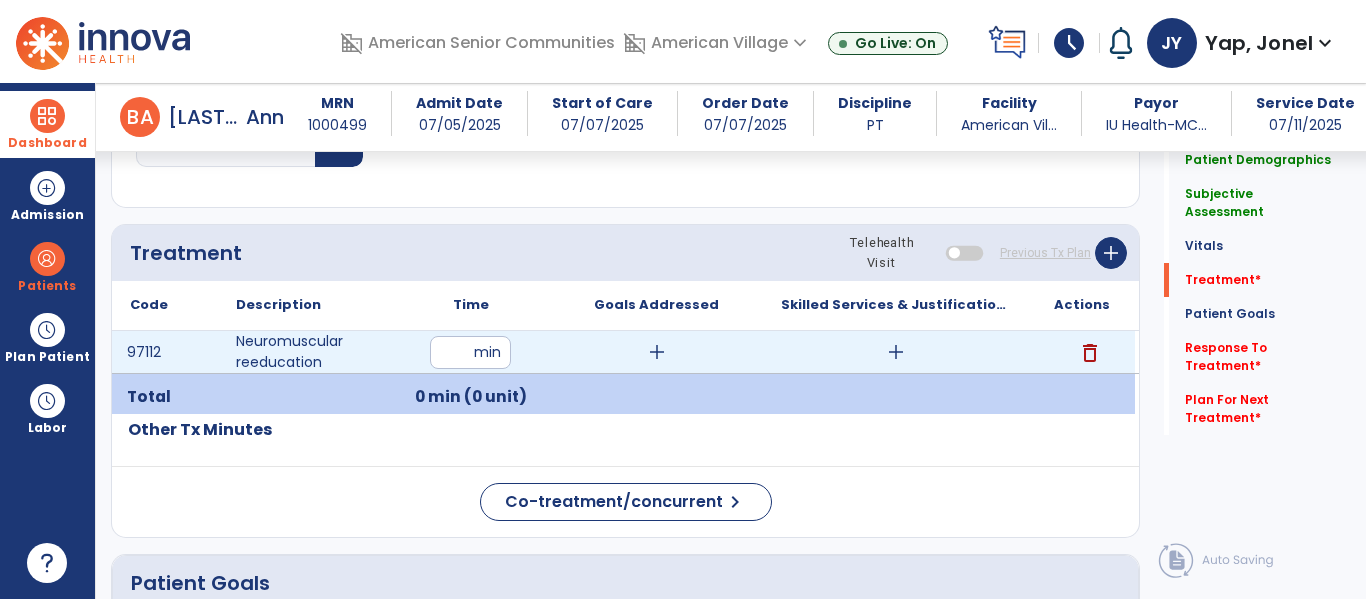 type on "**" 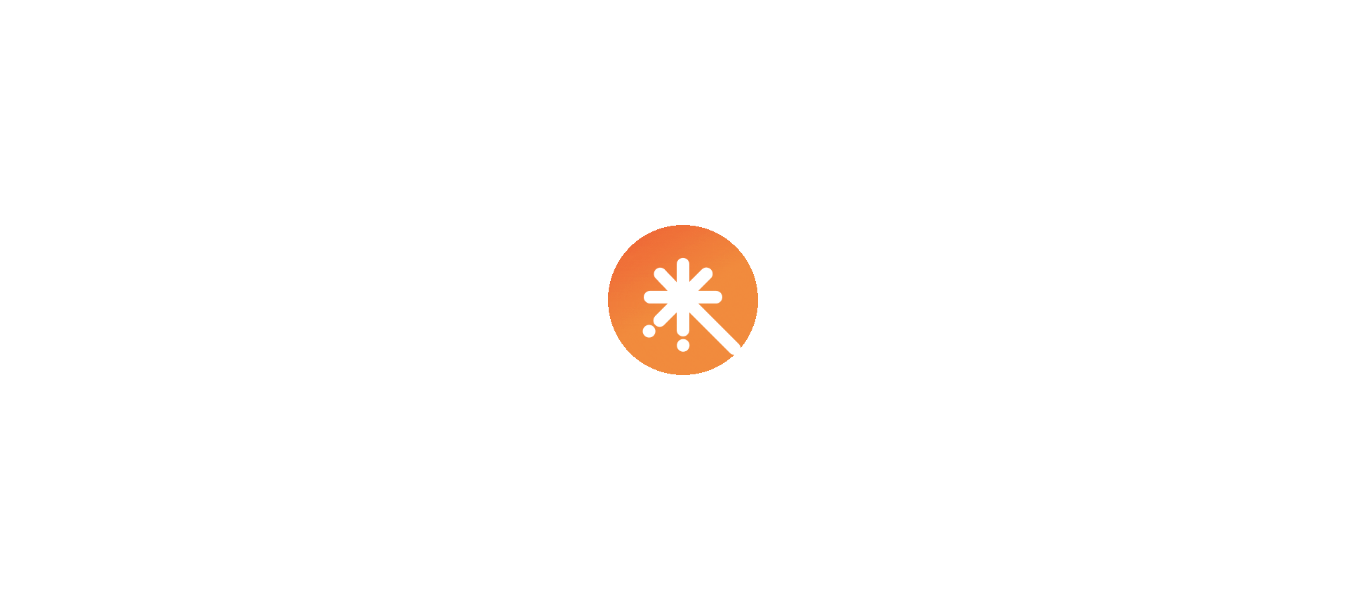 scroll, scrollTop: 0, scrollLeft: 0, axis: both 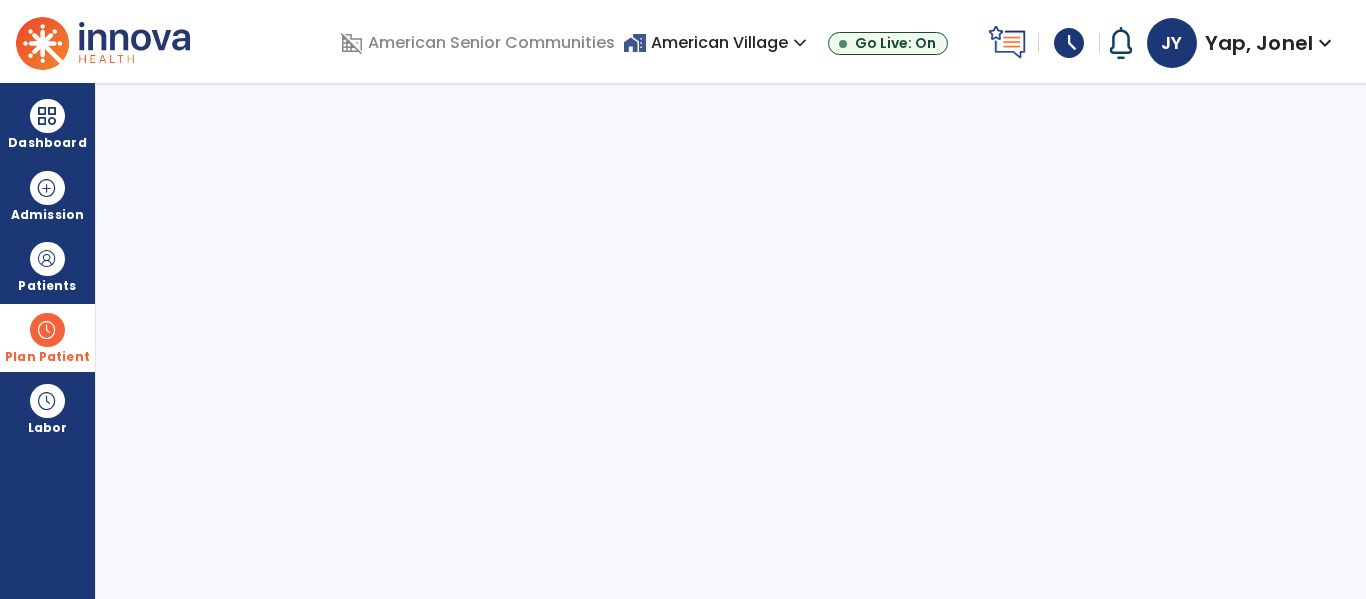 select on "****" 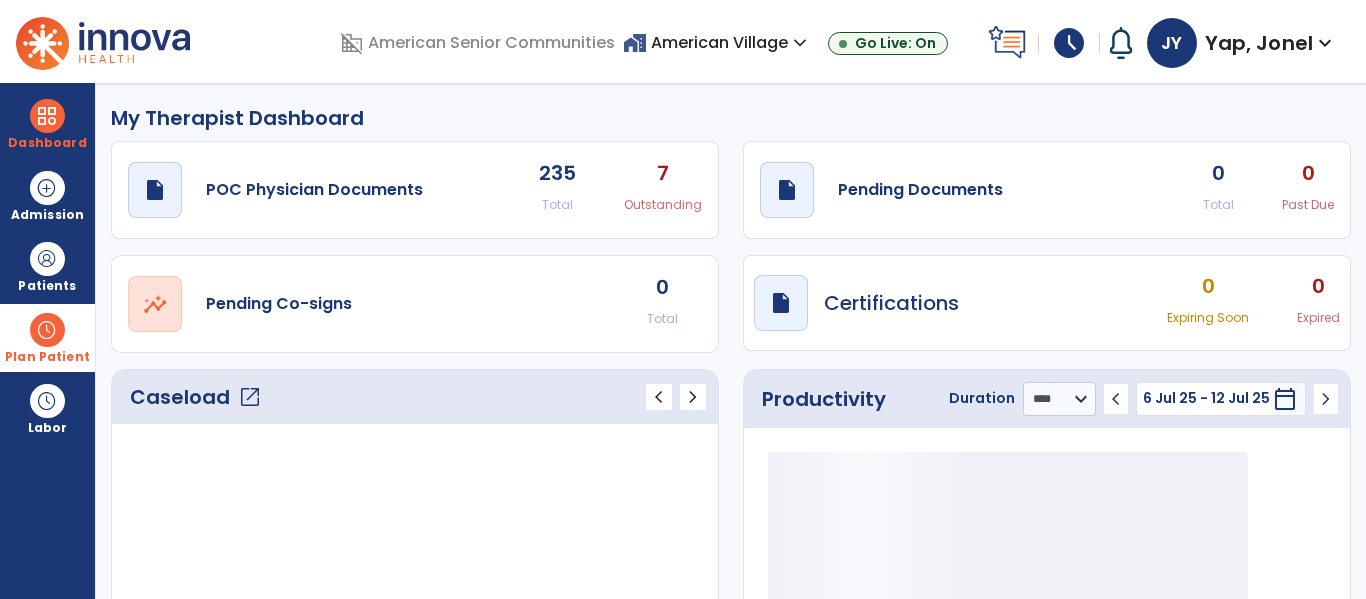 click at bounding box center (47, 330) 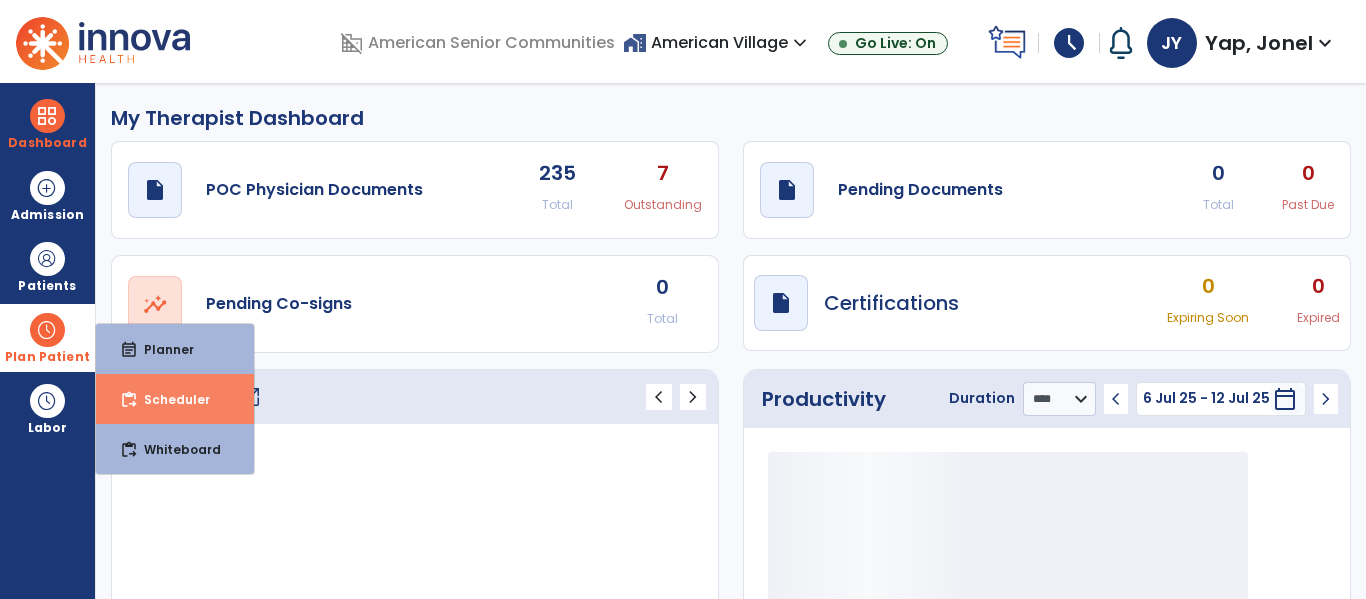 click on "content_paste_go  Scheduler" at bounding box center (175, 399) 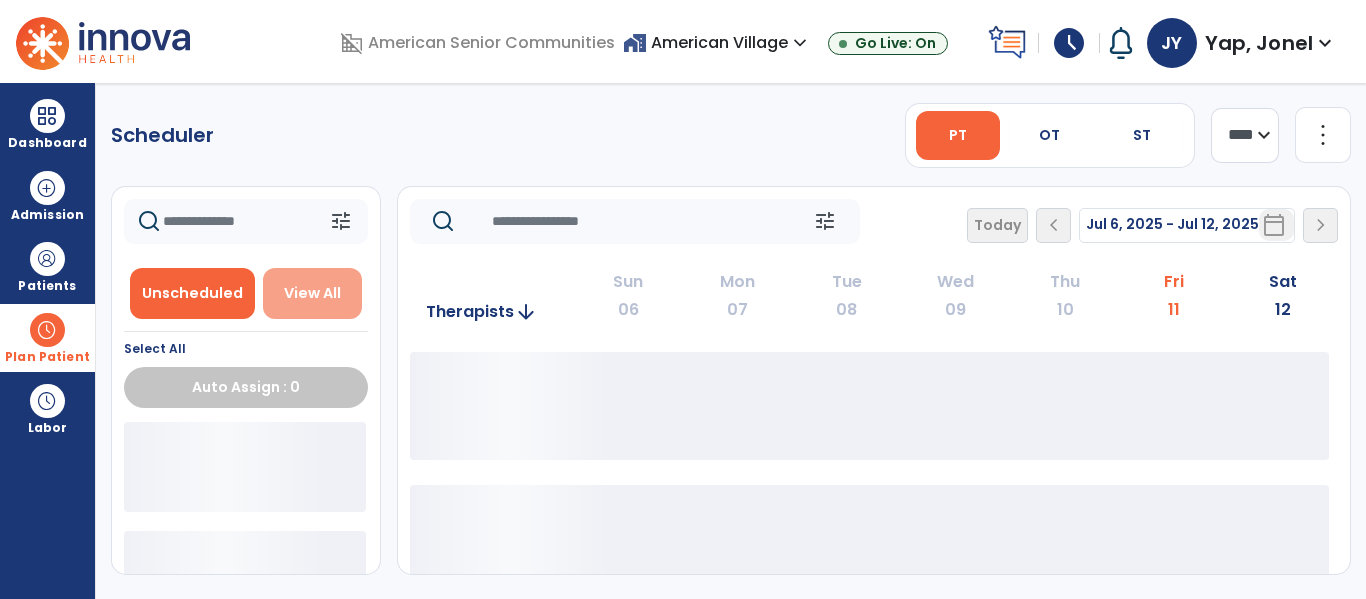 click on "View All" at bounding box center (312, 293) 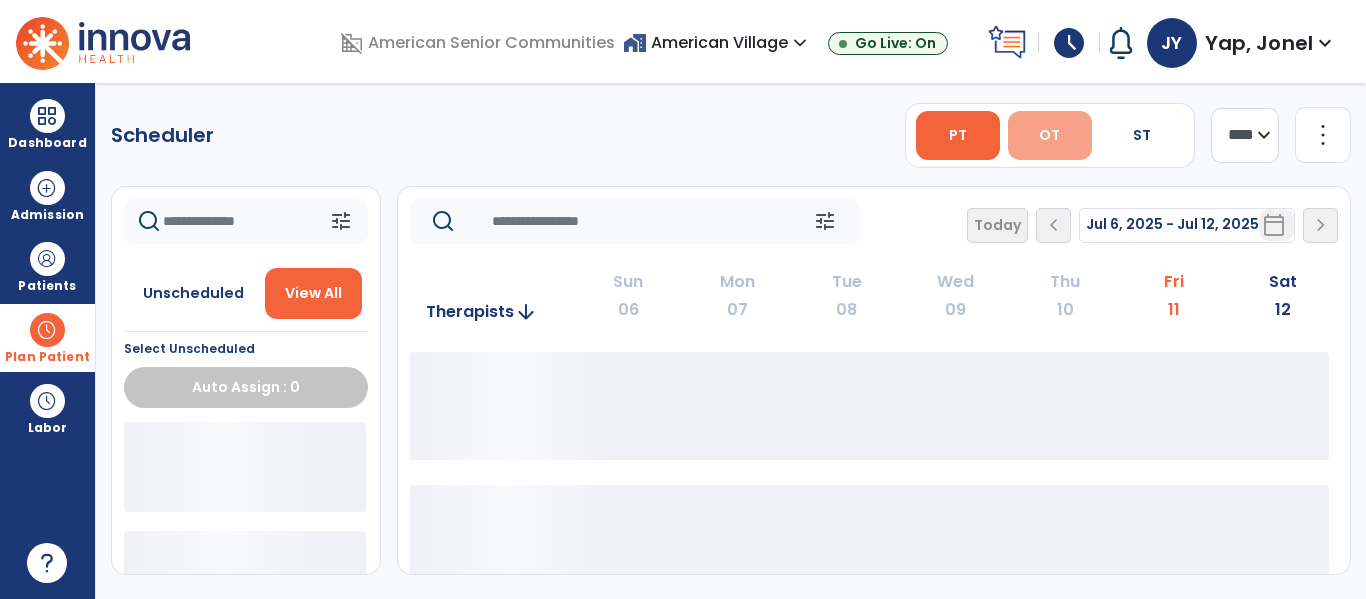 click on "OT" at bounding box center (1049, 135) 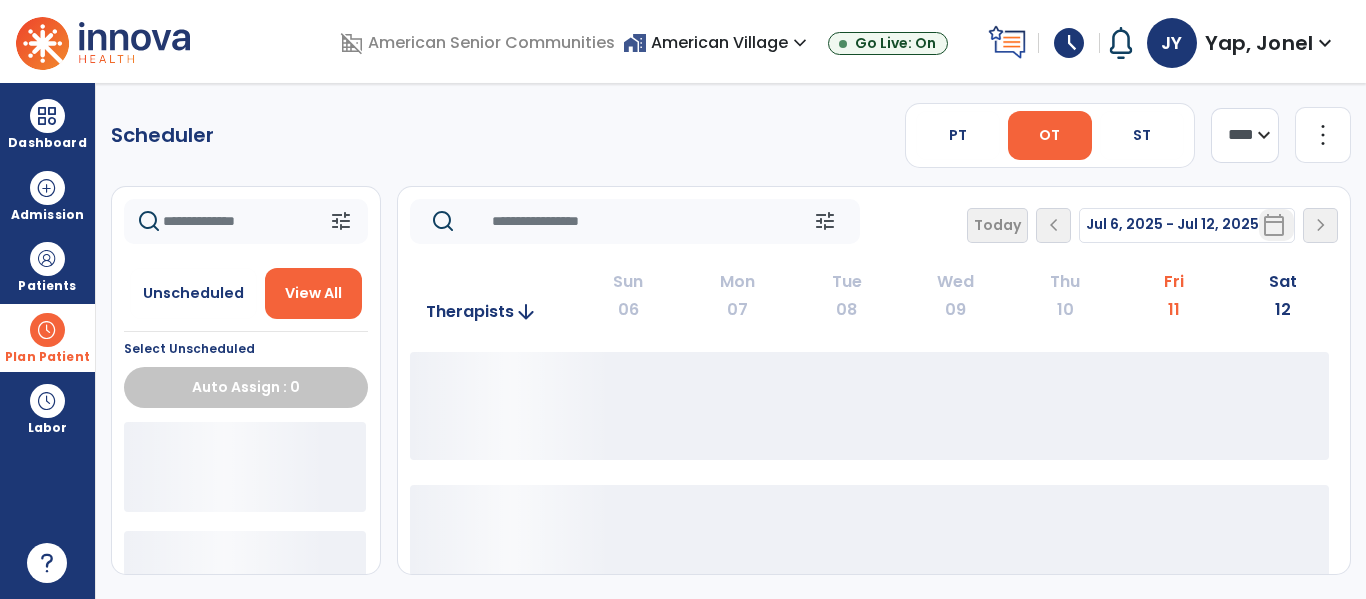 click 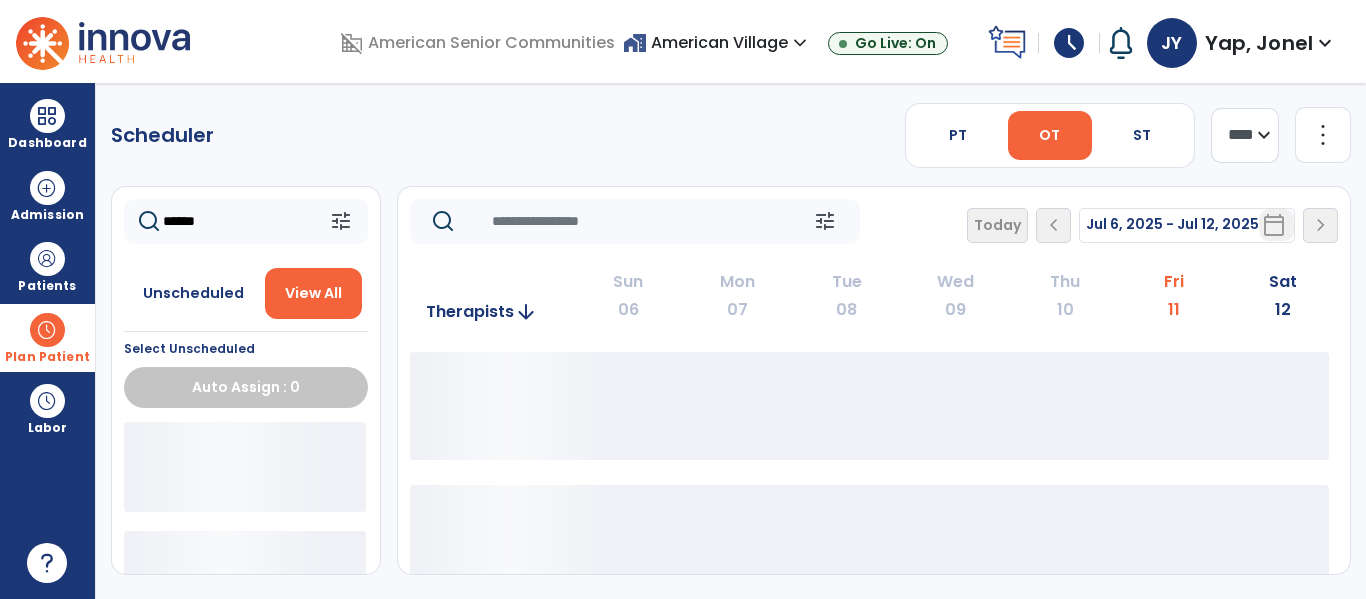 type on "******" 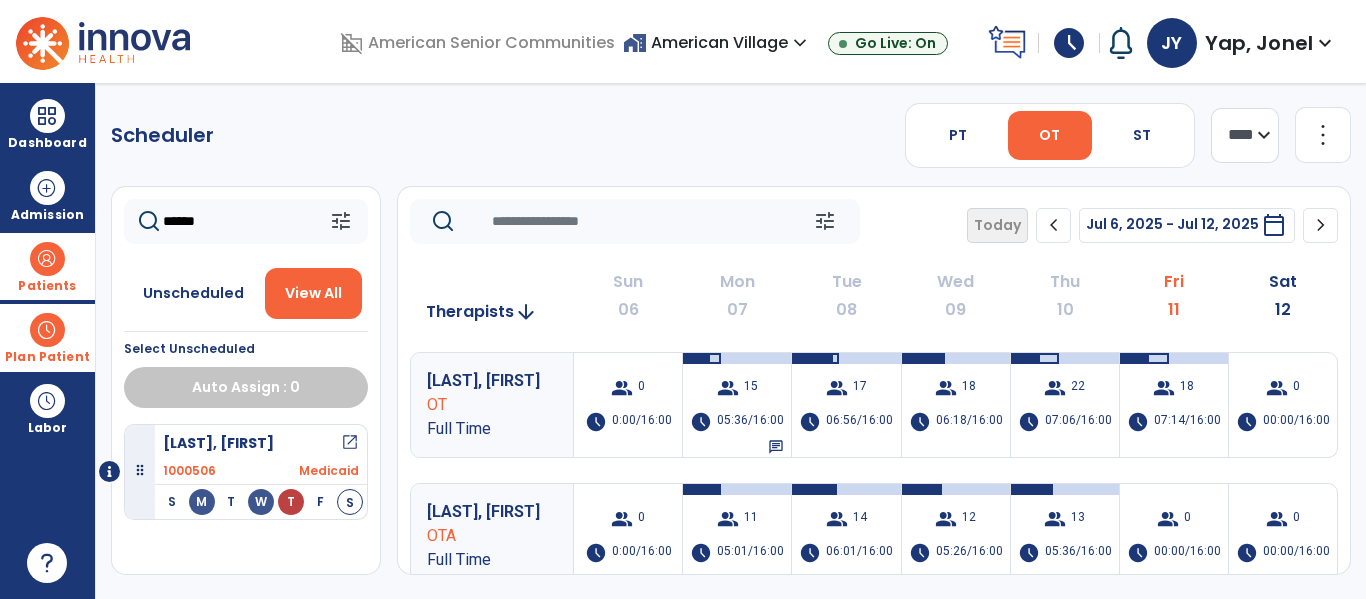 click at bounding box center [47, 259] 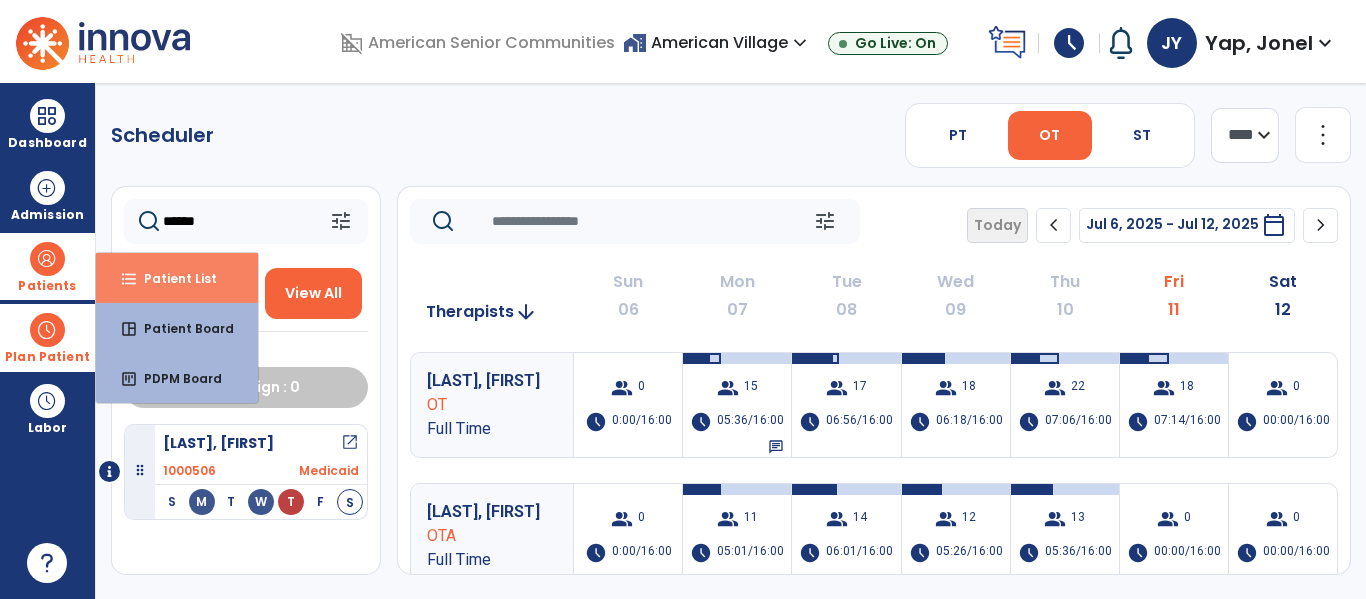 click on "format_list_bulleted  Patient List" at bounding box center (177, 278) 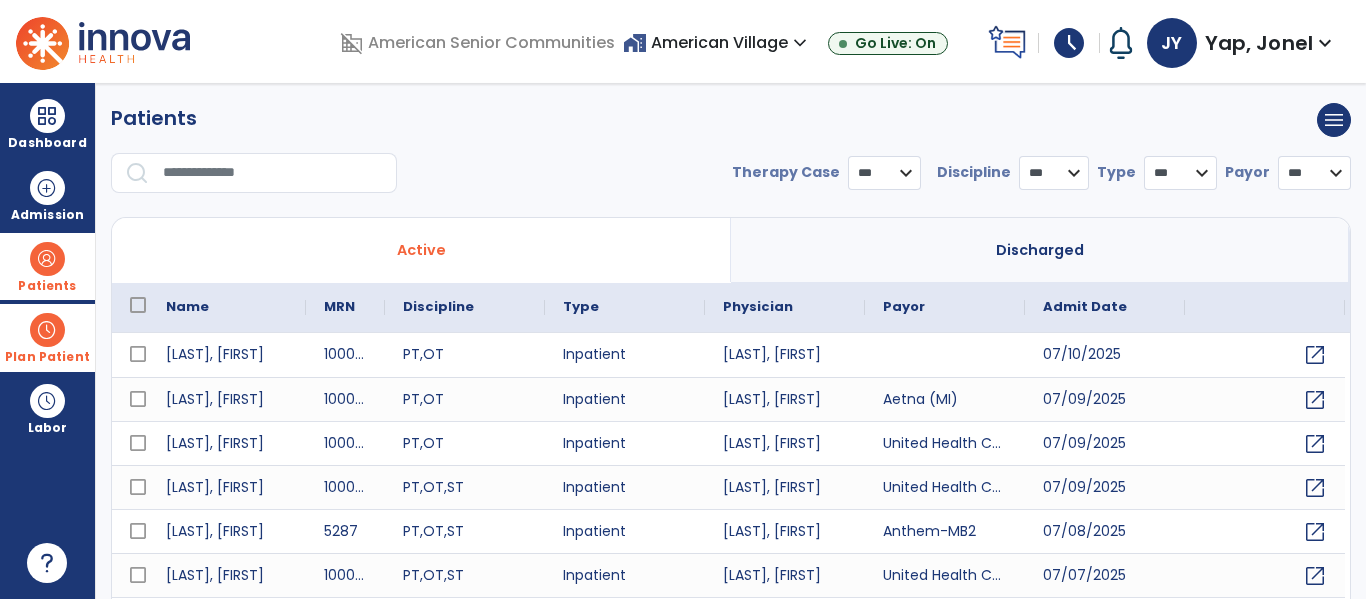 click at bounding box center (273, 173) 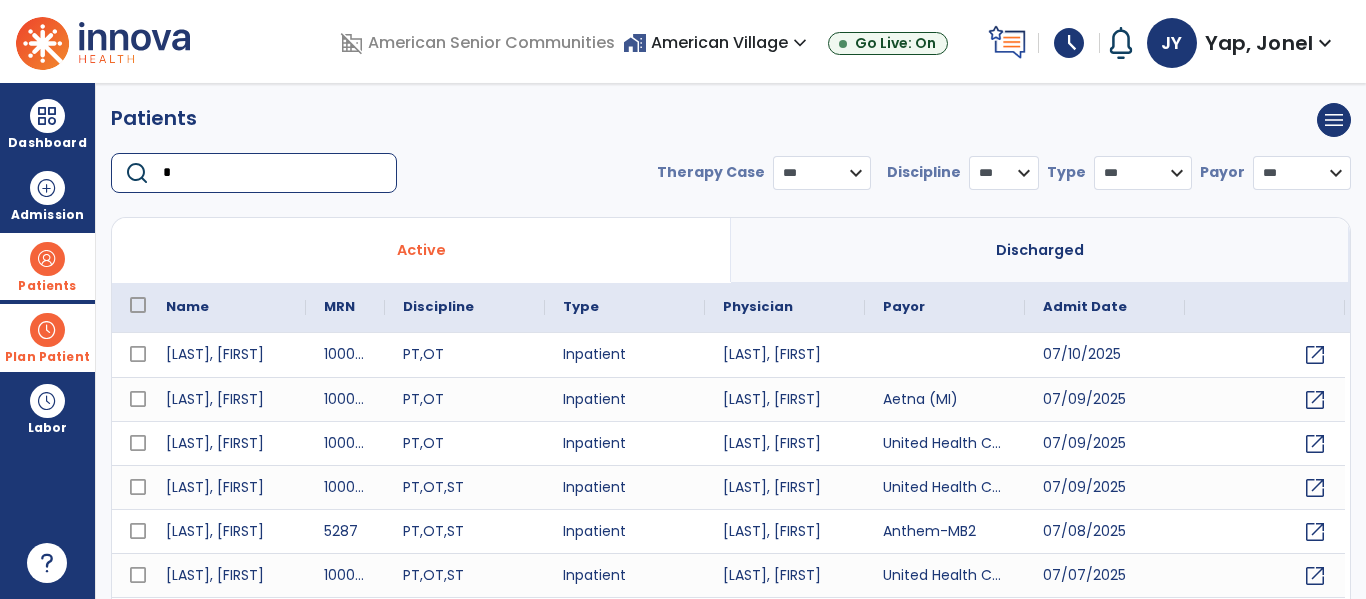 select on "***" 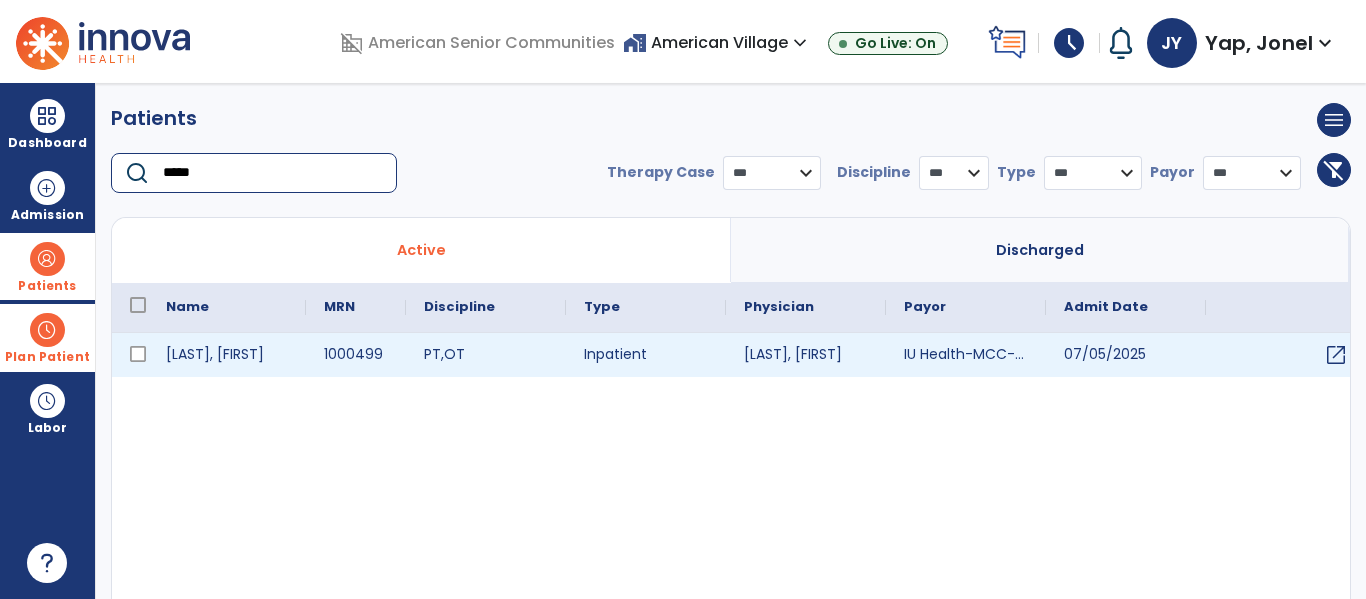 type on "*****" 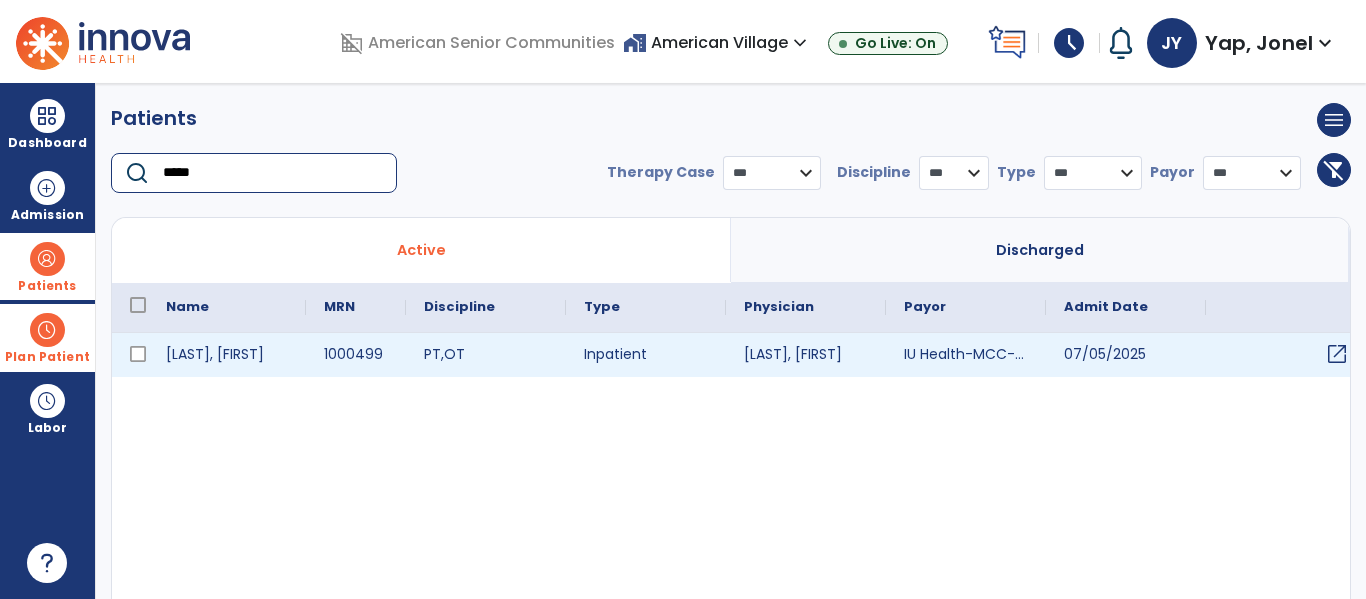 click on "open_in_new" at bounding box center [1337, 354] 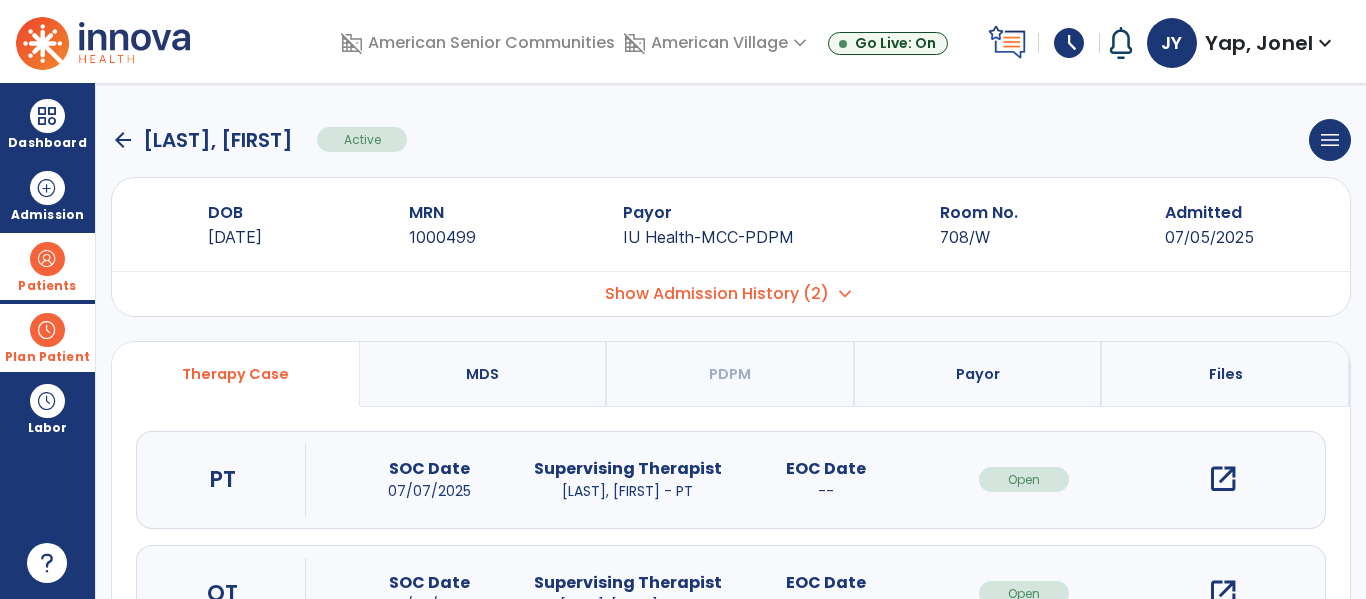 click on "open_in_new" at bounding box center (1223, 479) 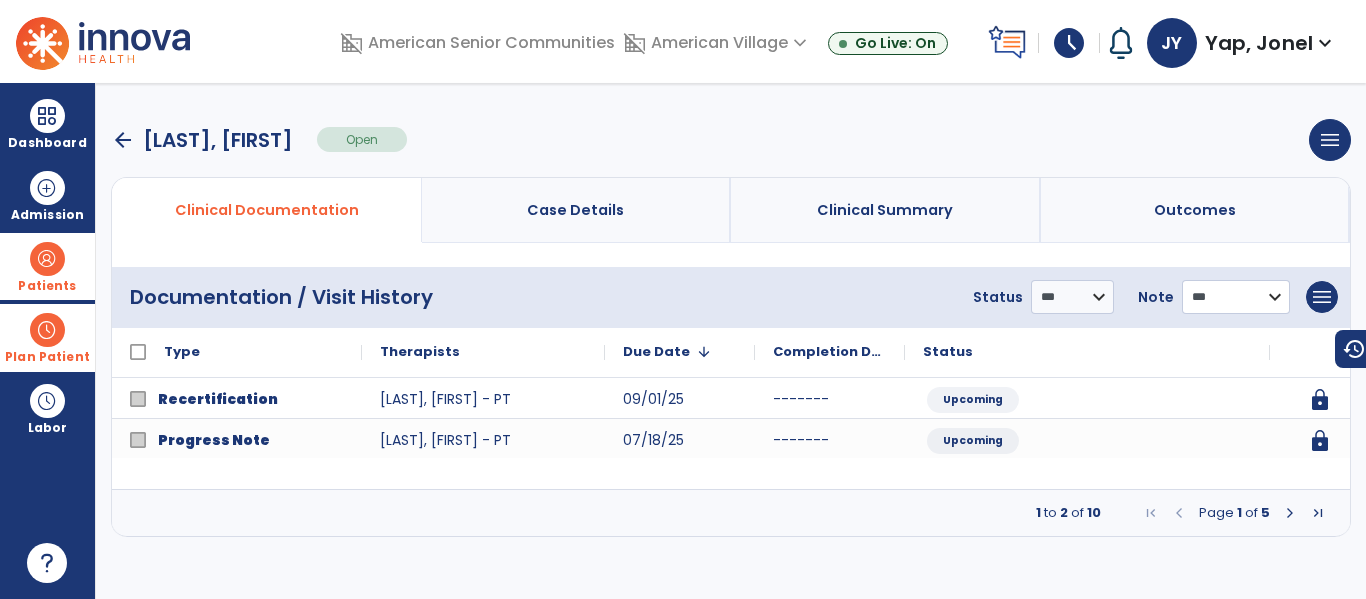 click on "**********" at bounding box center [1072, 297] 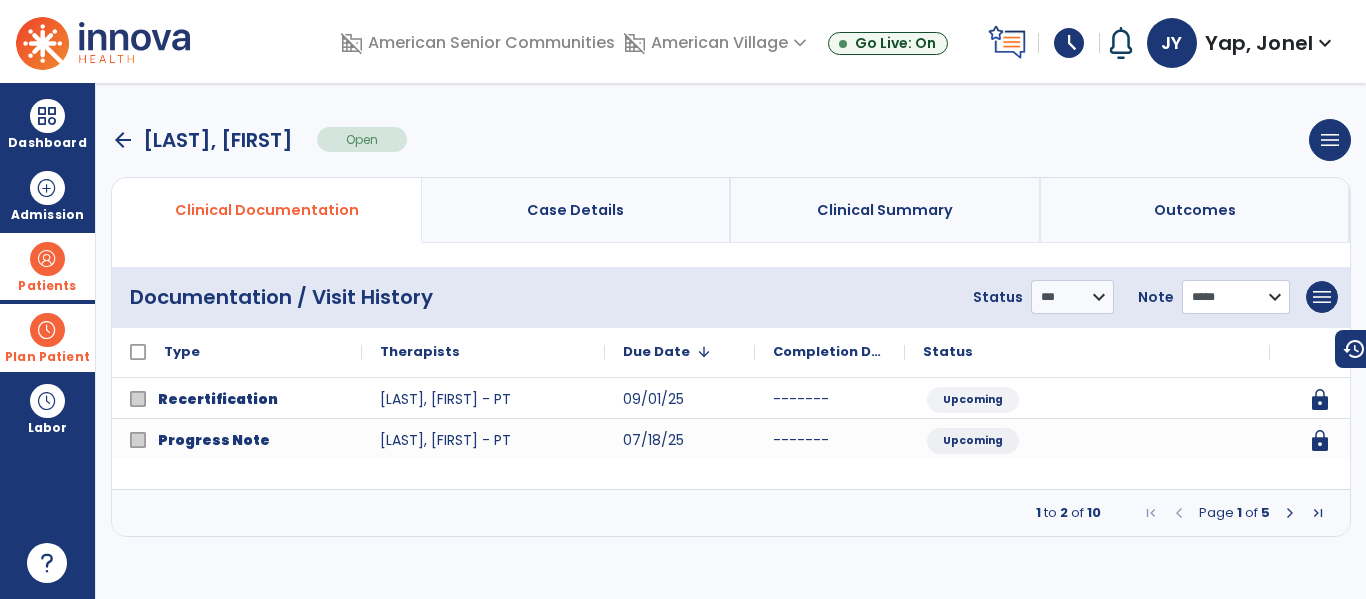 click on "**********" at bounding box center (1072, 297) 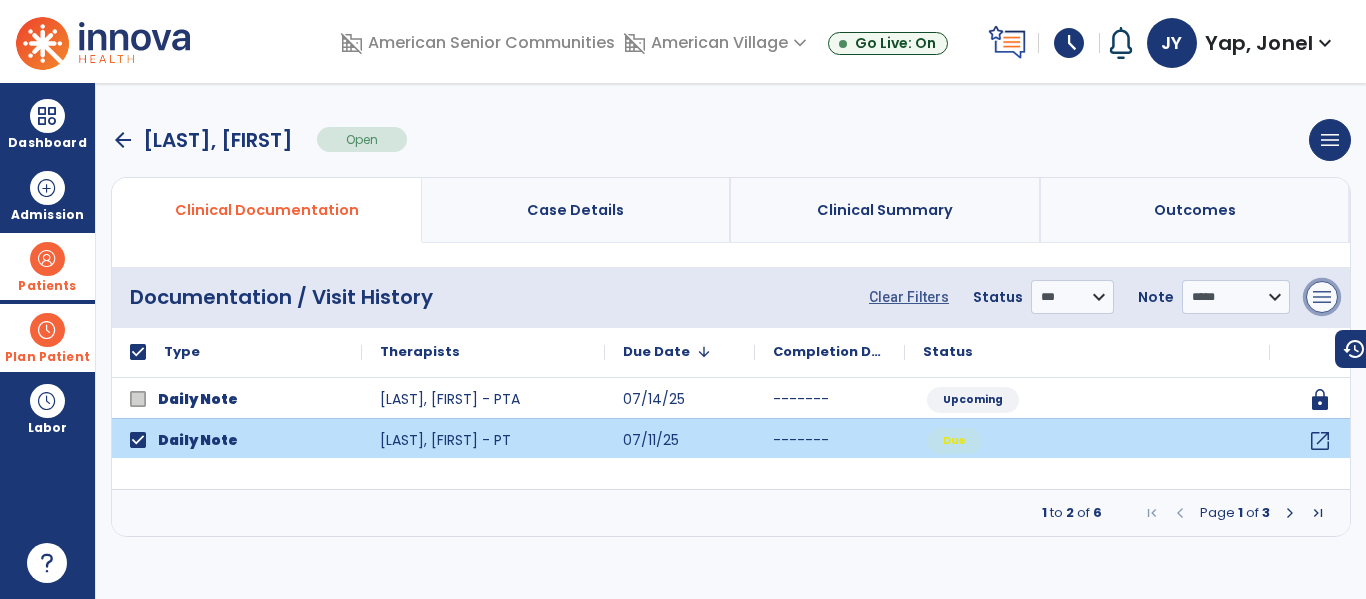 click on "menu" at bounding box center [1322, 297] 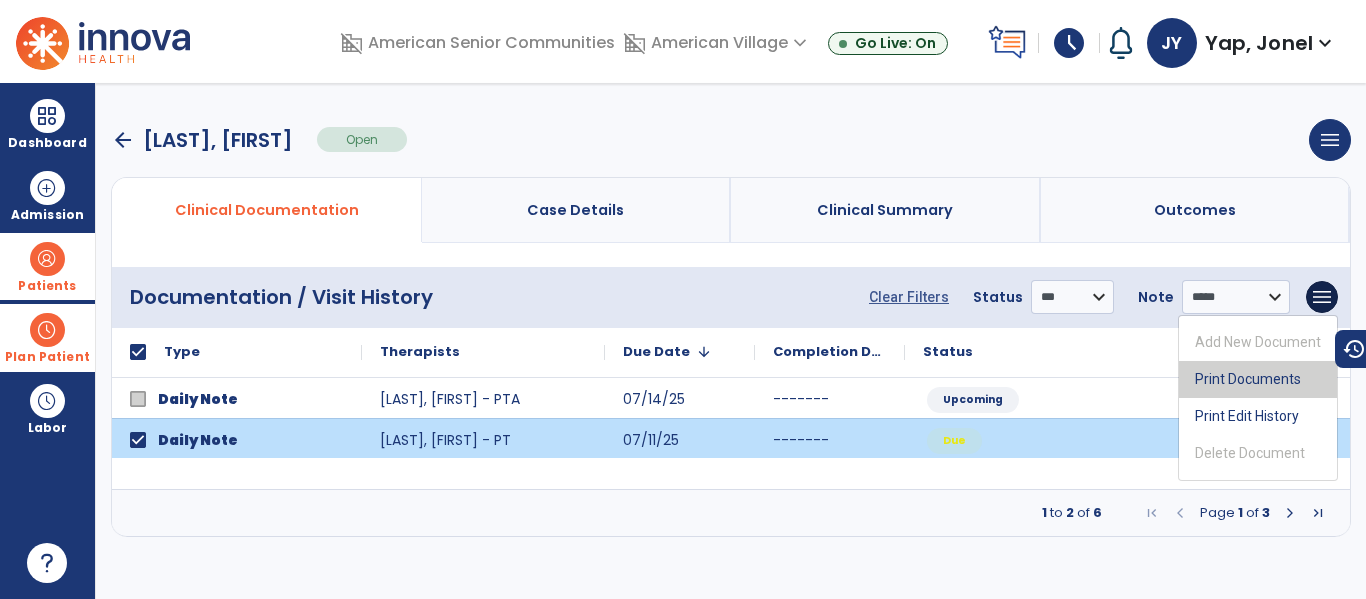 click on "Print Documents" at bounding box center (1258, 379) 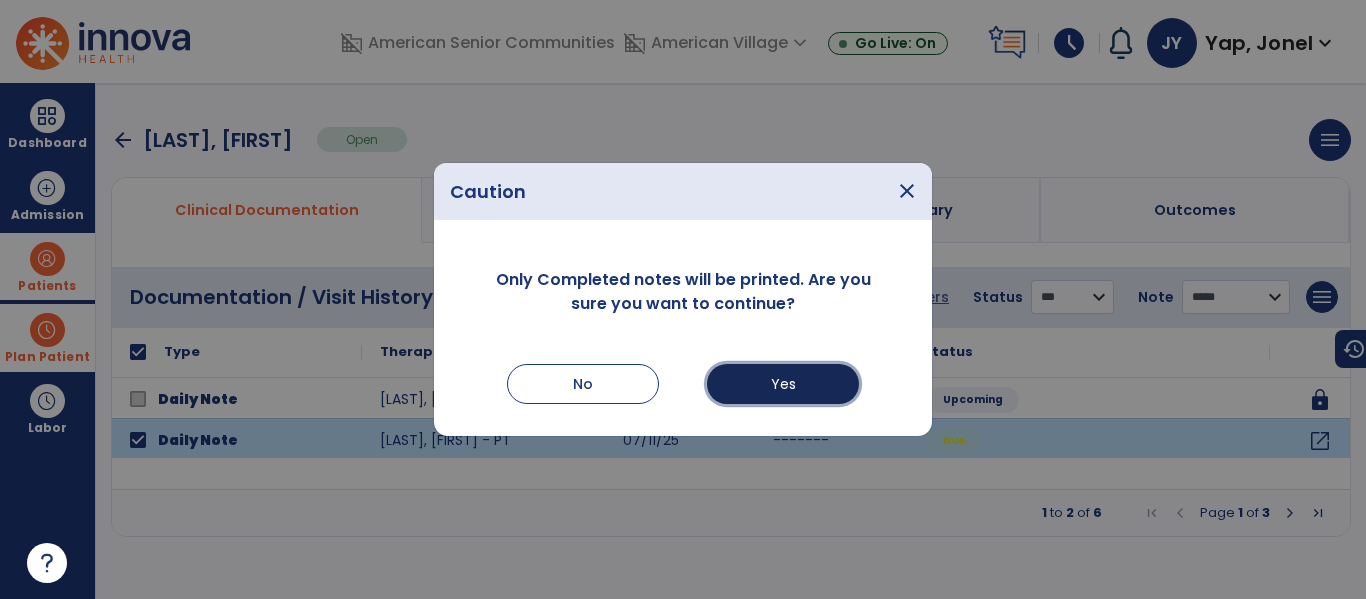 click on "Yes" at bounding box center [783, 384] 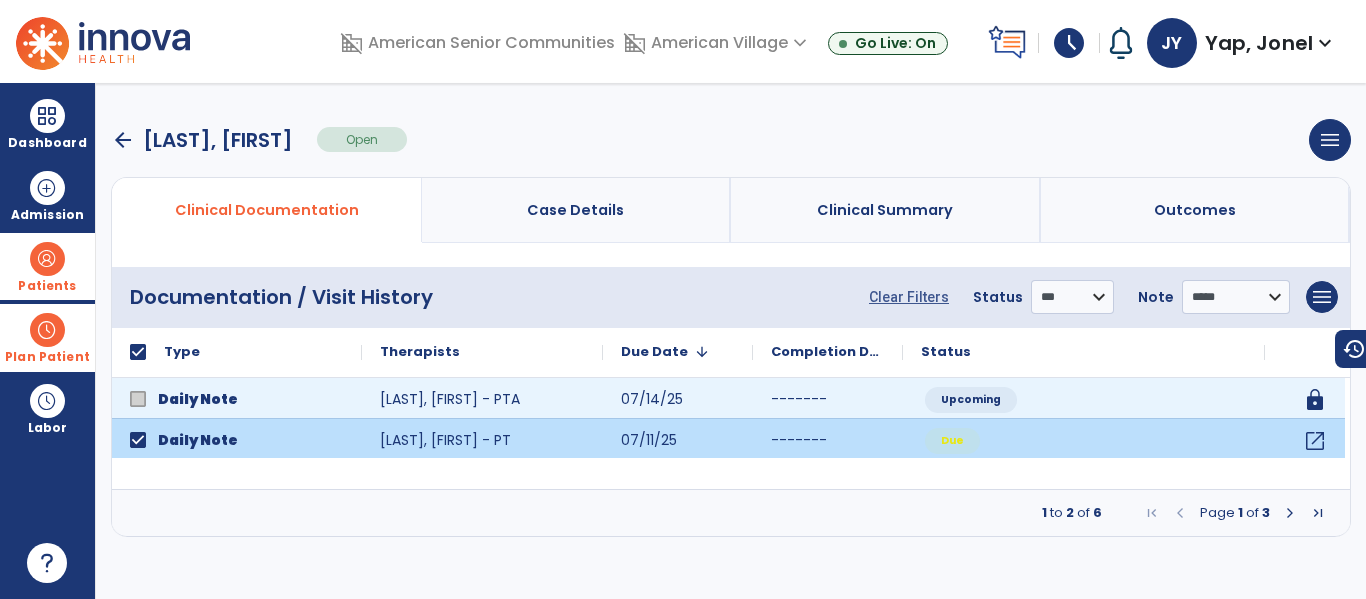 select on "***" 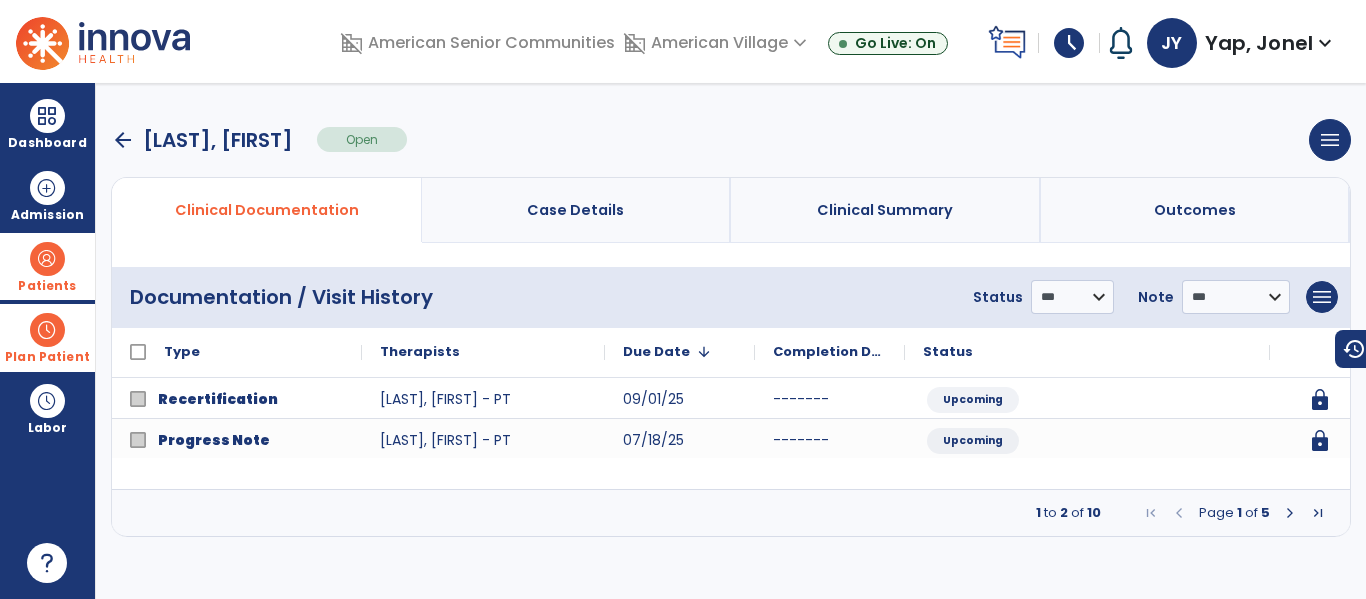 click on "Plan Patient" at bounding box center [47, 266] 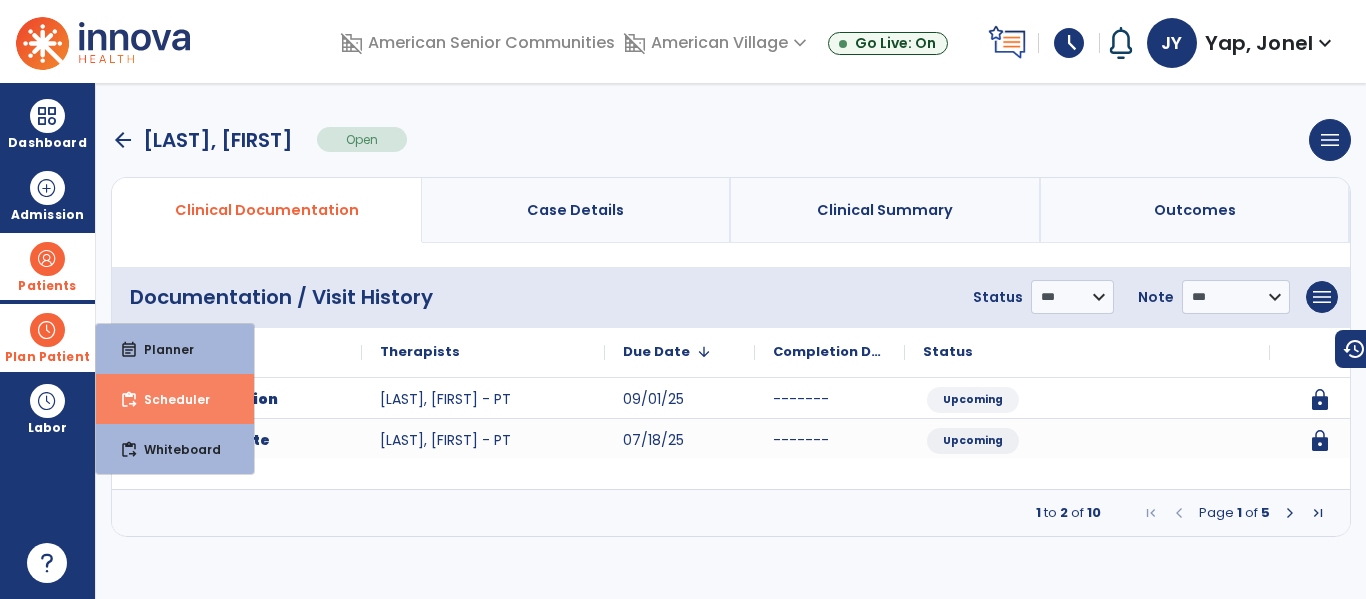 click on "Scheduler" at bounding box center (169, 399) 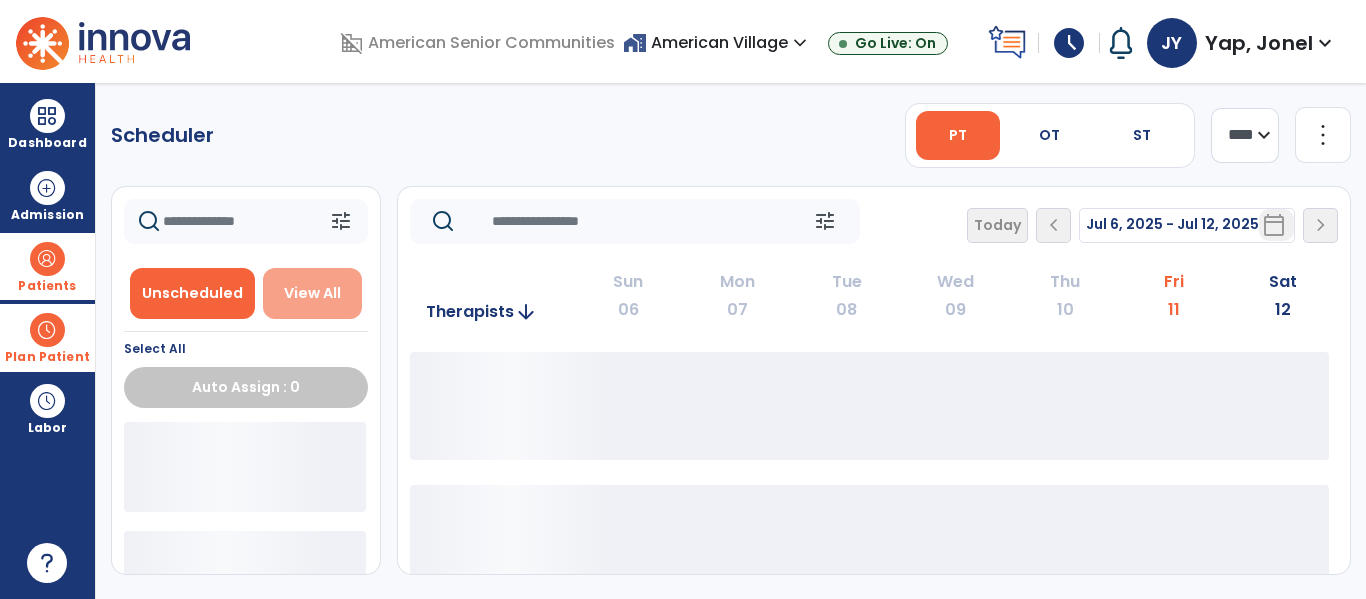 click on "View All" at bounding box center [312, 293] 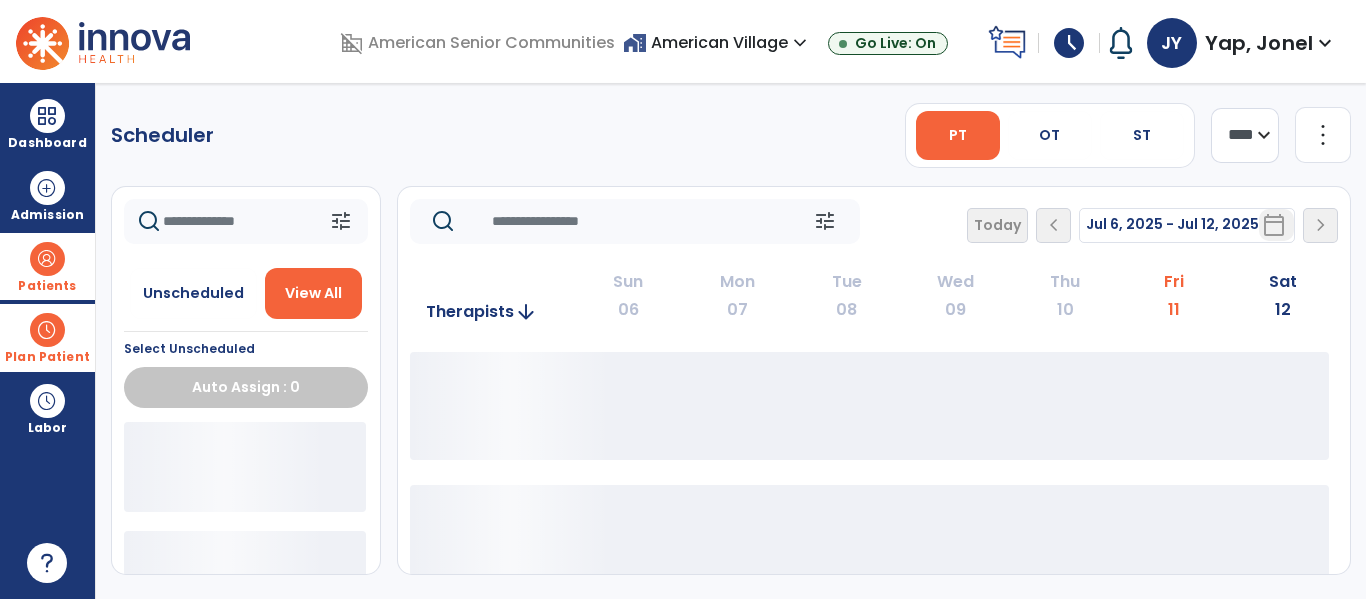 click 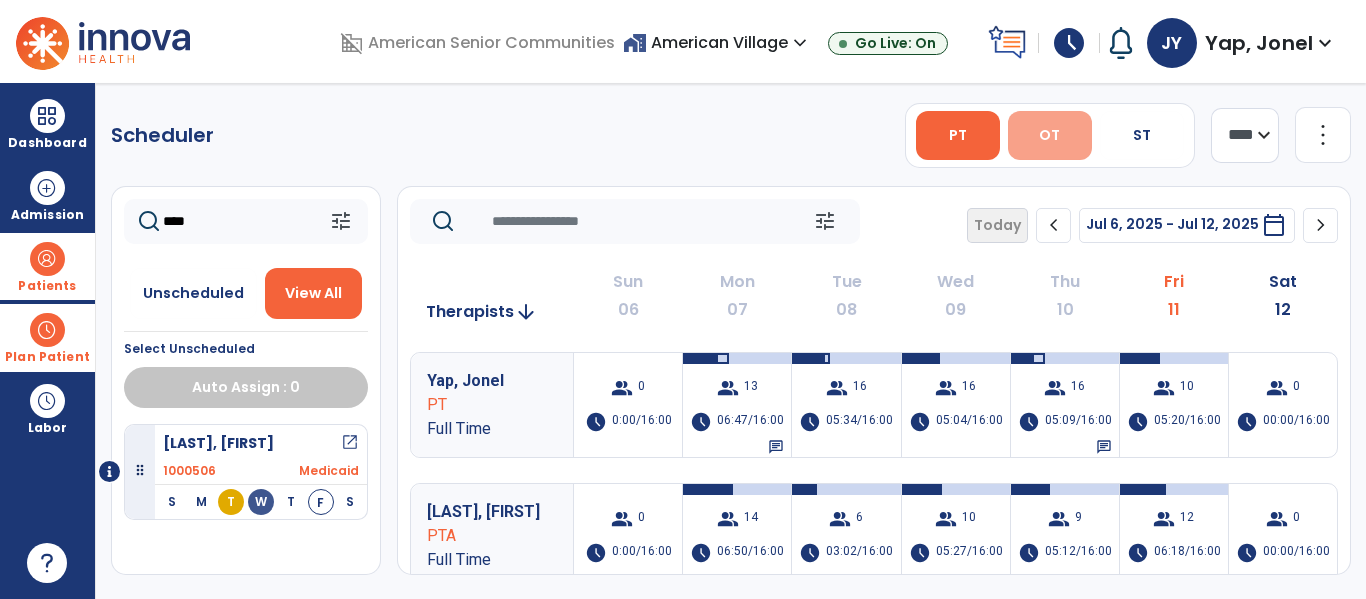 type on "****" 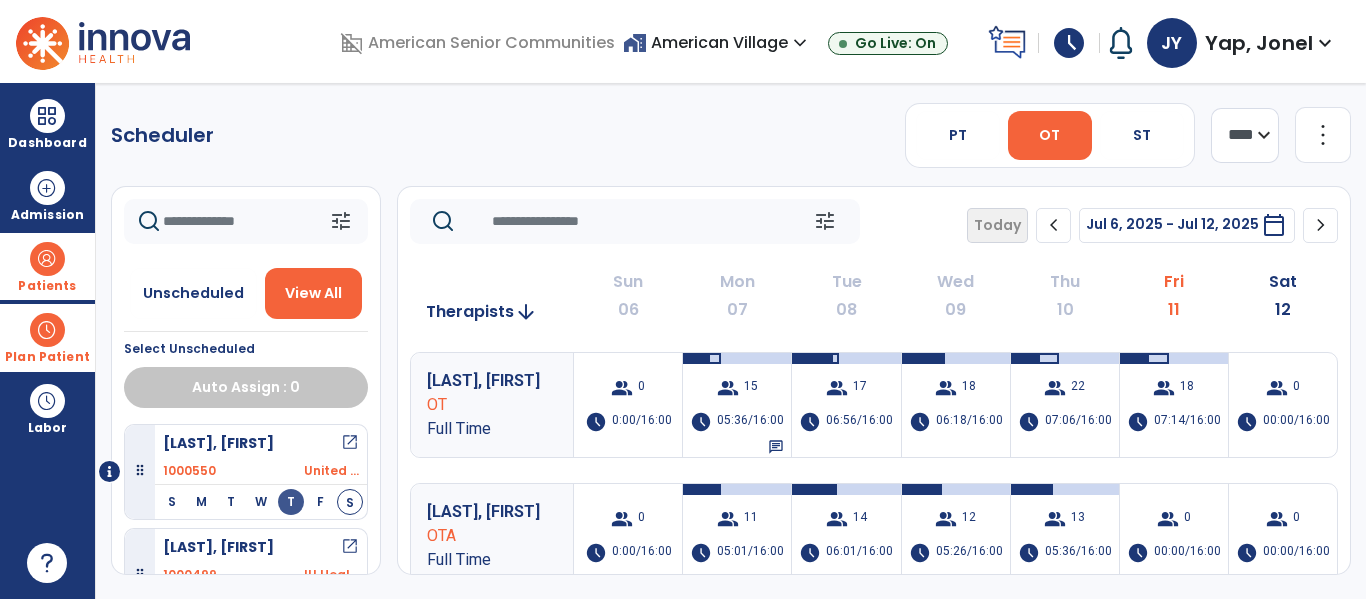 click 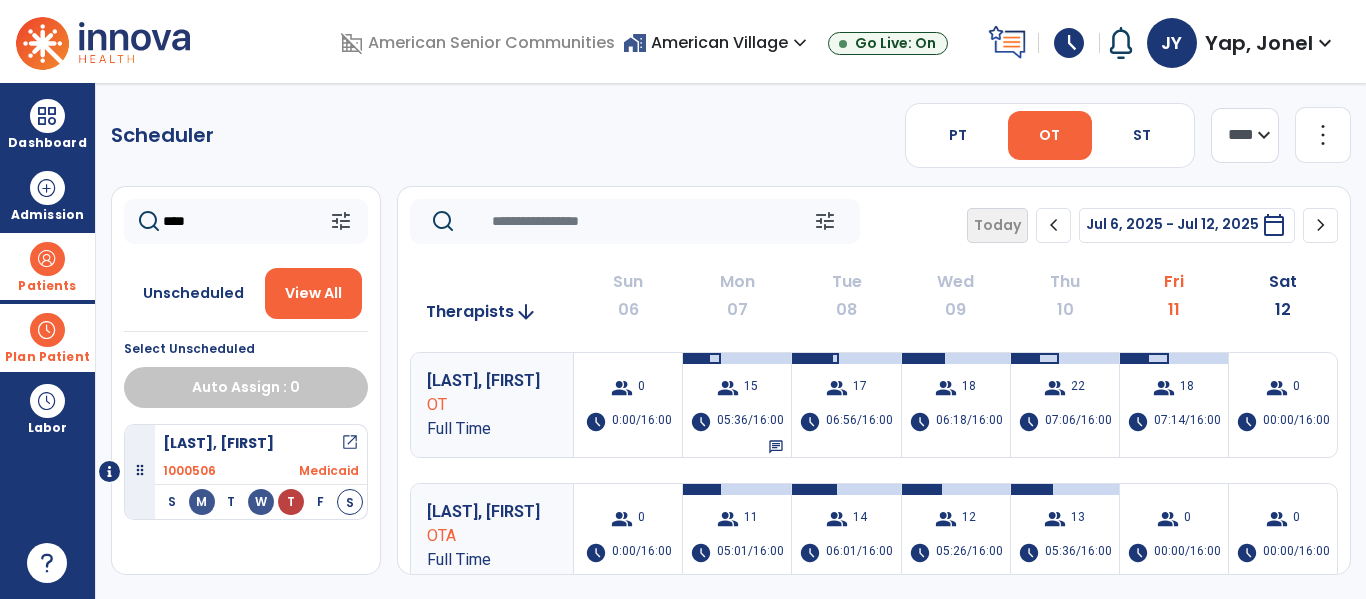 type on "****" 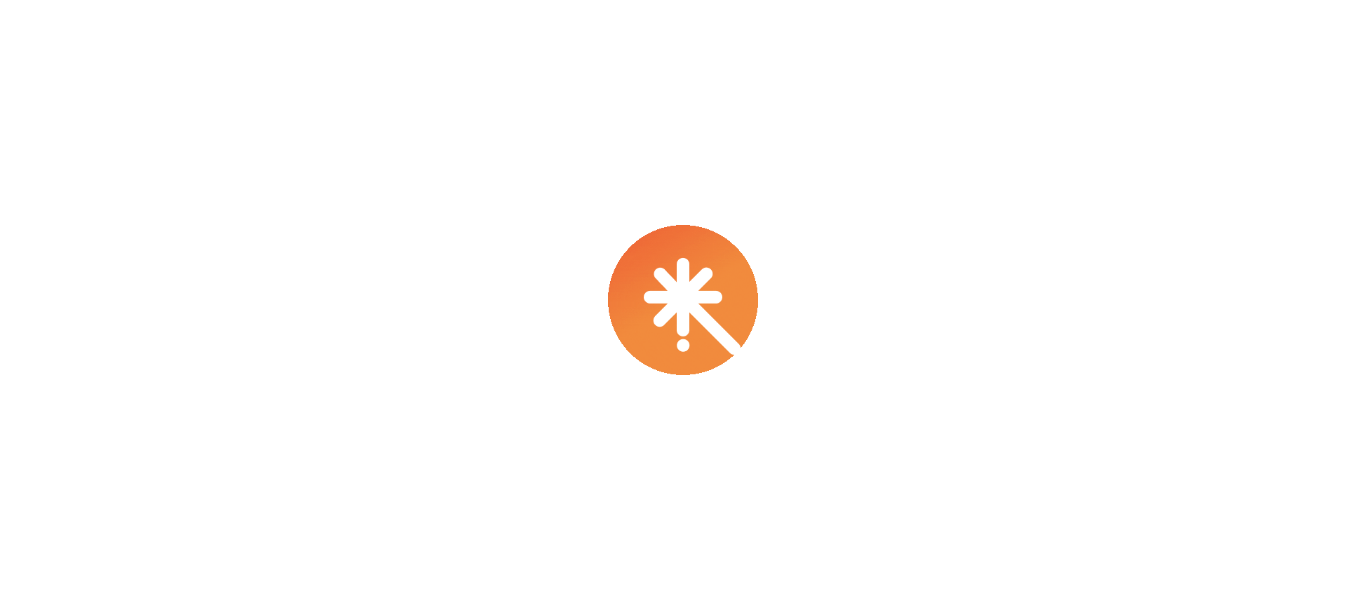 scroll, scrollTop: 0, scrollLeft: 0, axis: both 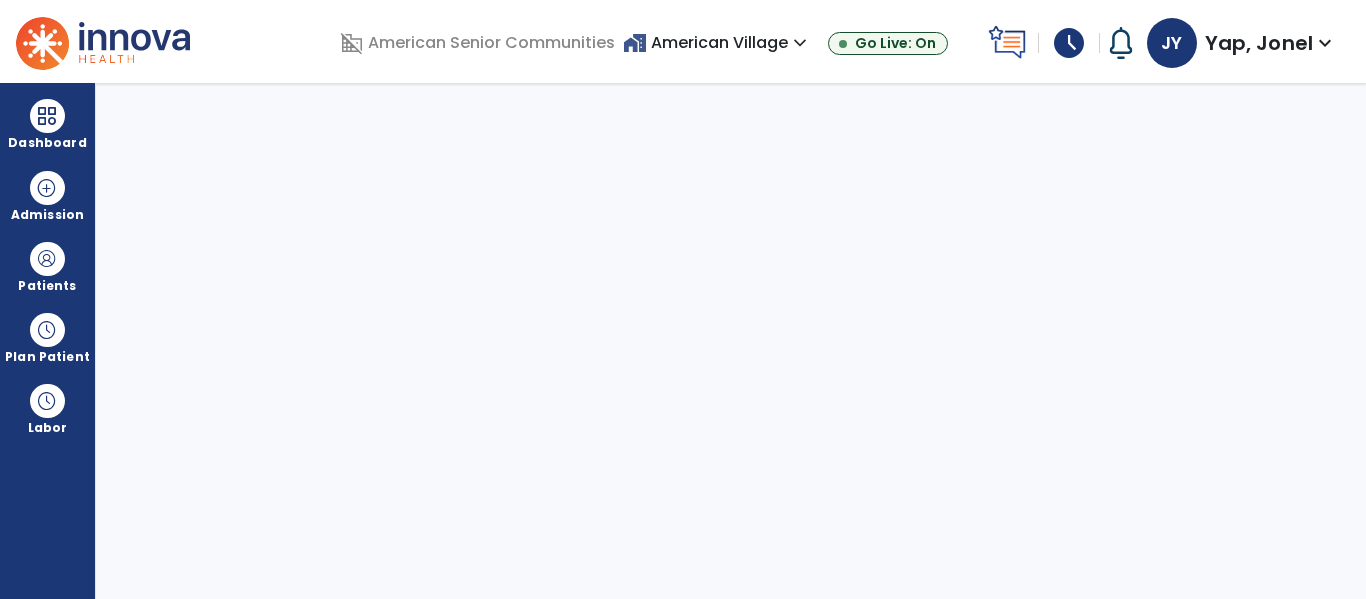 select on "****" 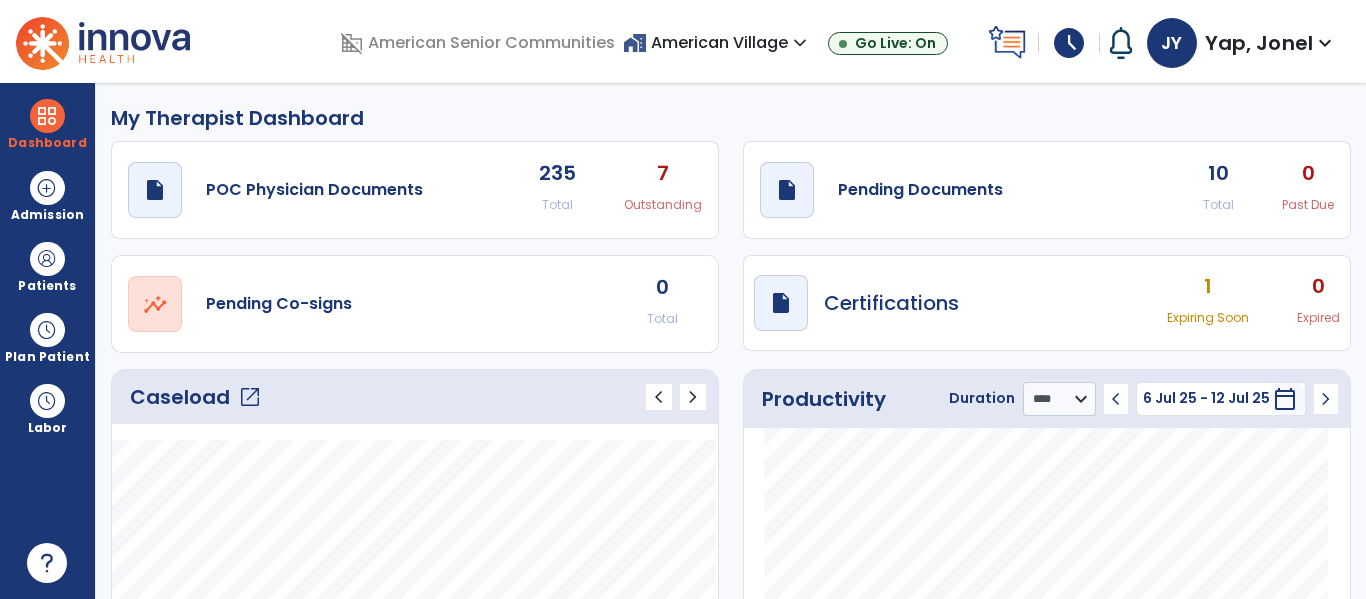 click on "Caseload   open_in_new" 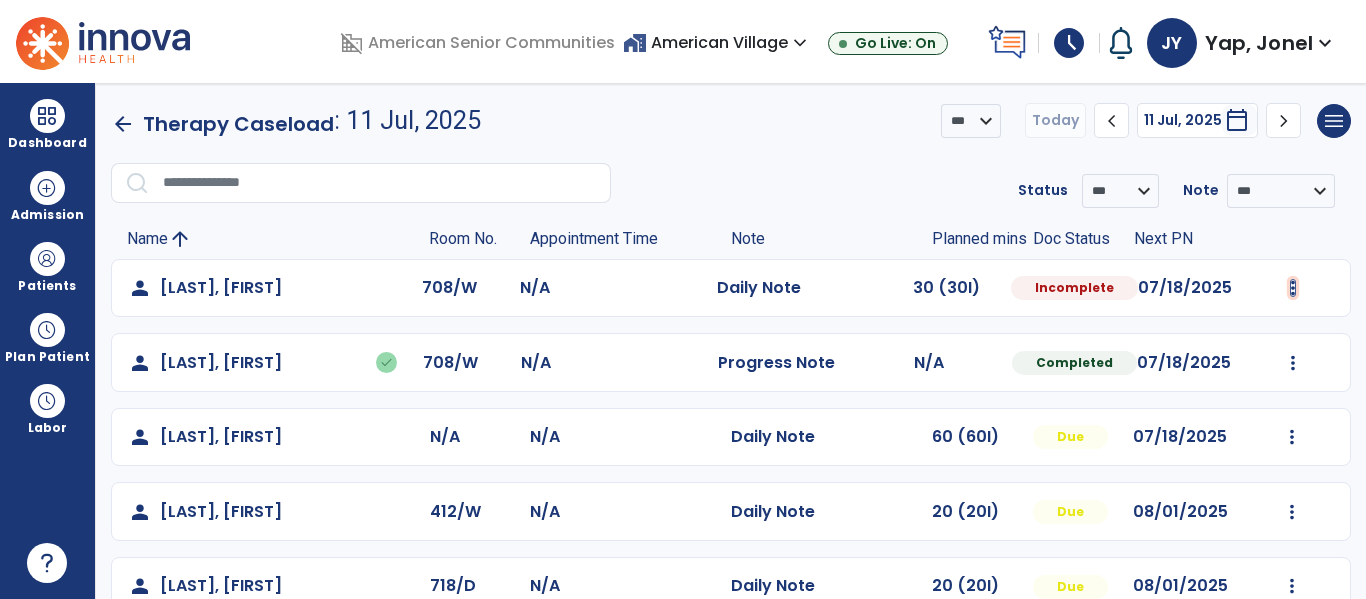 click at bounding box center (1293, 288) 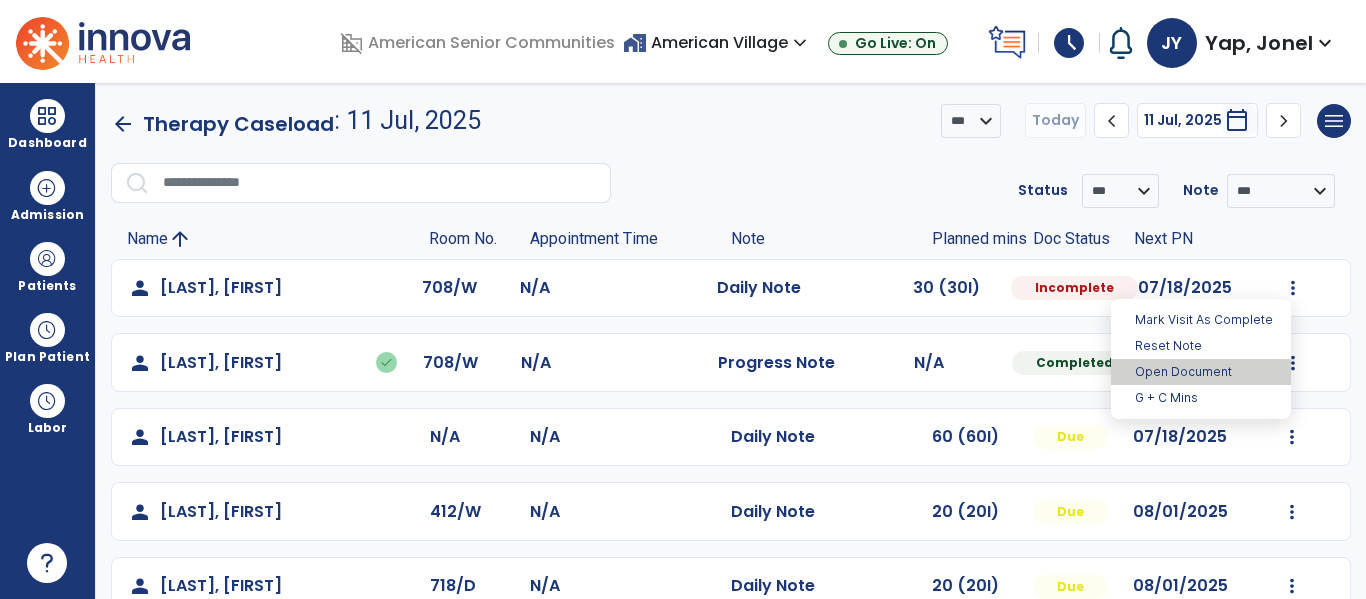 click on "Open Document" at bounding box center (1201, 372) 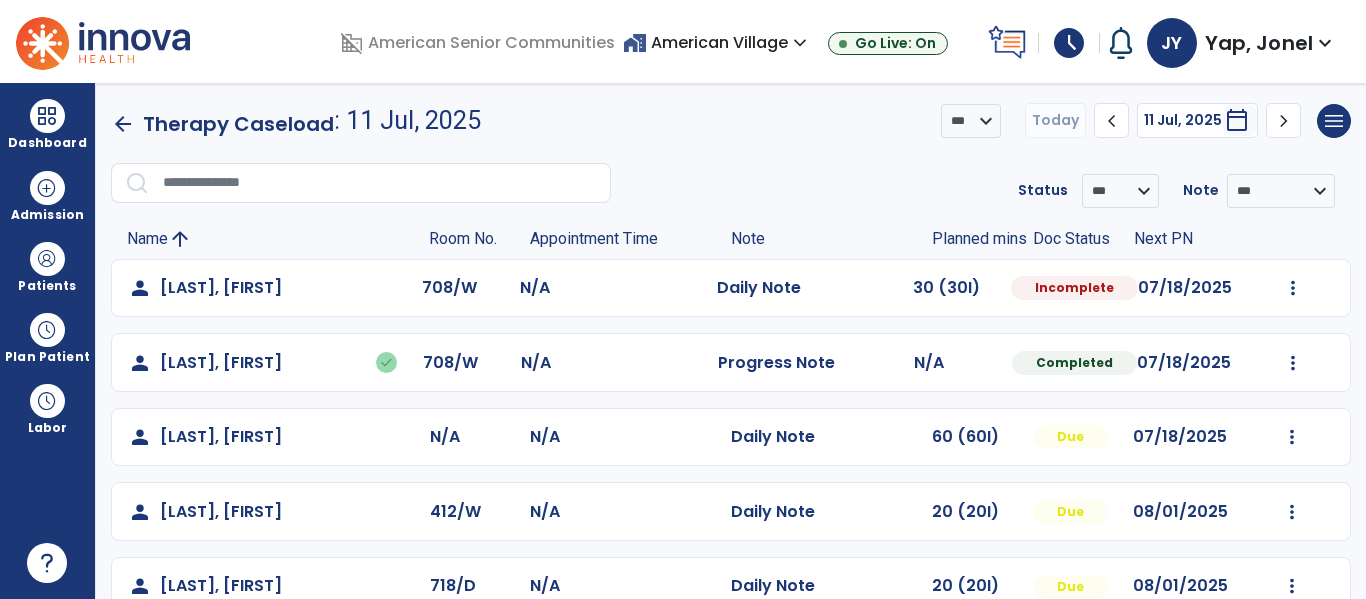 select on "*" 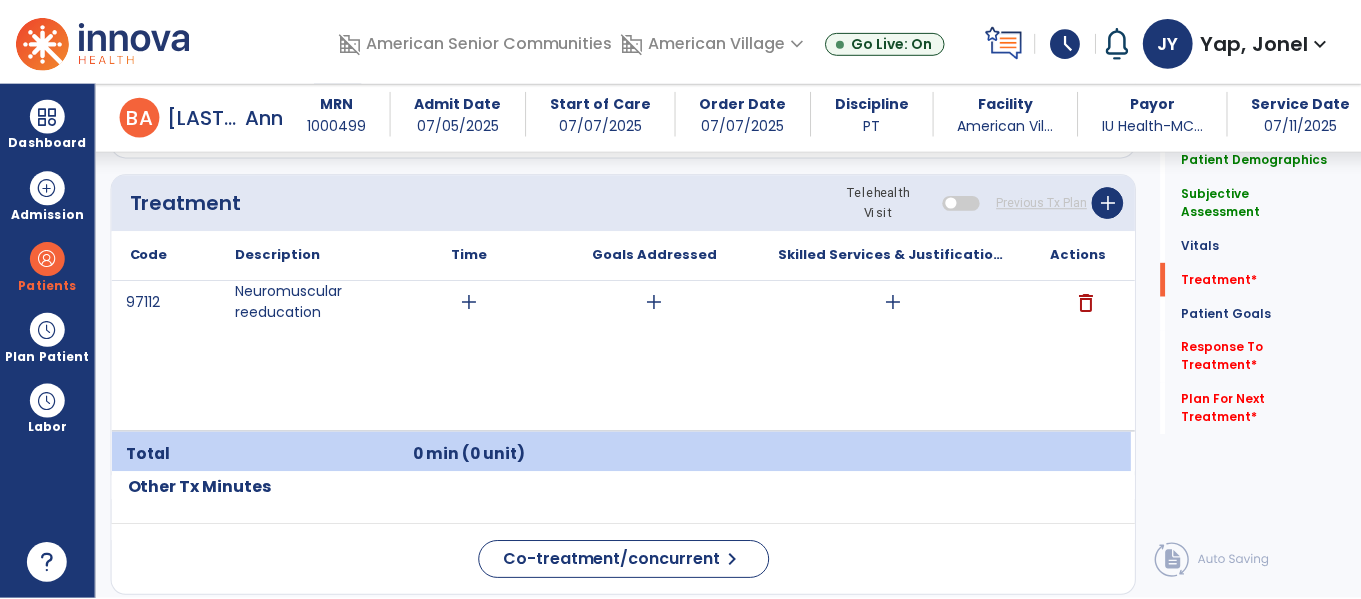 scroll, scrollTop: 1236, scrollLeft: 0, axis: vertical 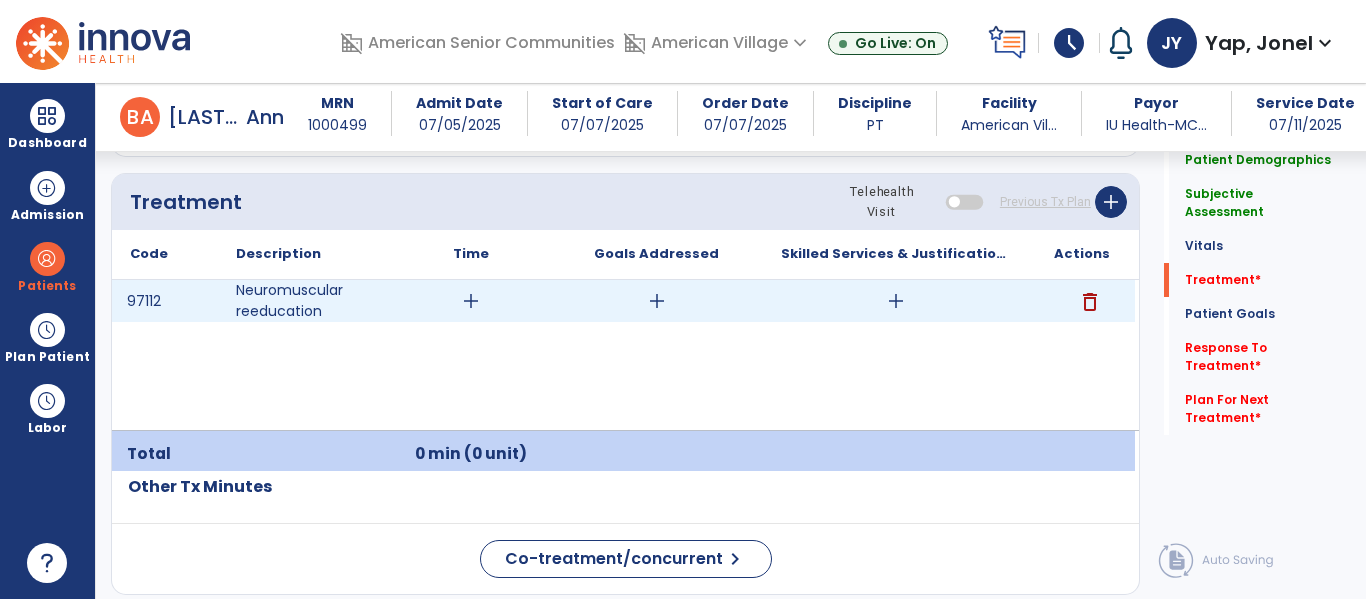 click on "add" at bounding box center (471, 301) 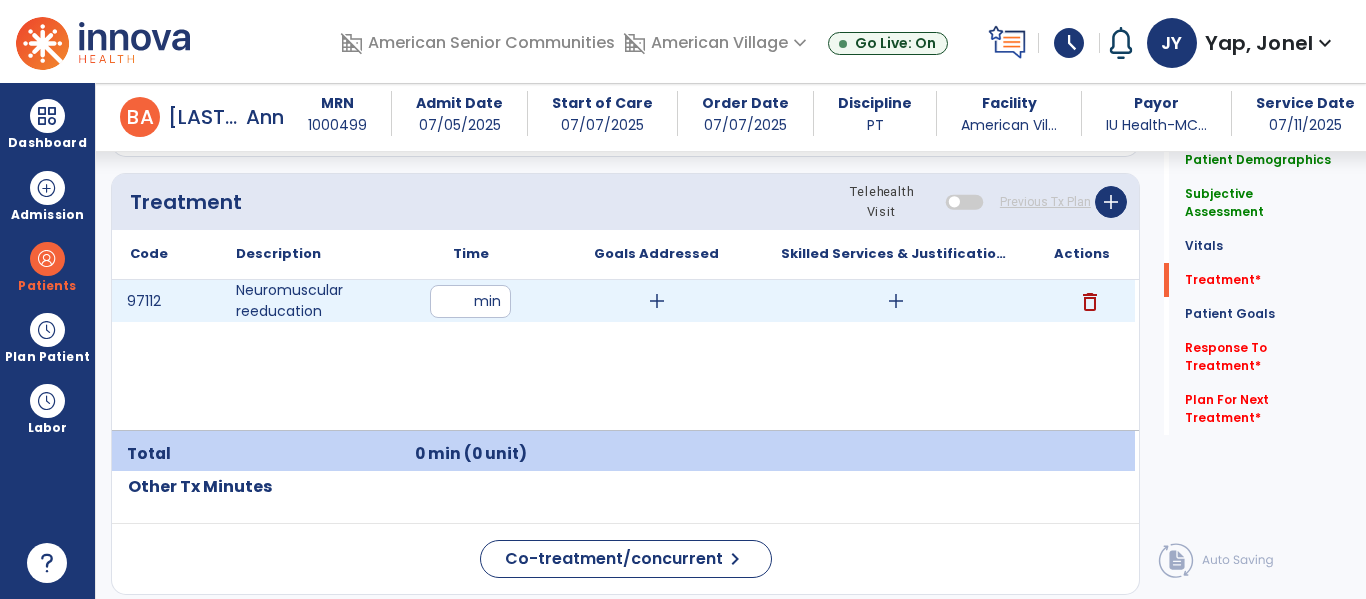 type on "**" 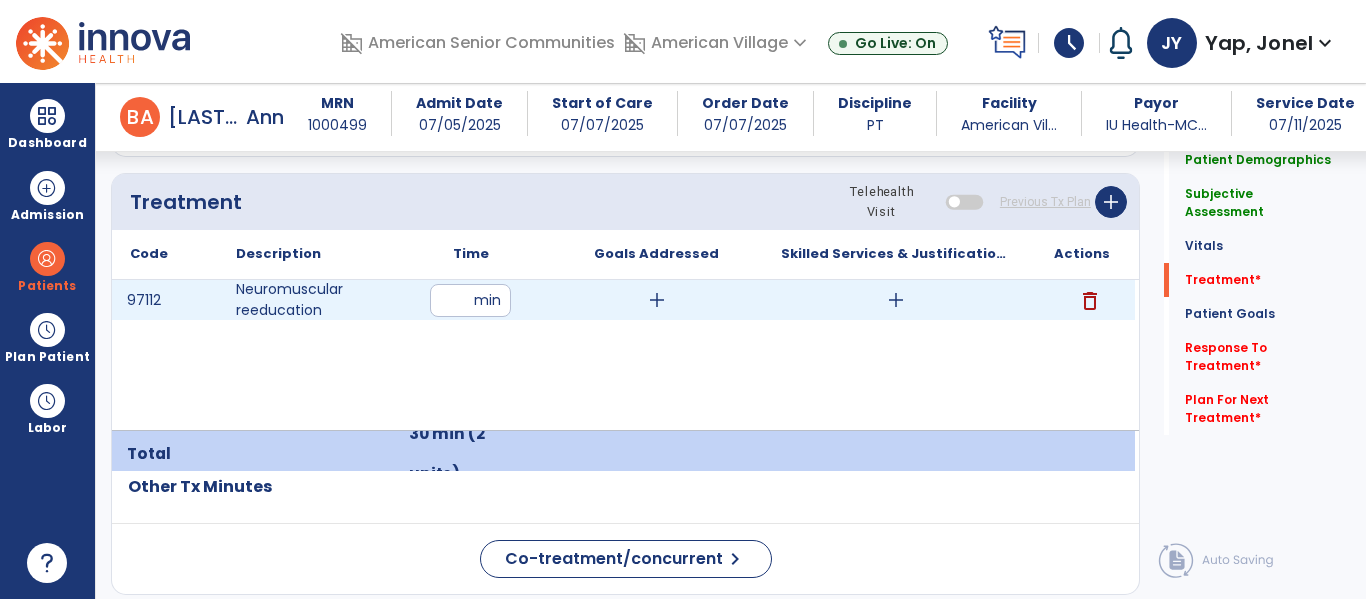 click on "add" at bounding box center [896, 300] 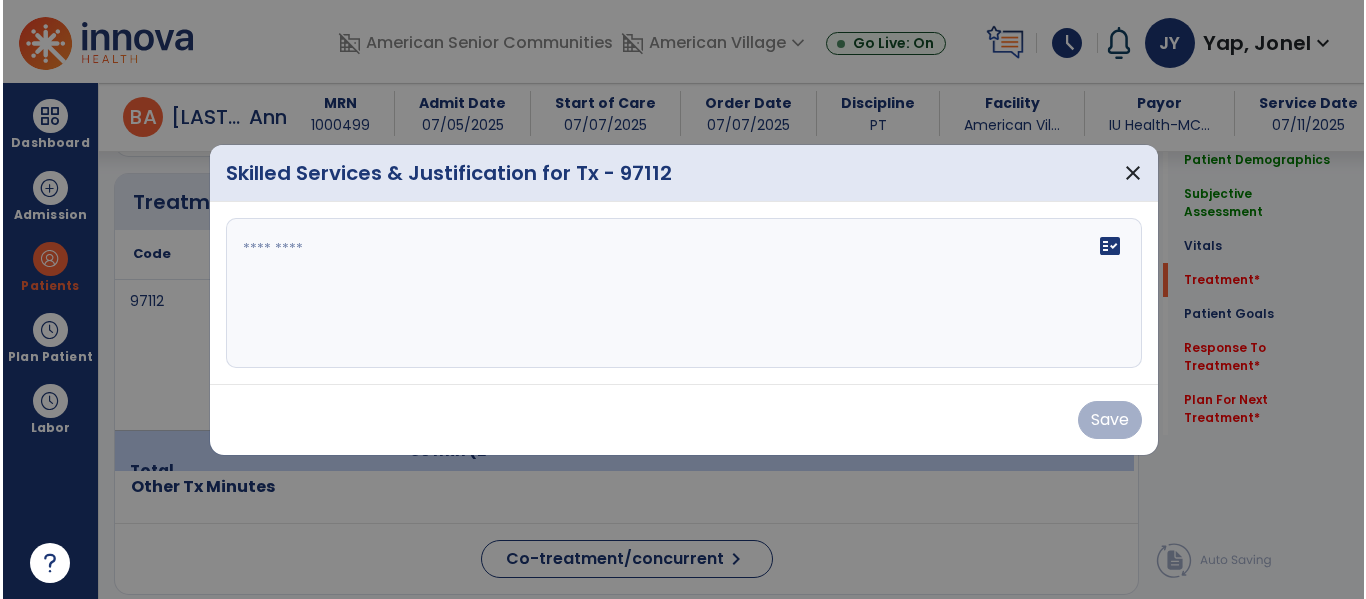 scroll, scrollTop: 1236, scrollLeft: 0, axis: vertical 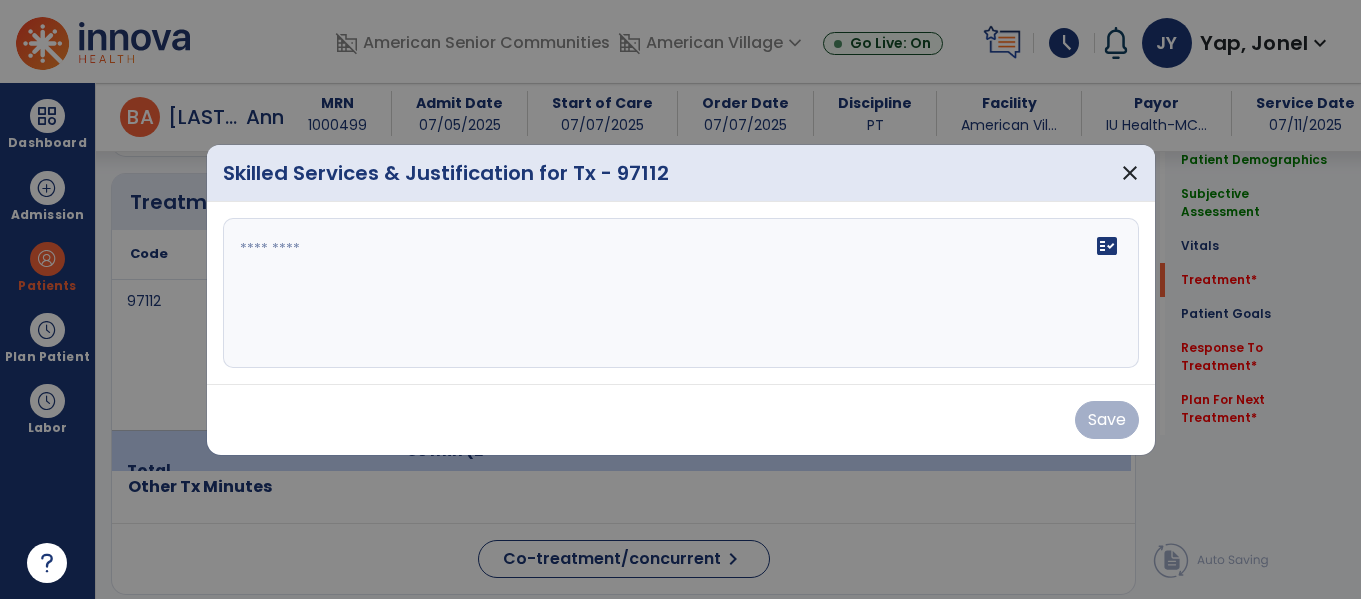 click on "fact_check" at bounding box center [681, 293] 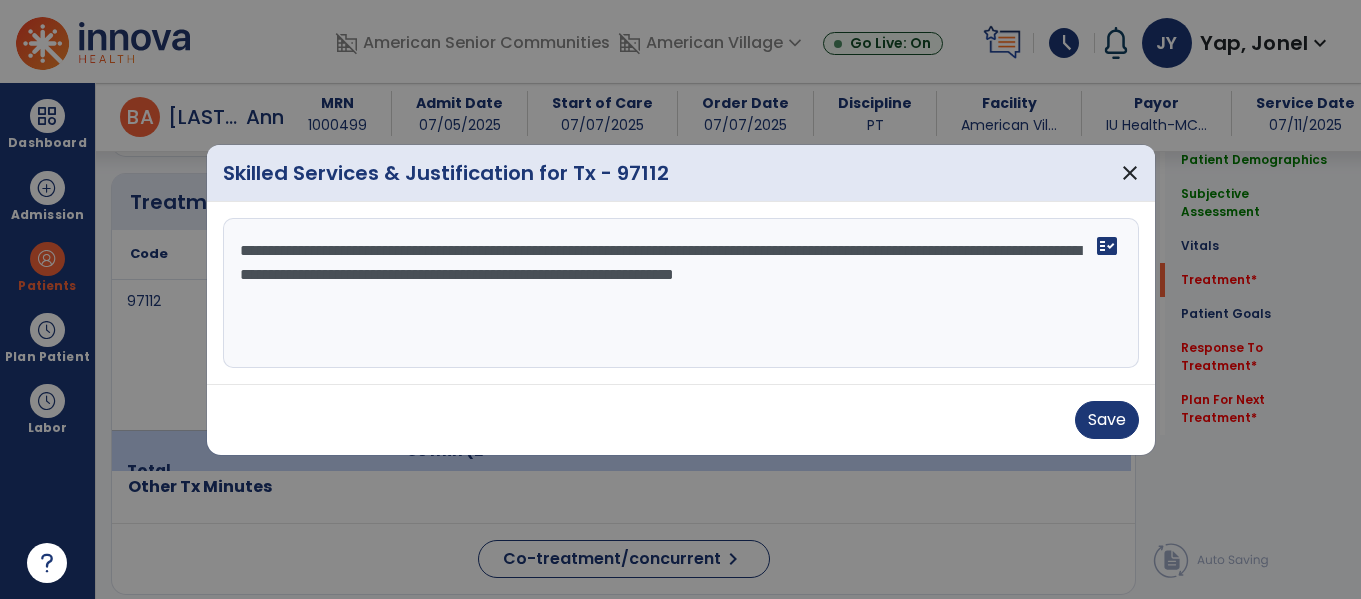 click on "**********" at bounding box center (681, 293) 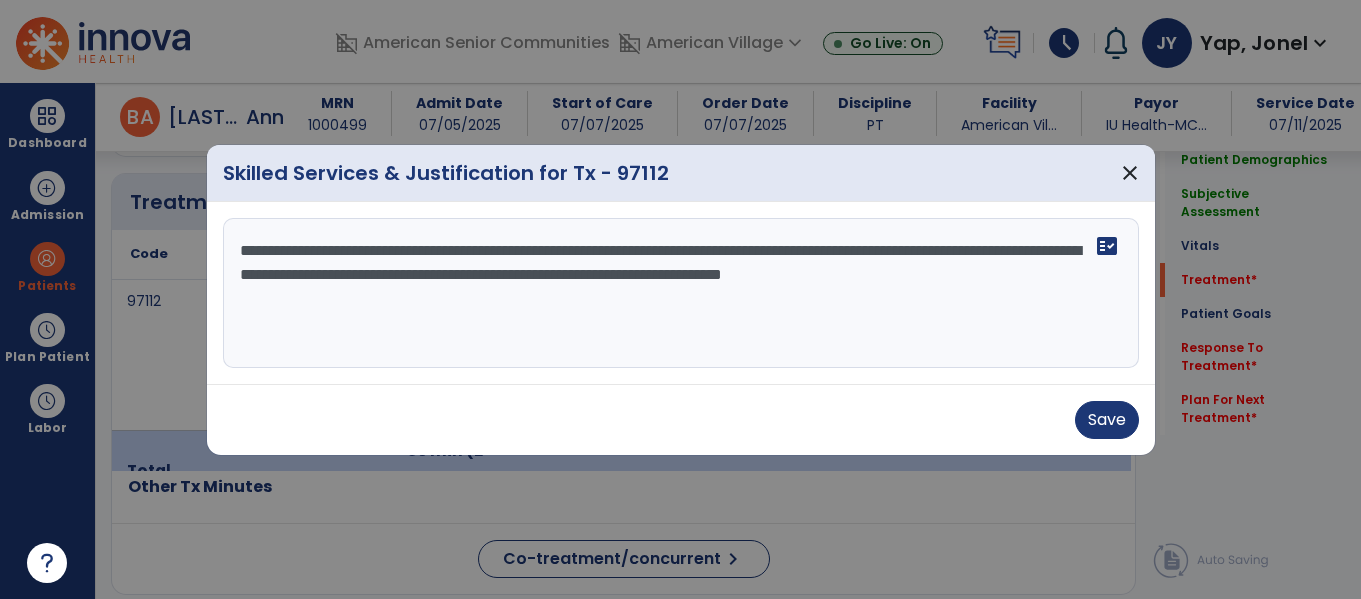 click on "**********" at bounding box center [681, 293] 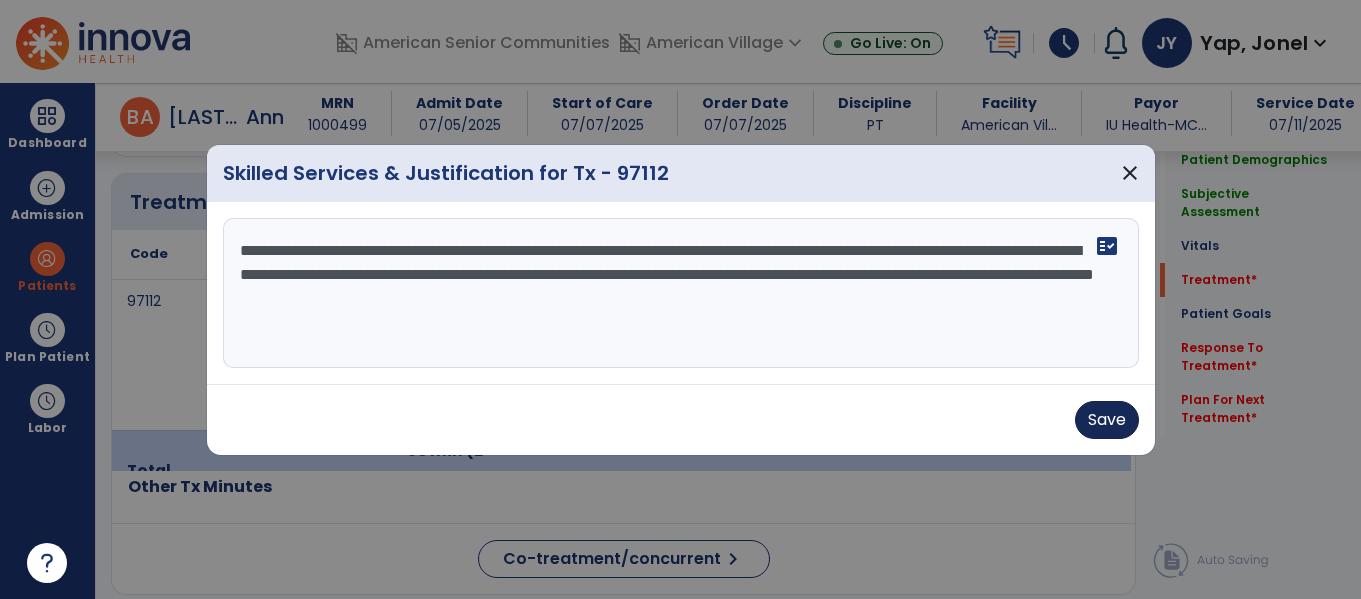 type on "**********" 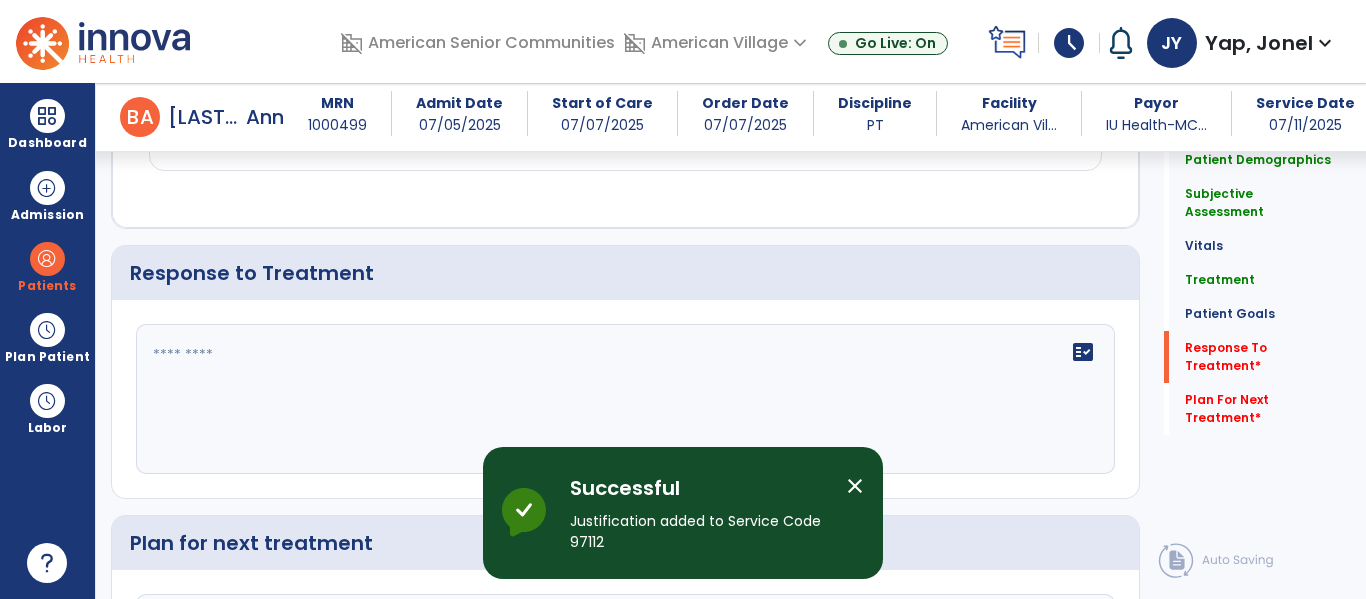 scroll, scrollTop: 2383, scrollLeft: 0, axis: vertical 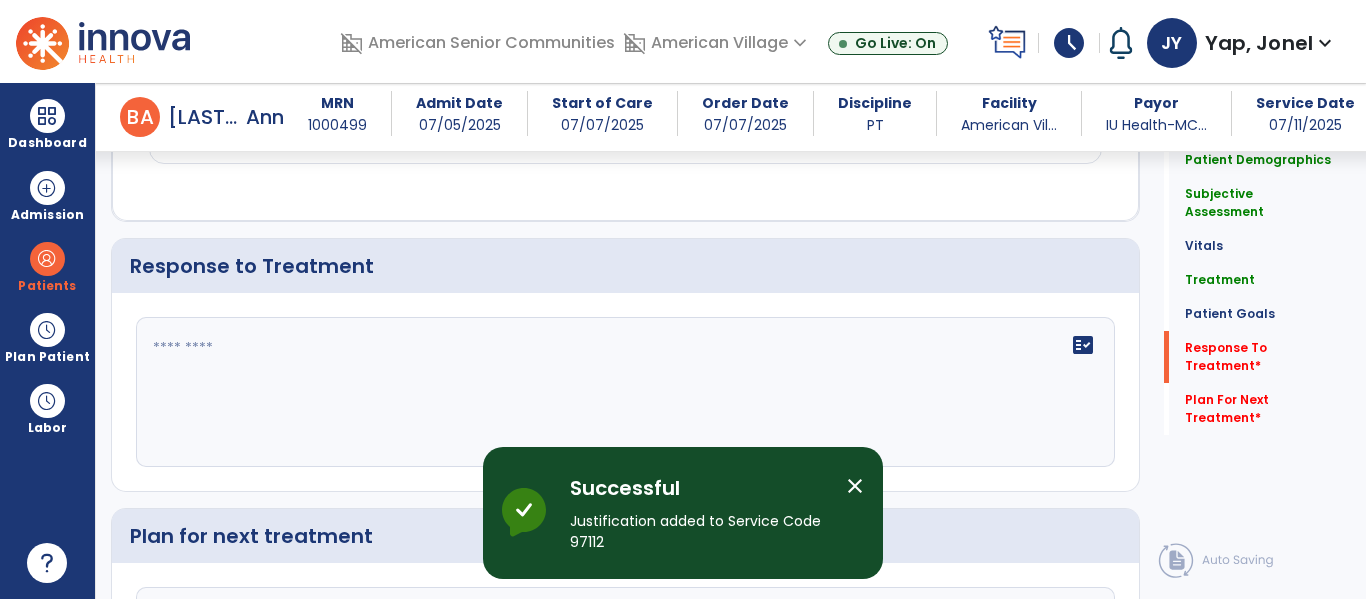 click 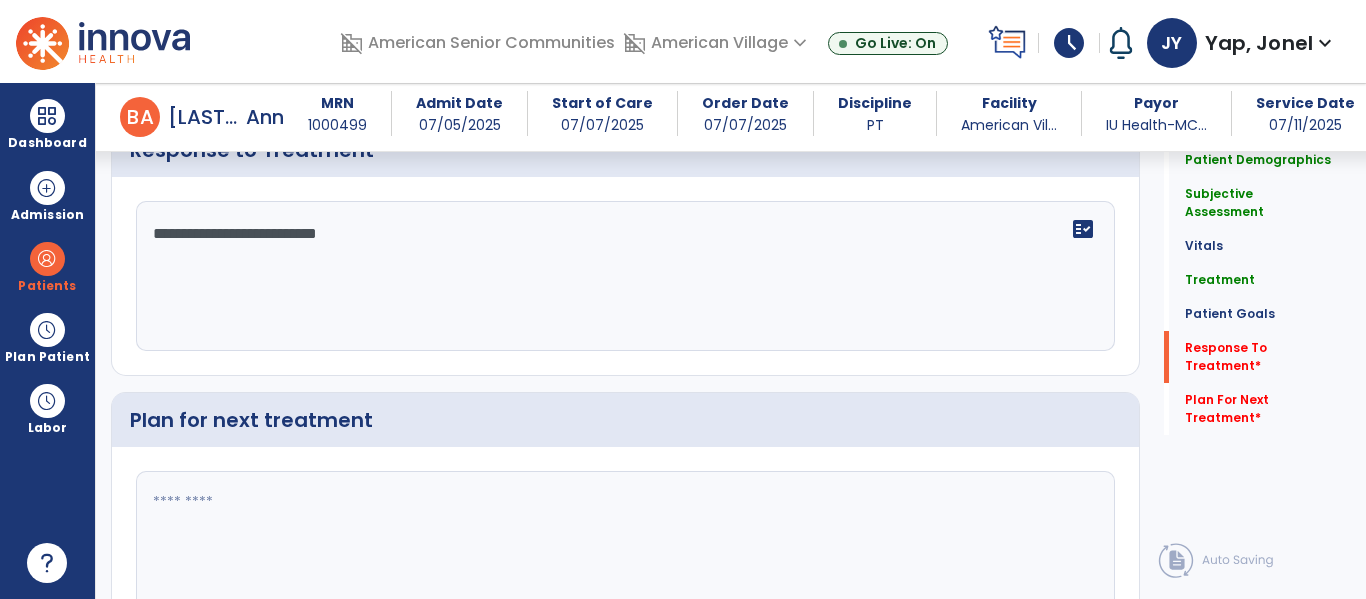 scroll, scrollTop: 2529, scrollLeft: 0, axis: vertical 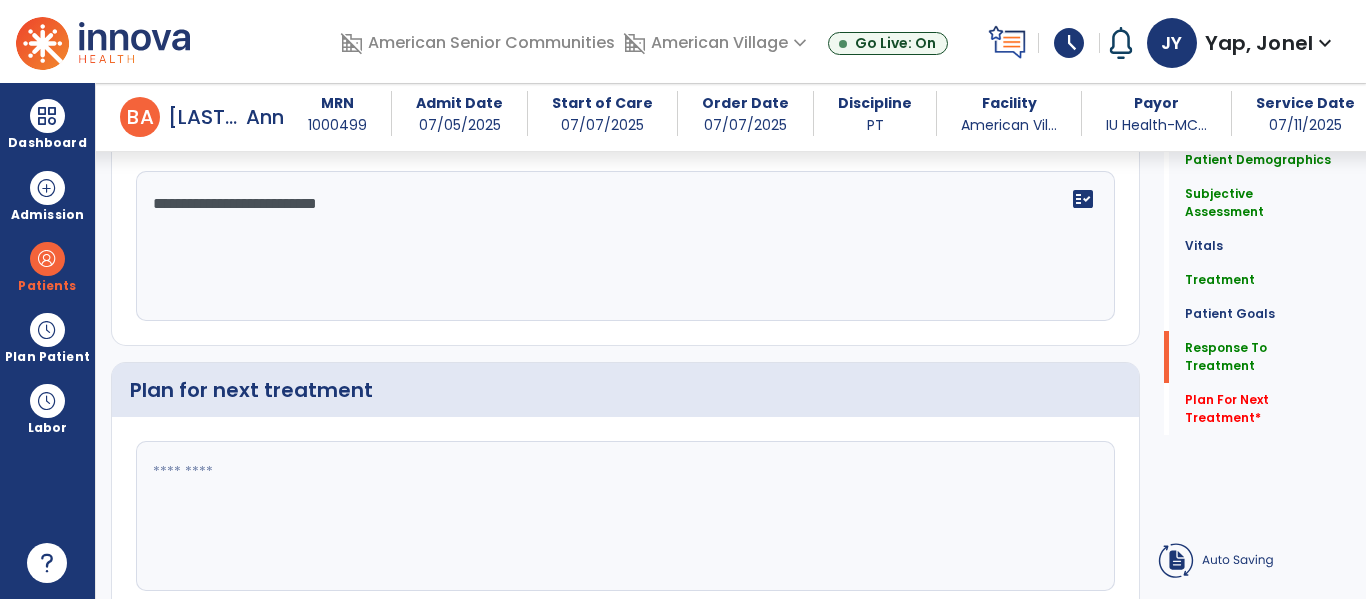 type on "**********" 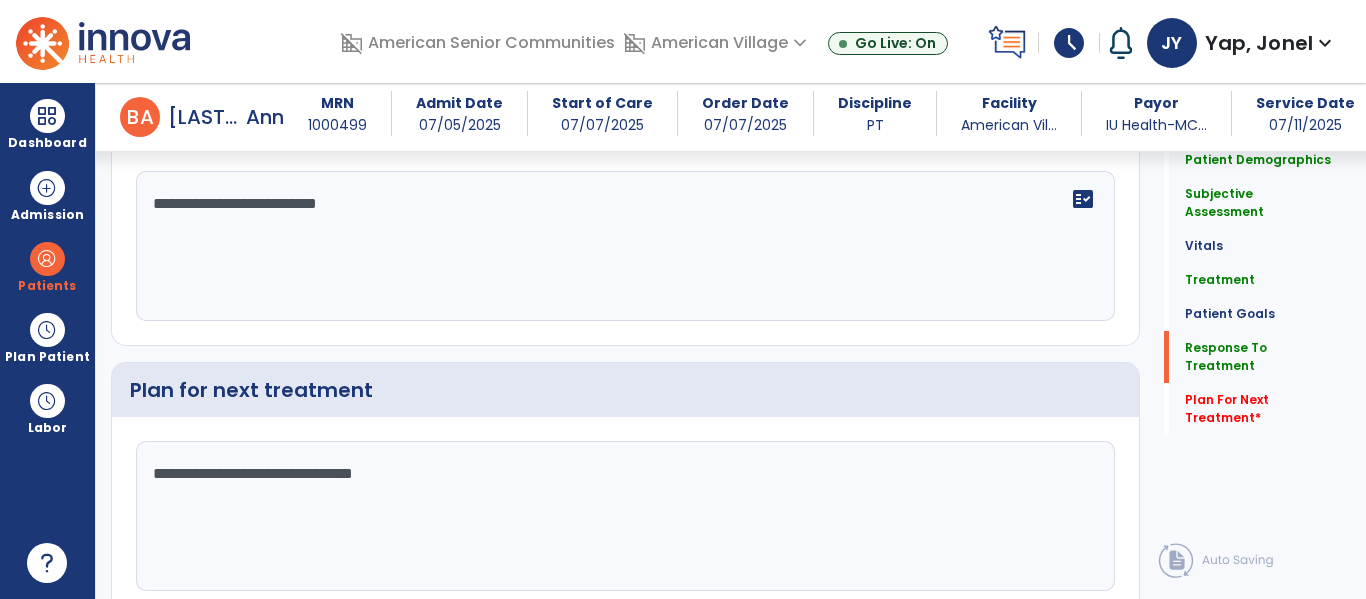 paste on "**********" 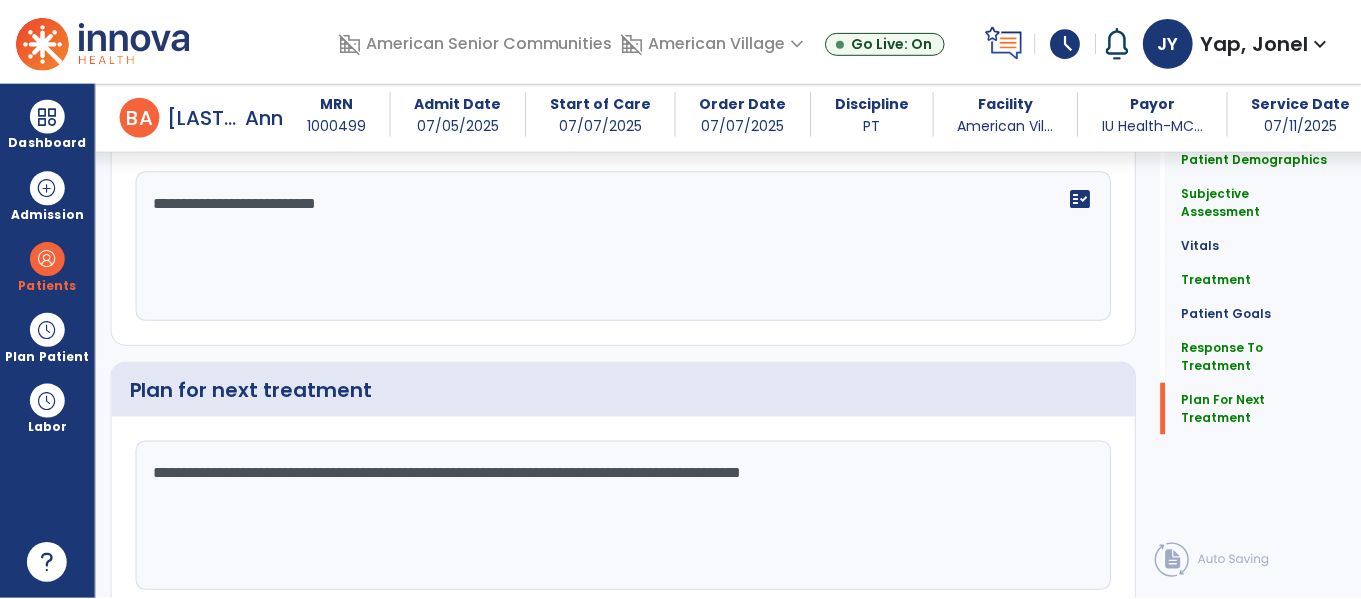 scroll, scrollTop: 2612, scrollLeft: 0, axis: vertical 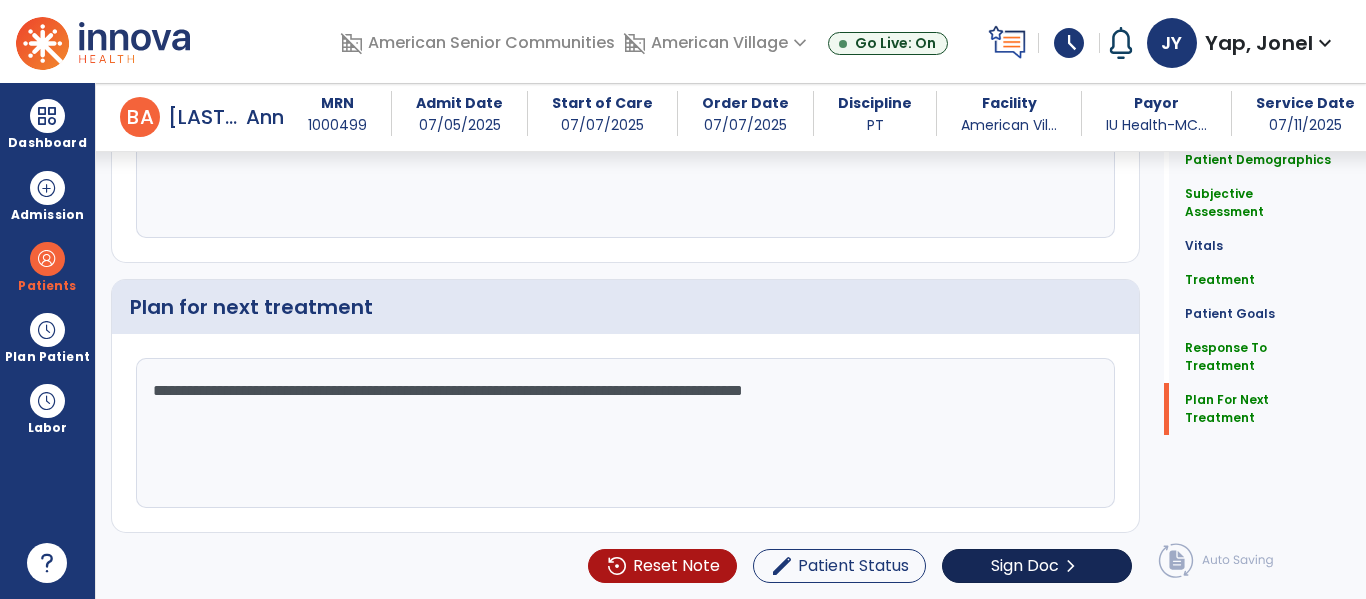 type on "**********" 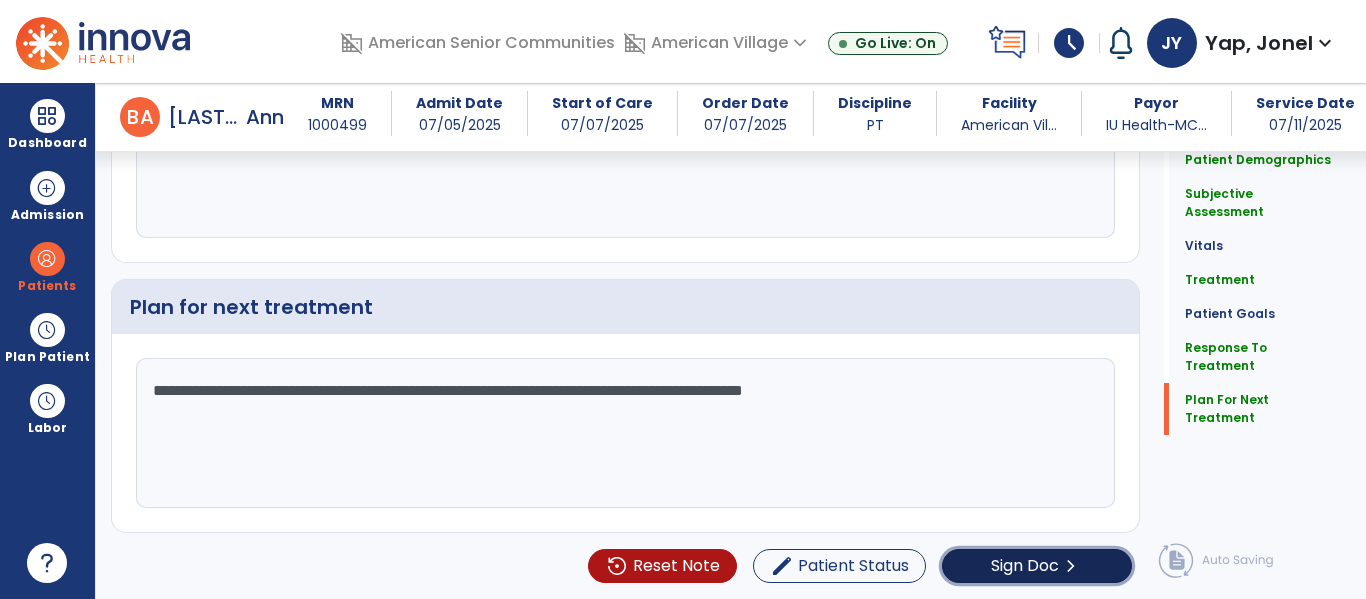 click on "Sign Doc" 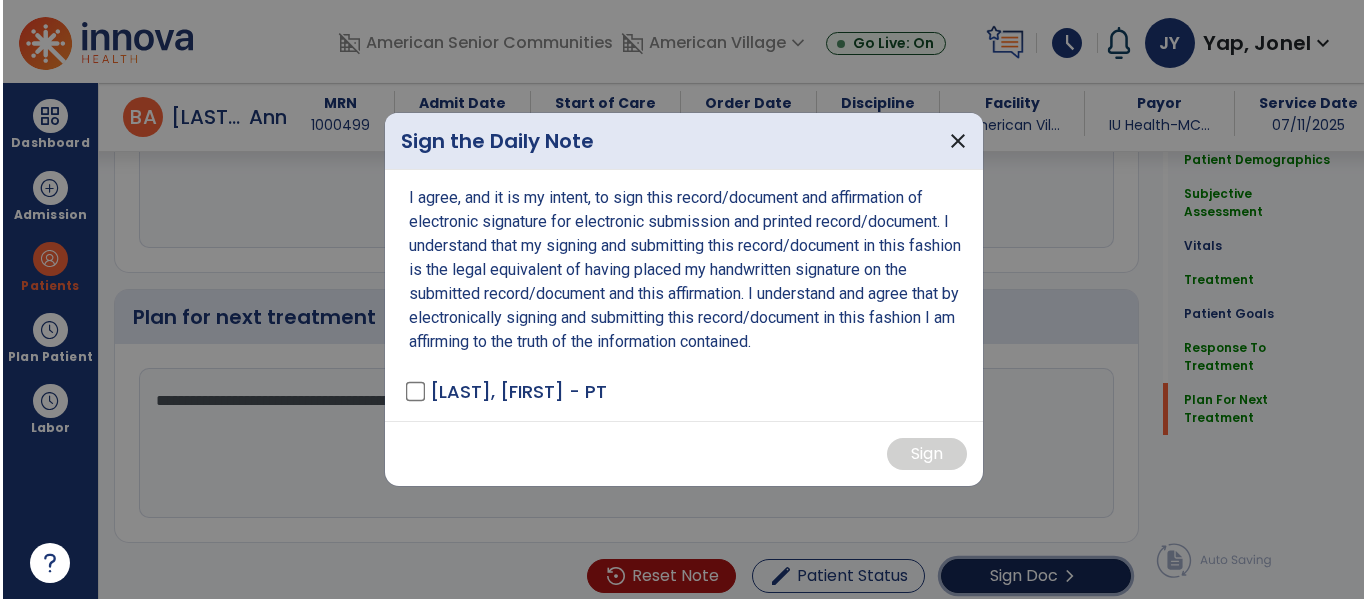 scroll, scrollTop: 2612, scrollLeft: 0, axis: vertical 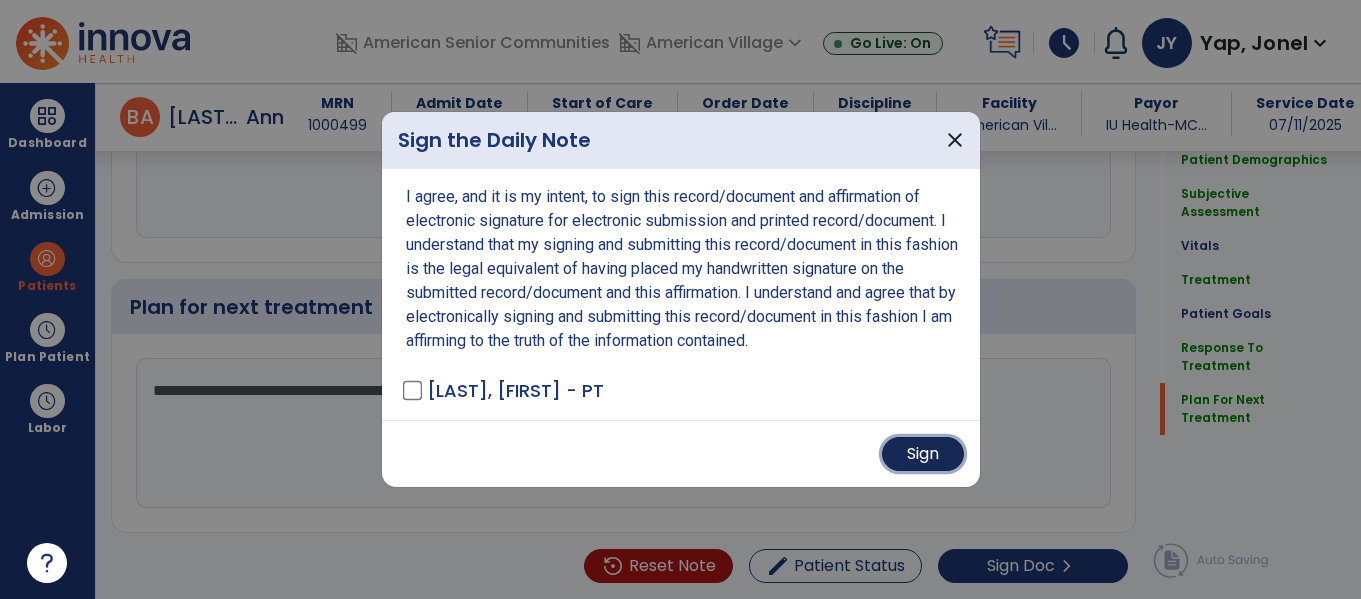 click on "Sign" at bounding box center (923, 454) 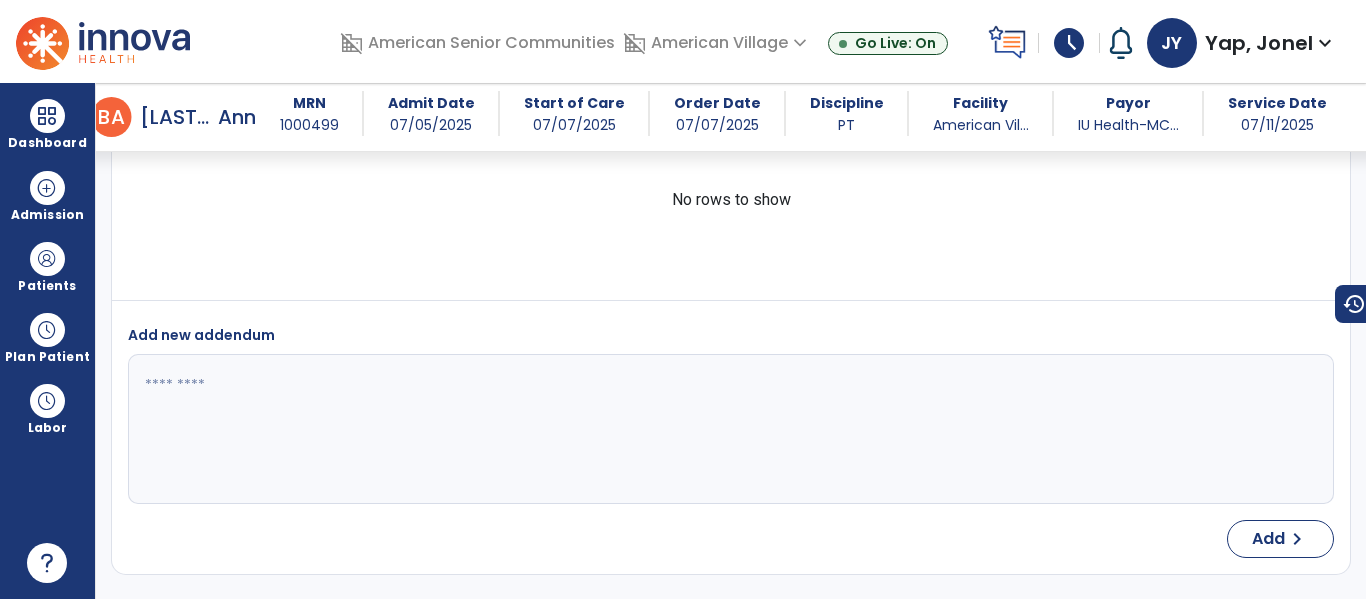 scroll, scrollTop: 3742, scrollLeft: 0, axis: vertical 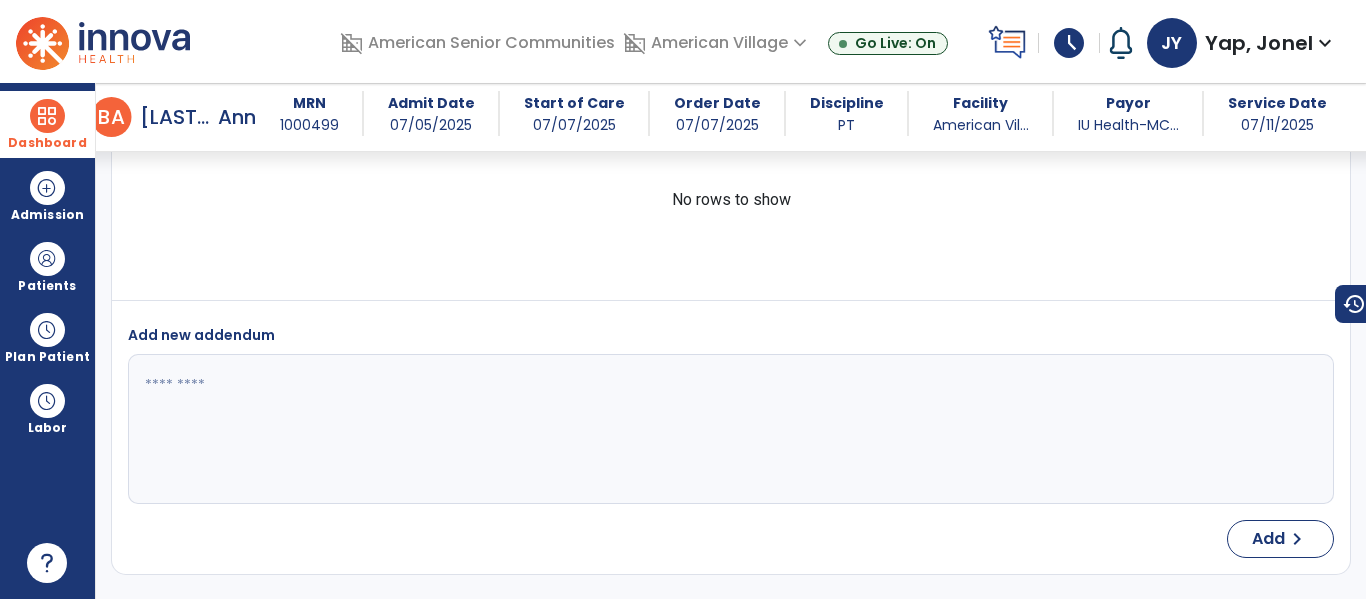 click at bounding box center (47, 116) 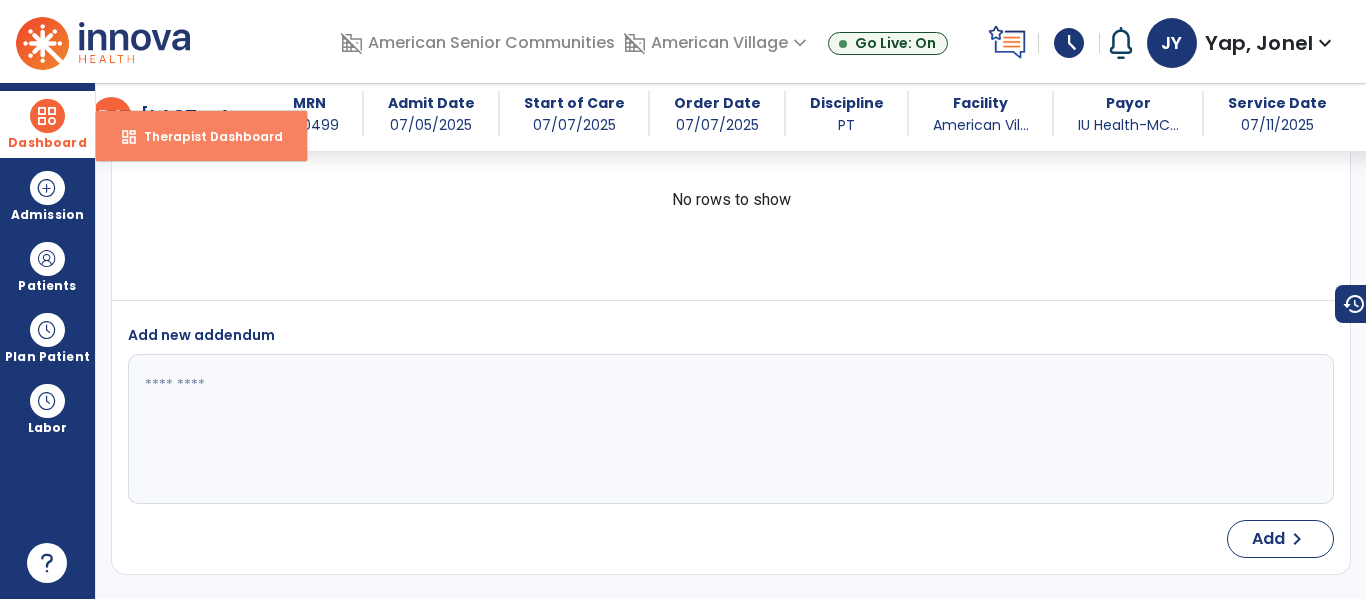 click on "Therapist Dashboard" at bounding box center (205, 136) 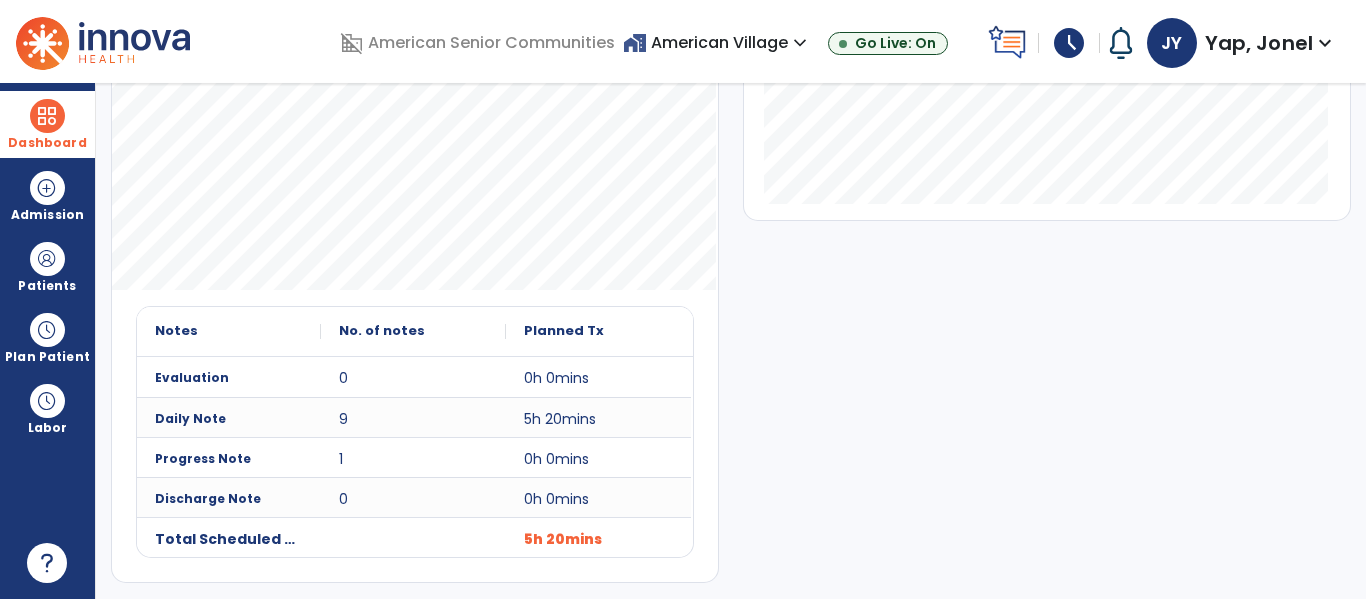 scroll, scrollTop: 0, scrollLeft: 0, axis: both 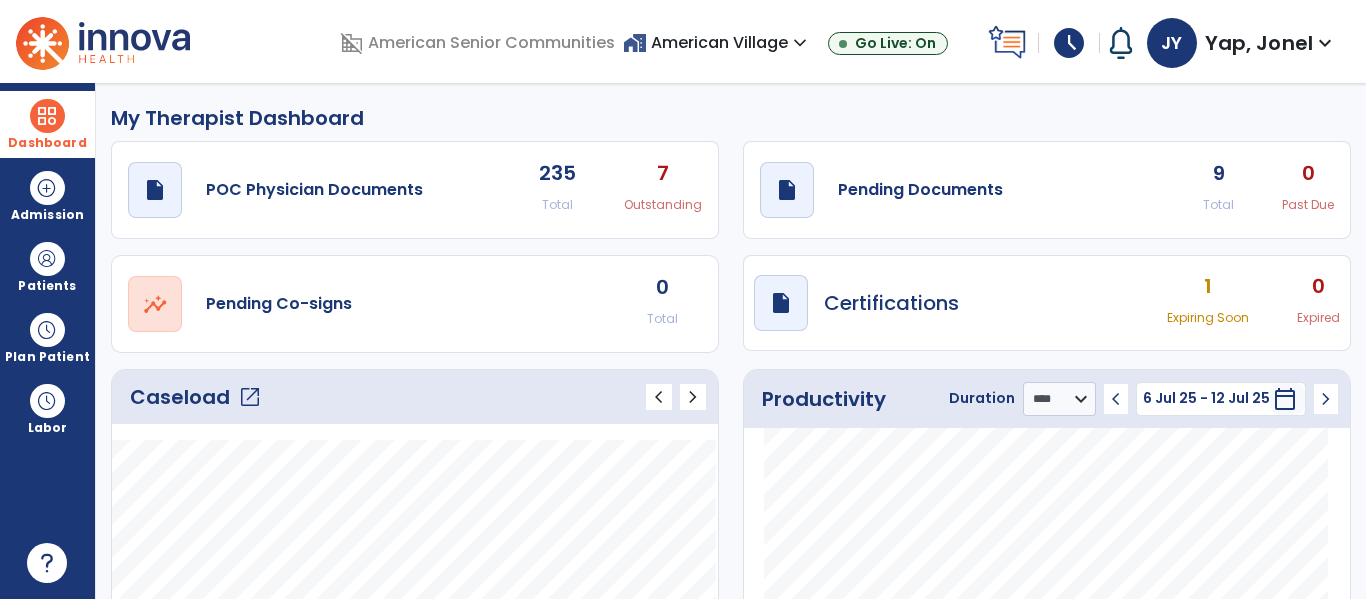 click on "open_in_new" 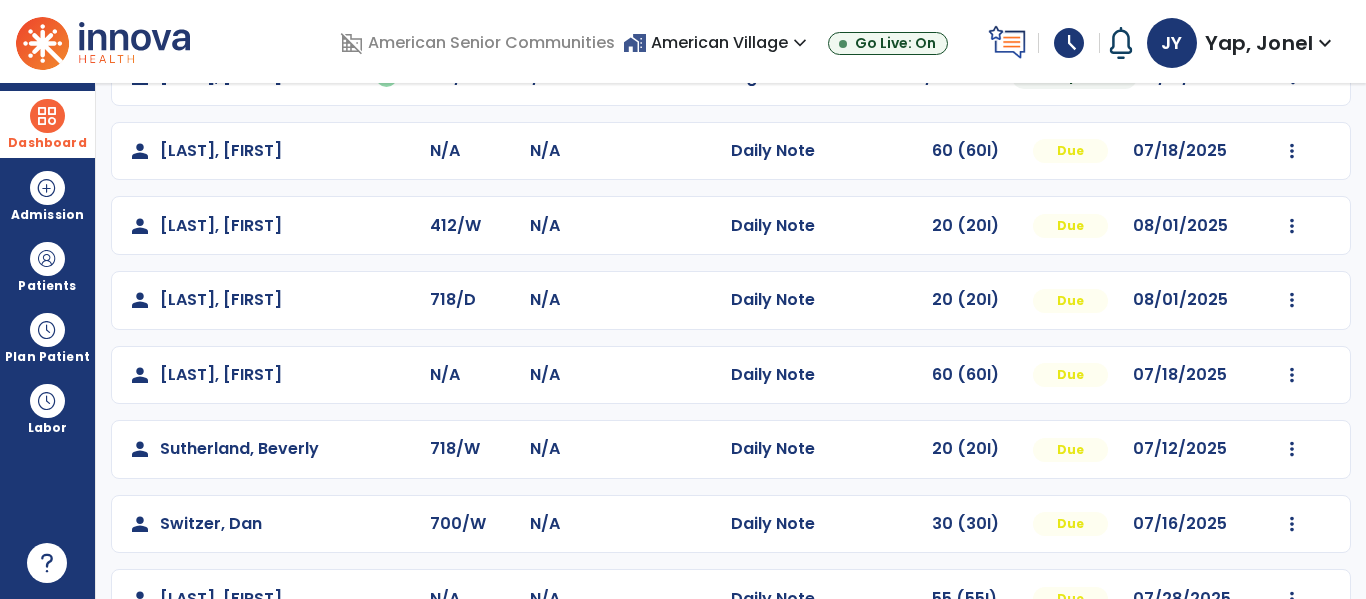 scroll, scrollTop: 413, scrollLeft: 0, axis: vertical 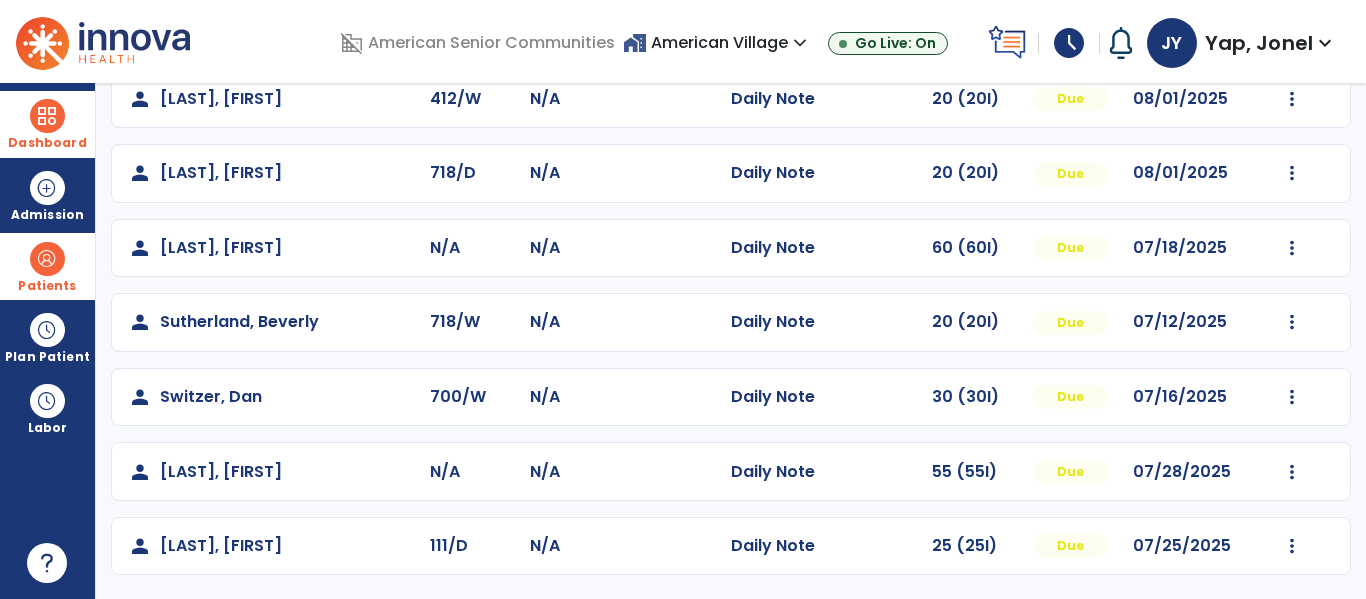 click at bounding box center (47, 259) 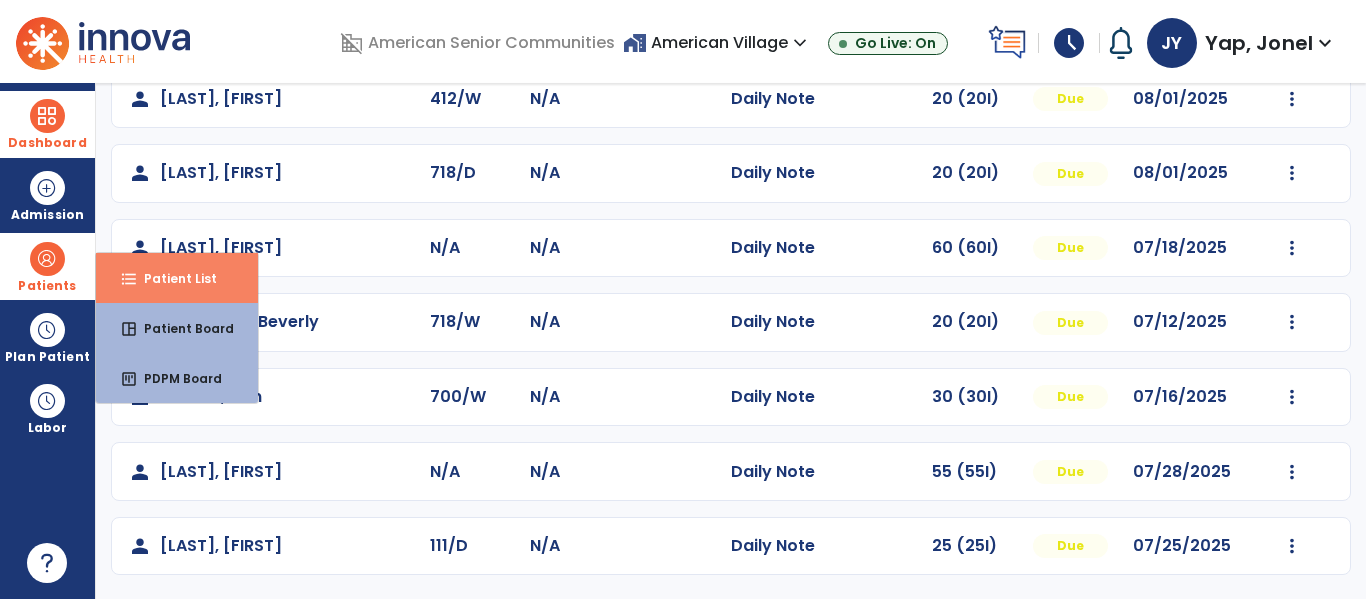 click on "Patient List" at bounding box center [172, 278] 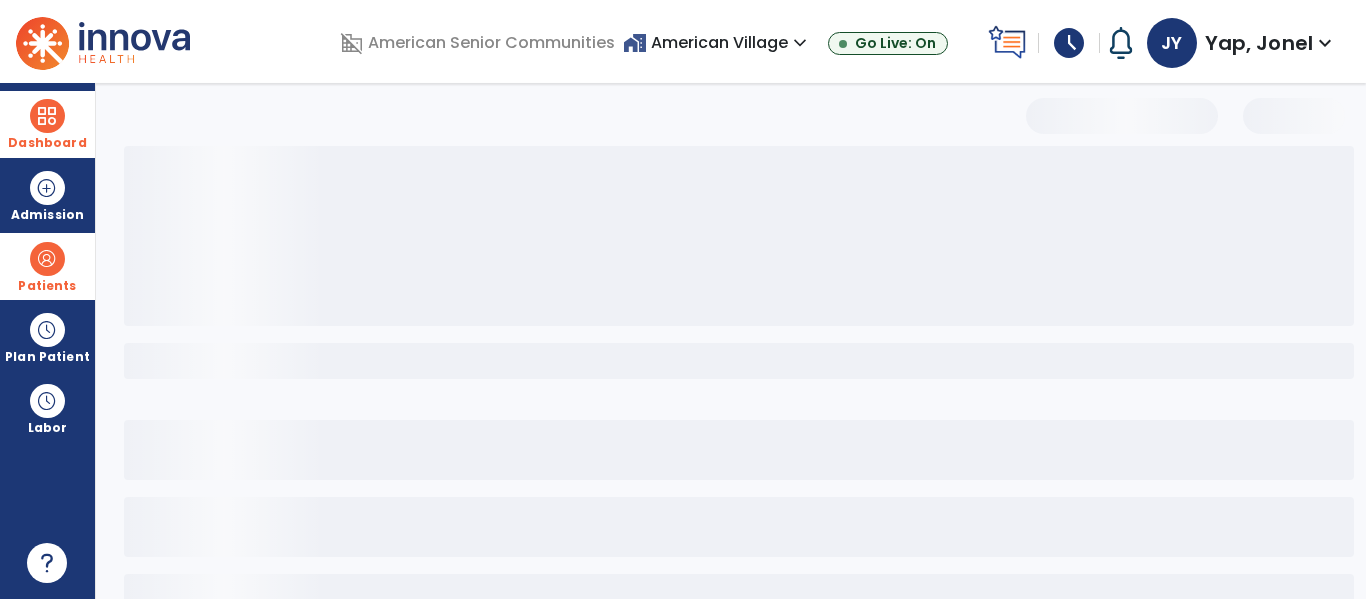 scroll, scrollTop: 144, scrollLeft: 0, axis: vertical 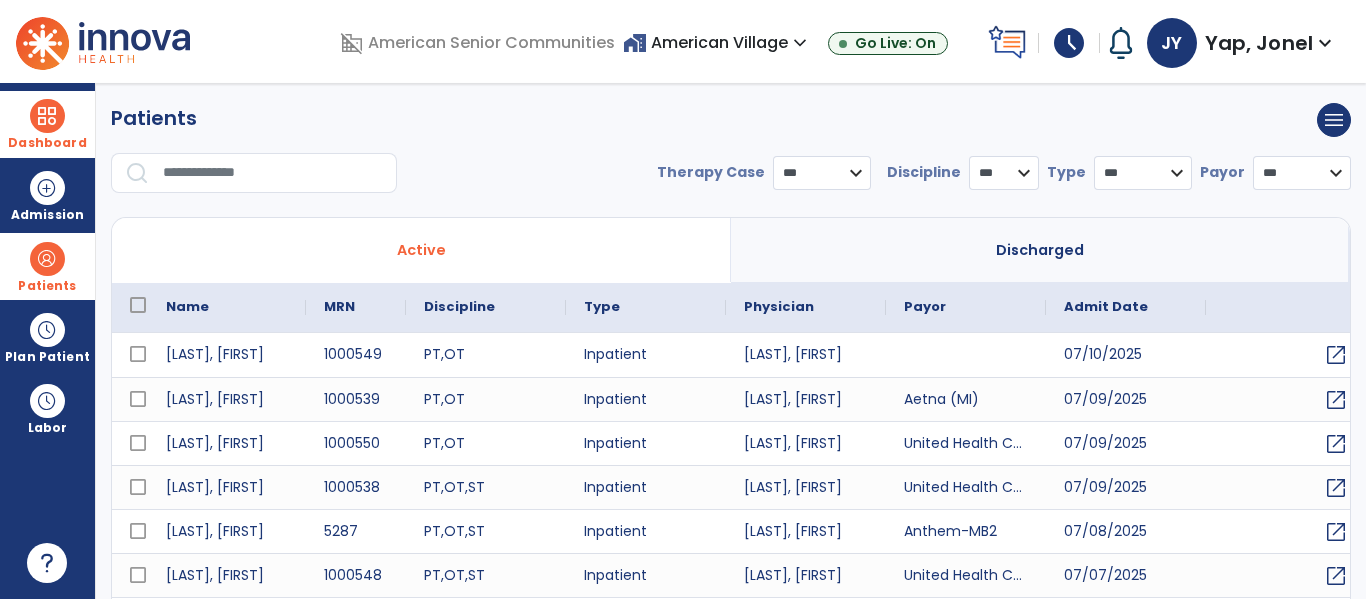 click at bounding box center [273, 173] 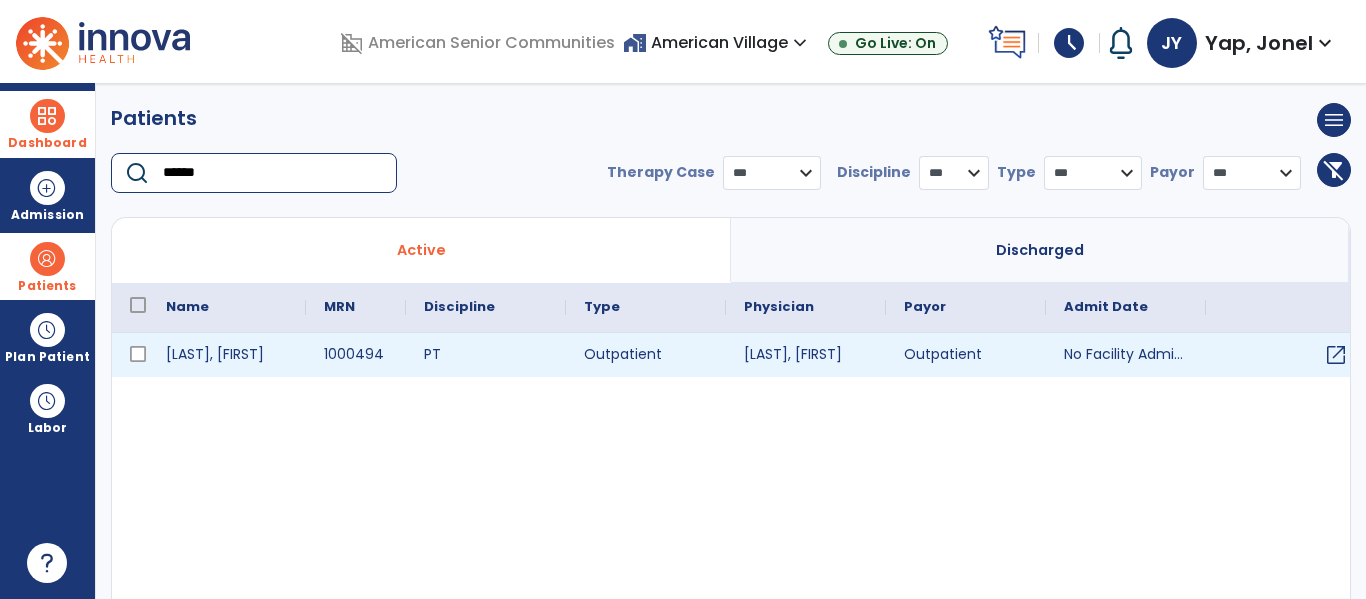 type on "******" 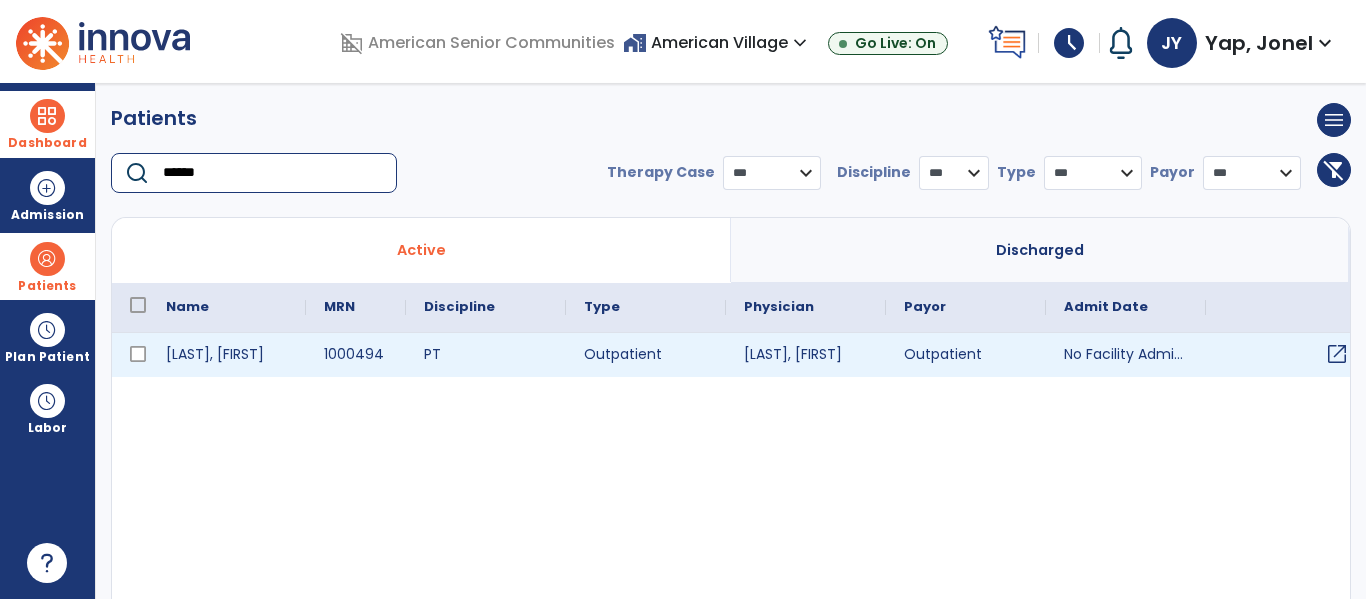 click on "open_in_new" at bounding box center (1337, 354) 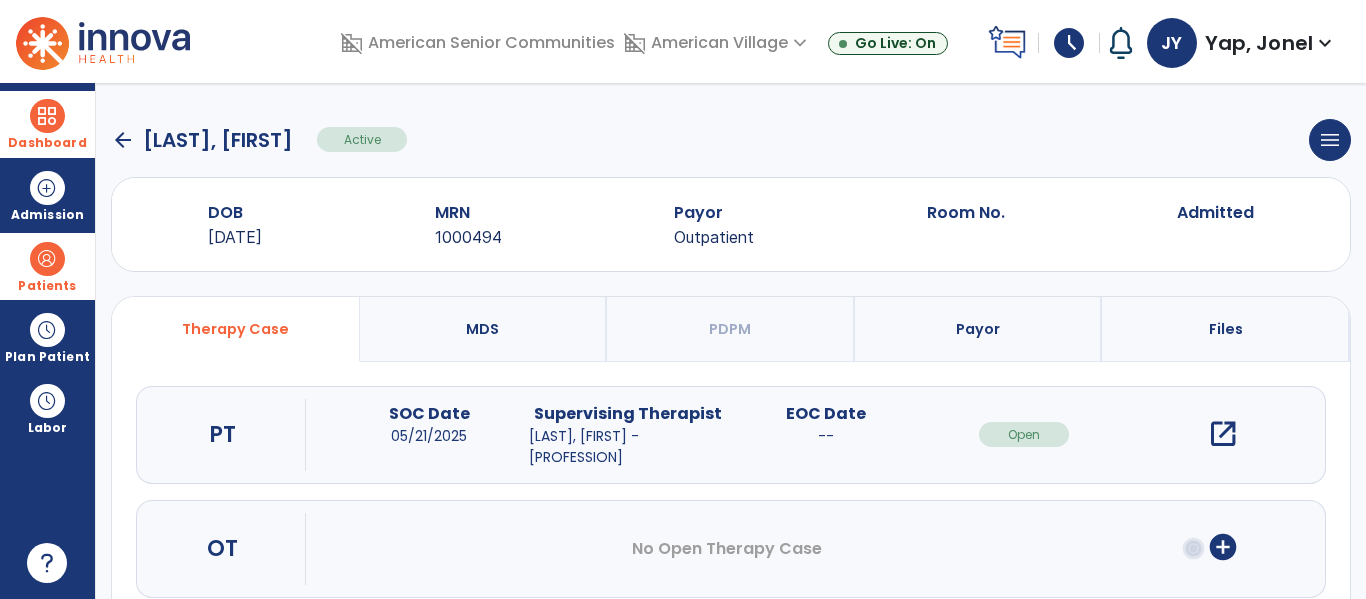 click on "open_in_new" at bounding box center (1223, 434) 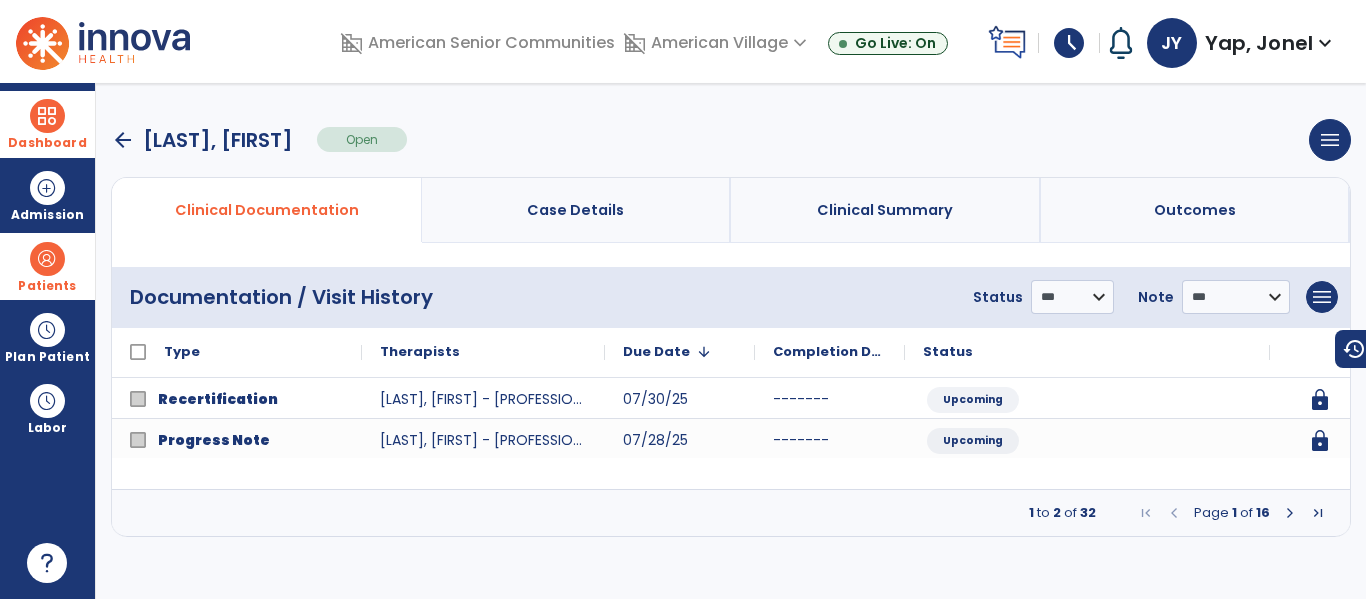 click at bounding box center [1290, 513] 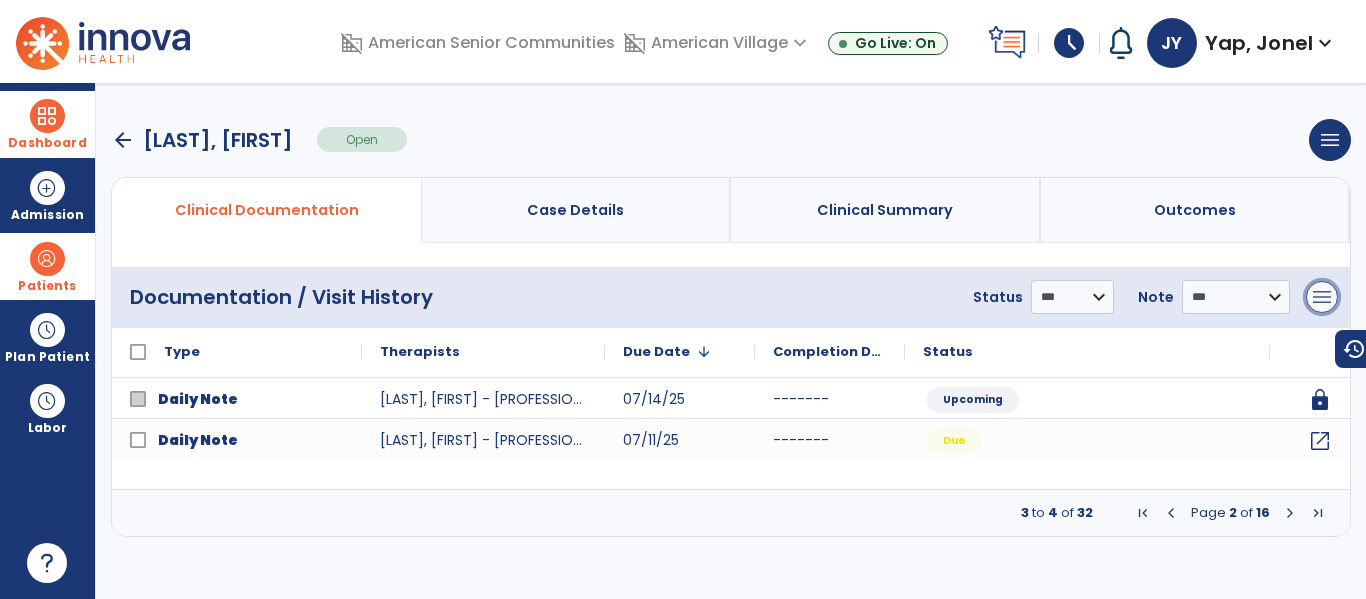 click on "menu" at bounding box center (1322, 297) 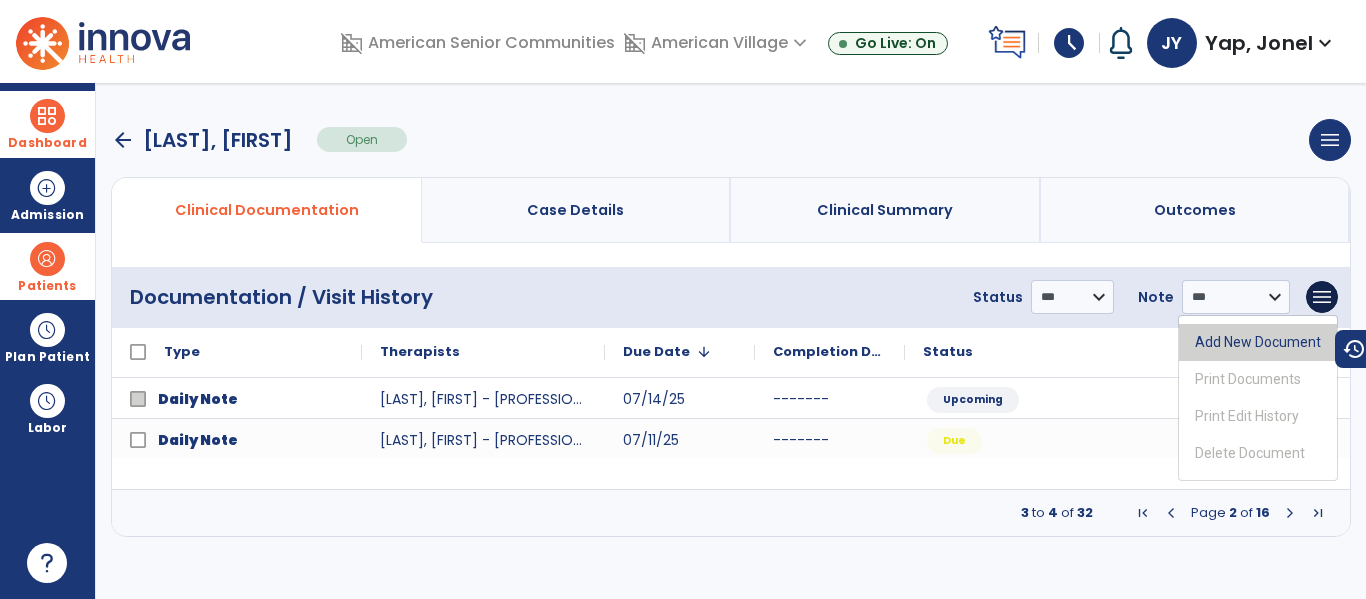 click on "Add New Document" at bounding box center [1258, 342] 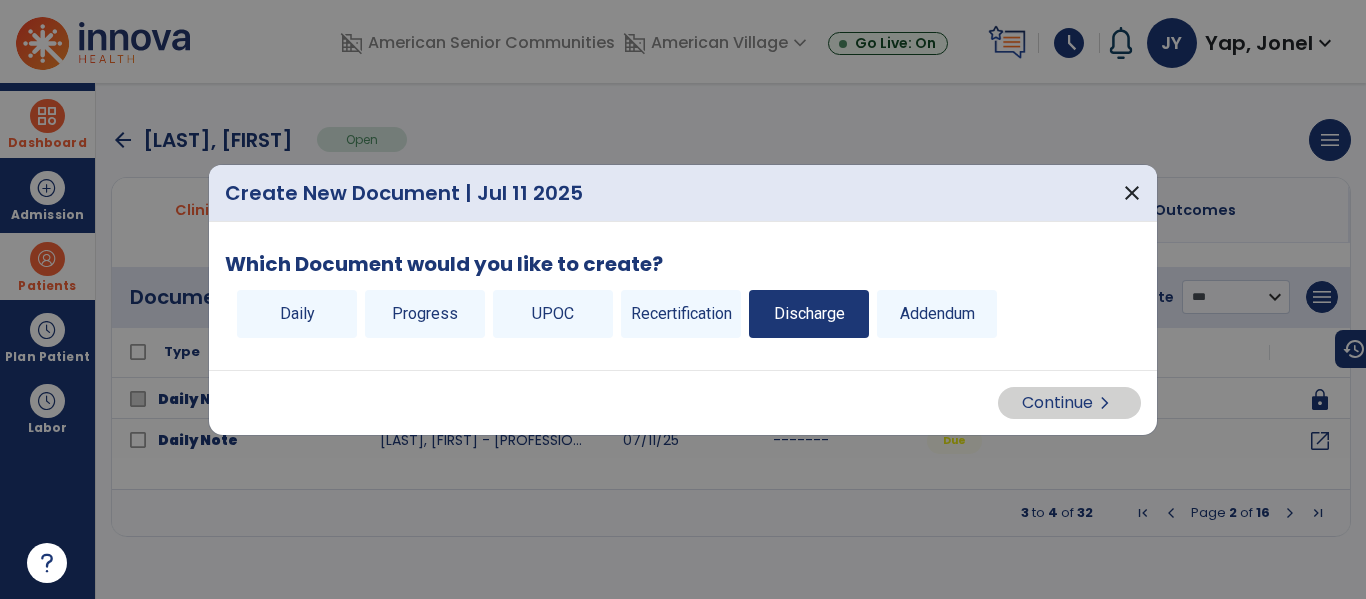 click on "Discharge" at bounding box center (809, 314) 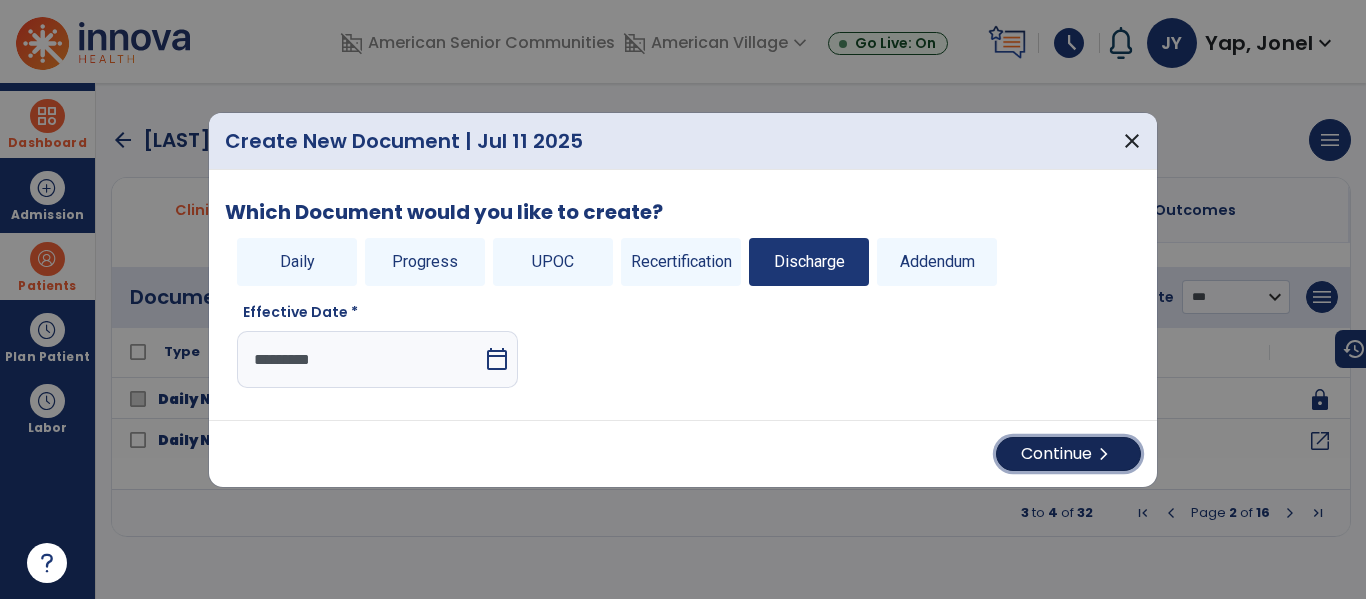 click on "Continue   chevron_right" at bounding box center [1068, 454] 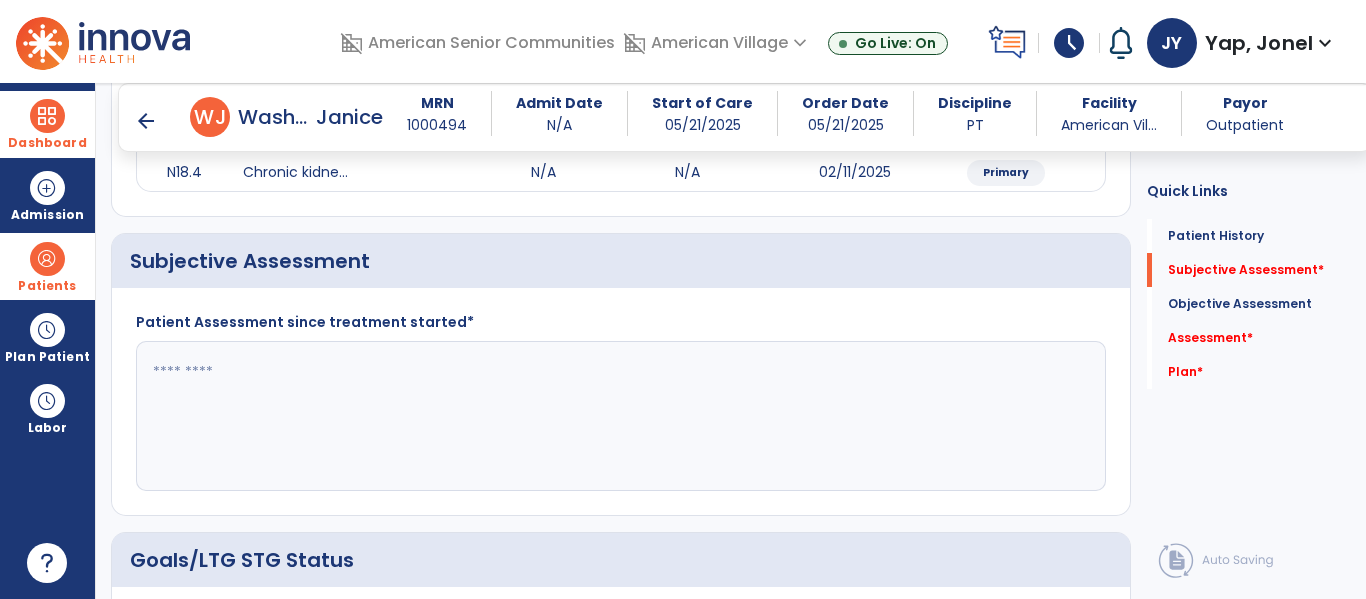 scroll, scrollTop: 282, scrollLeft: 0, axis: vertical 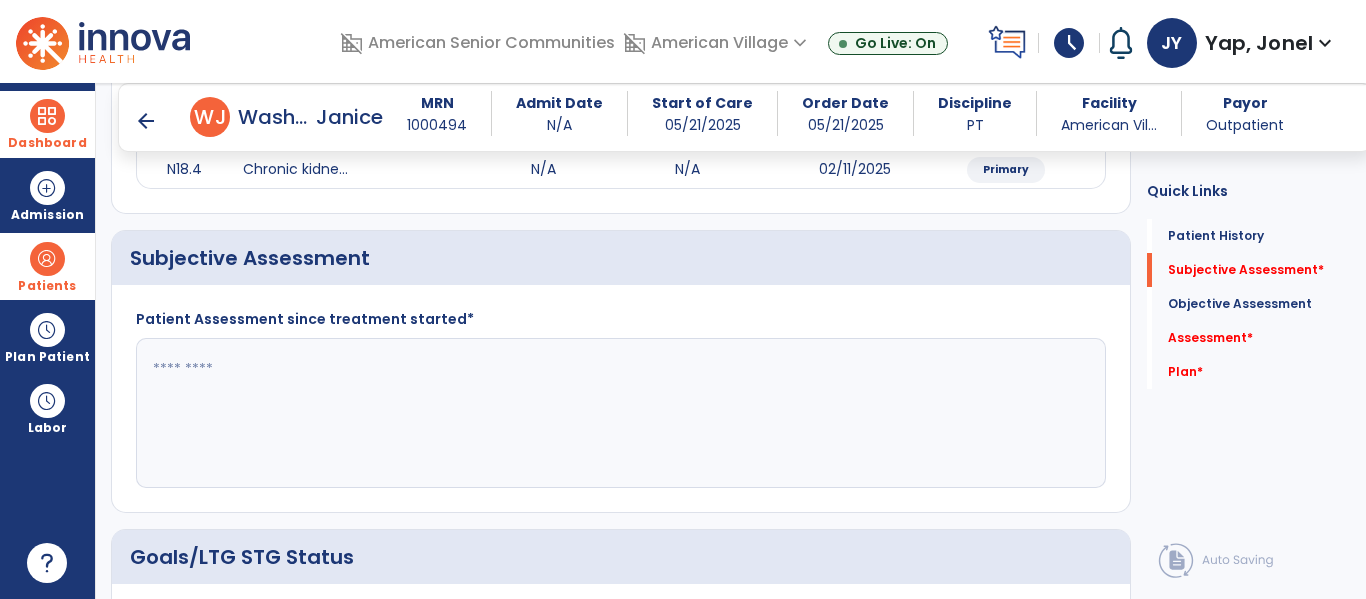 click 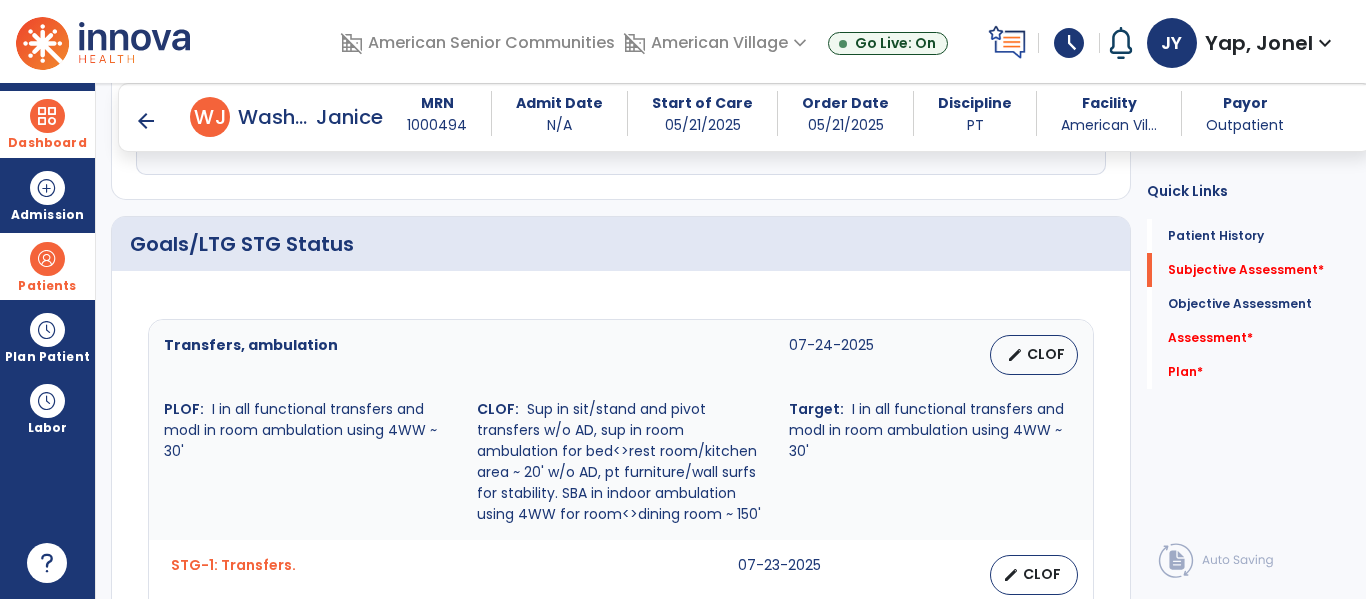 scroll, scrollTop: 599, scrollLeft: 0, axis: vertical 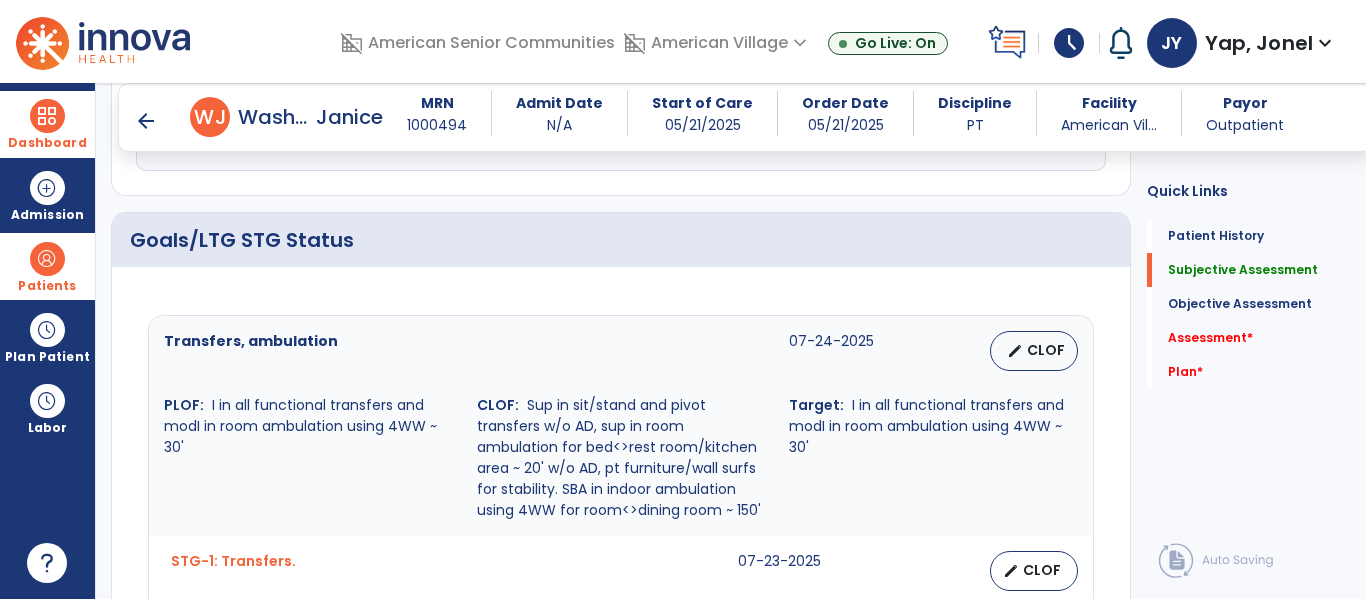 type on "**********" 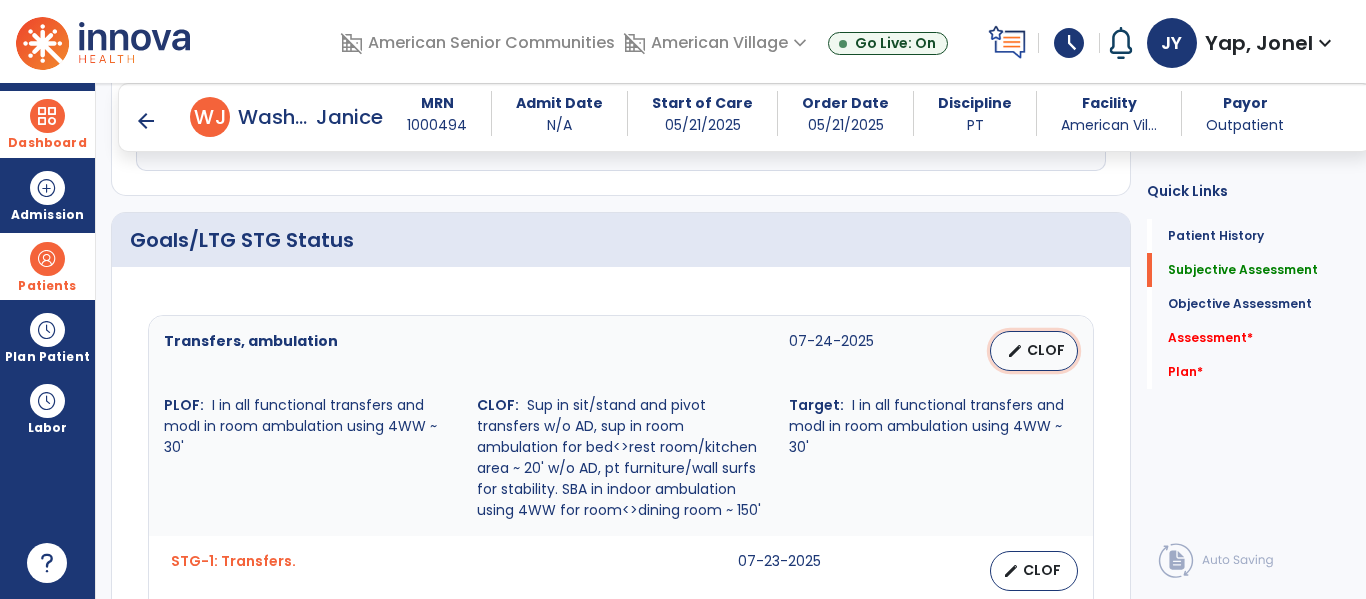 click on "edit" at bounding box center [1015, 351] 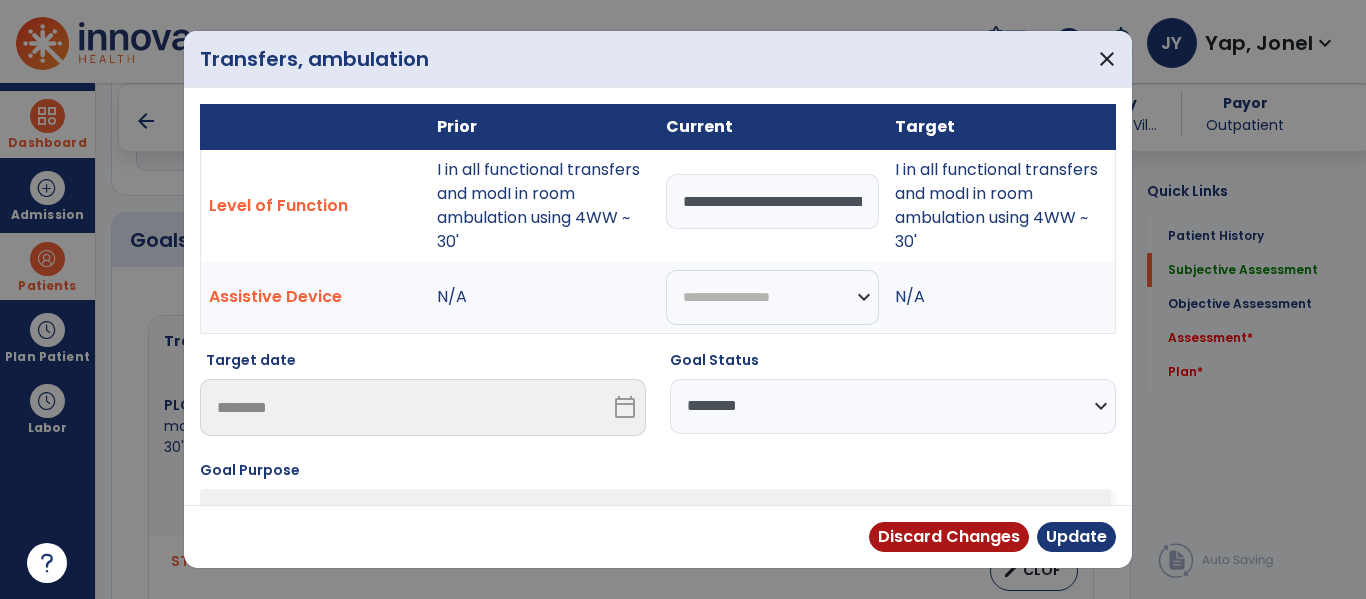 click on "**********" at bounding box center (772, 201) 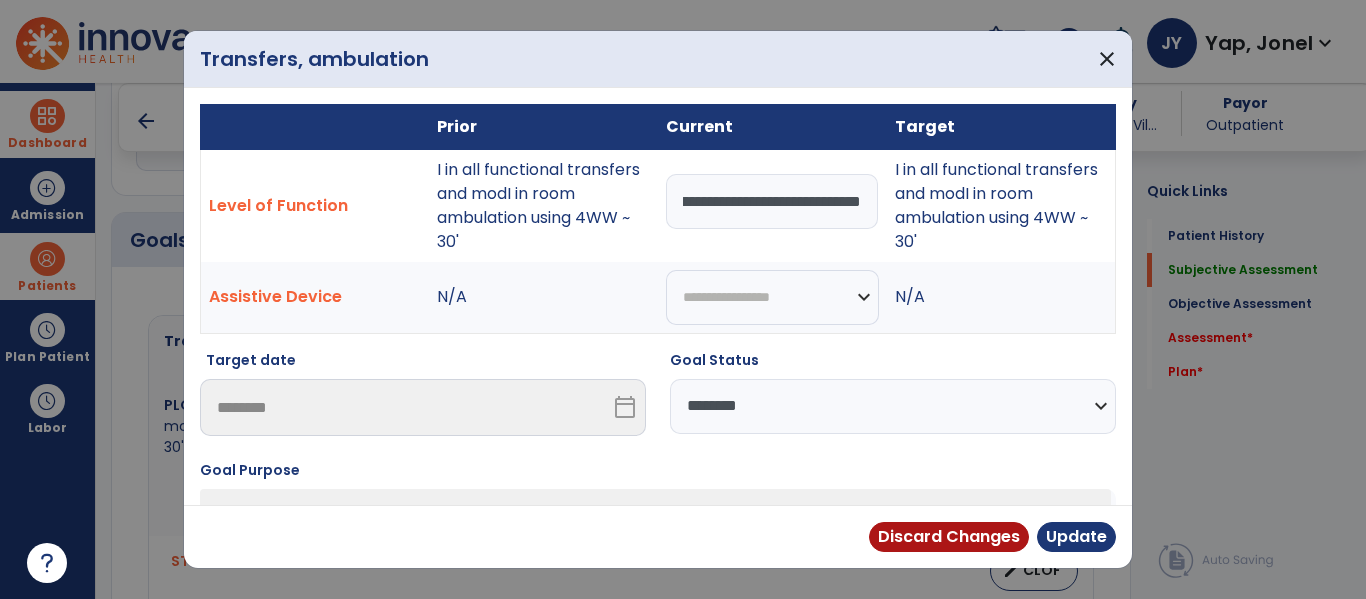 scroll, scrollTop: 0, scrollLeft: 0, axis: both 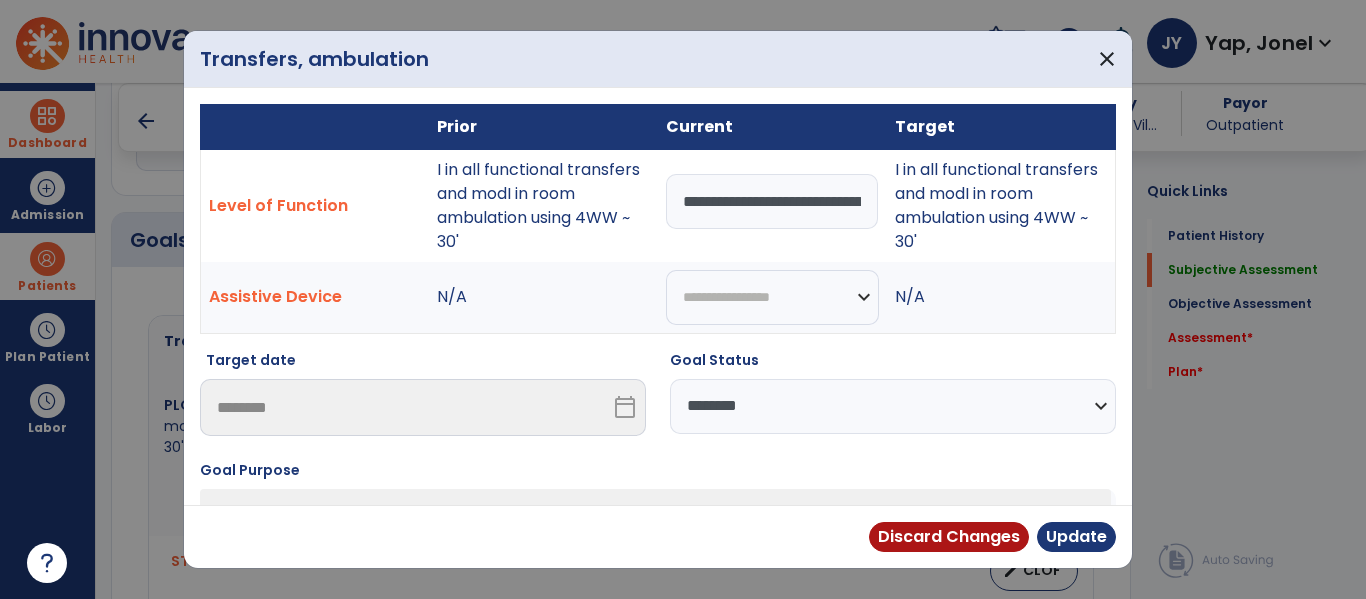 drag, startPoint x: 711, startPoint y: 204, endPoint x: 615, endPoint y: 223, distance: 97.862144 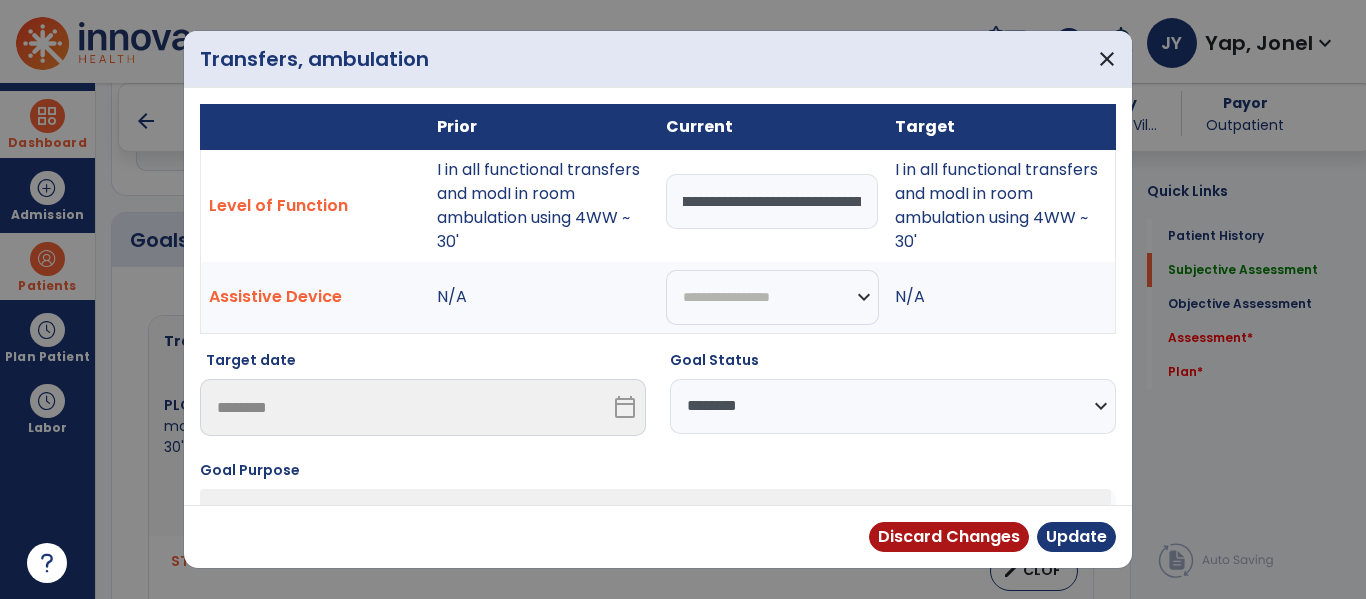 scroll, scrollTop: 0, scrollLeft: 255, axis: horizontal 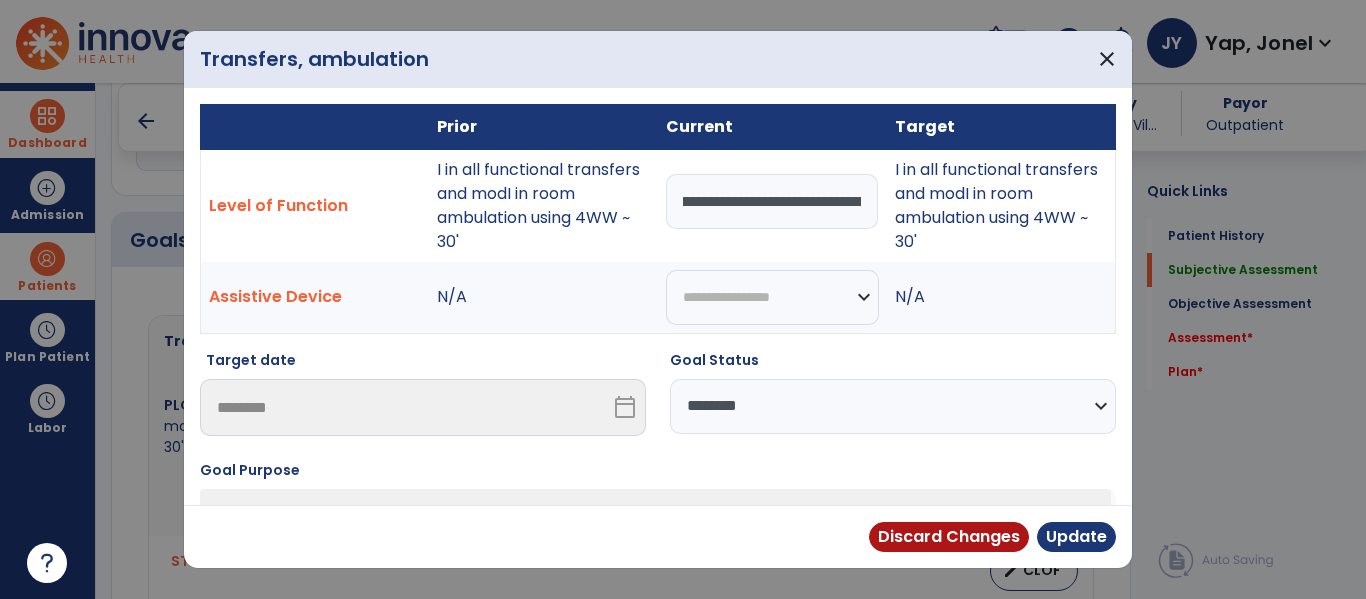 click on "**********" at bounding box center (772, 201) 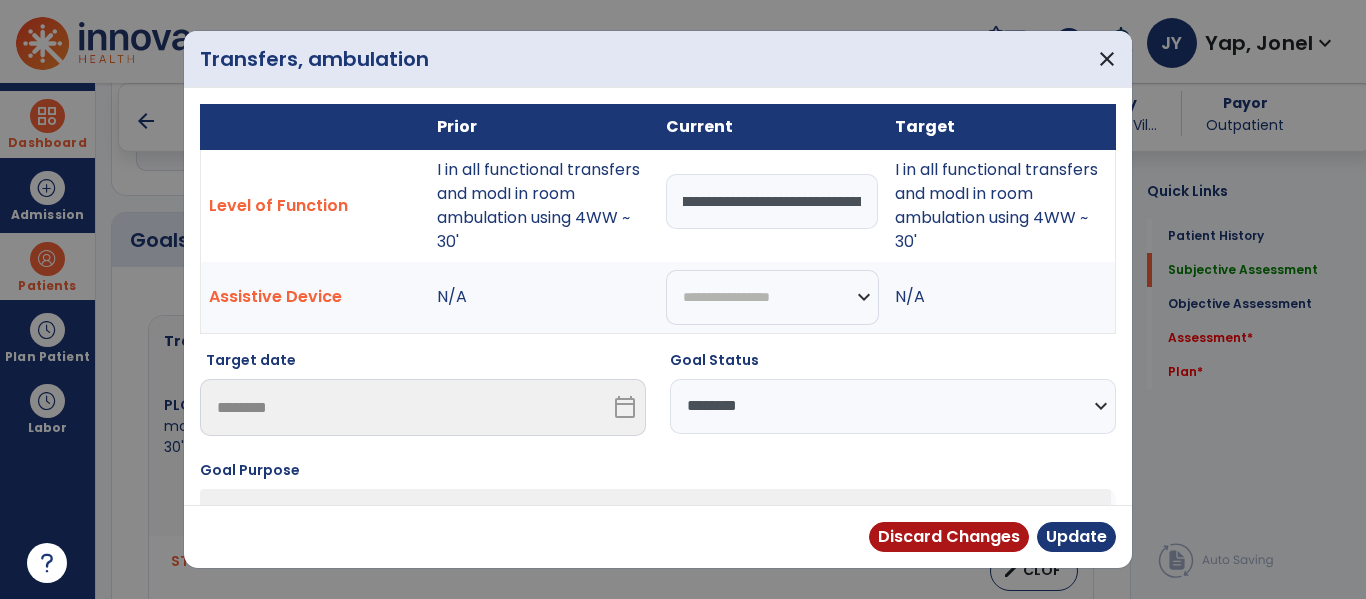 scroll, scrollTop: 0, scrollLeft: 361, axis: horizontal 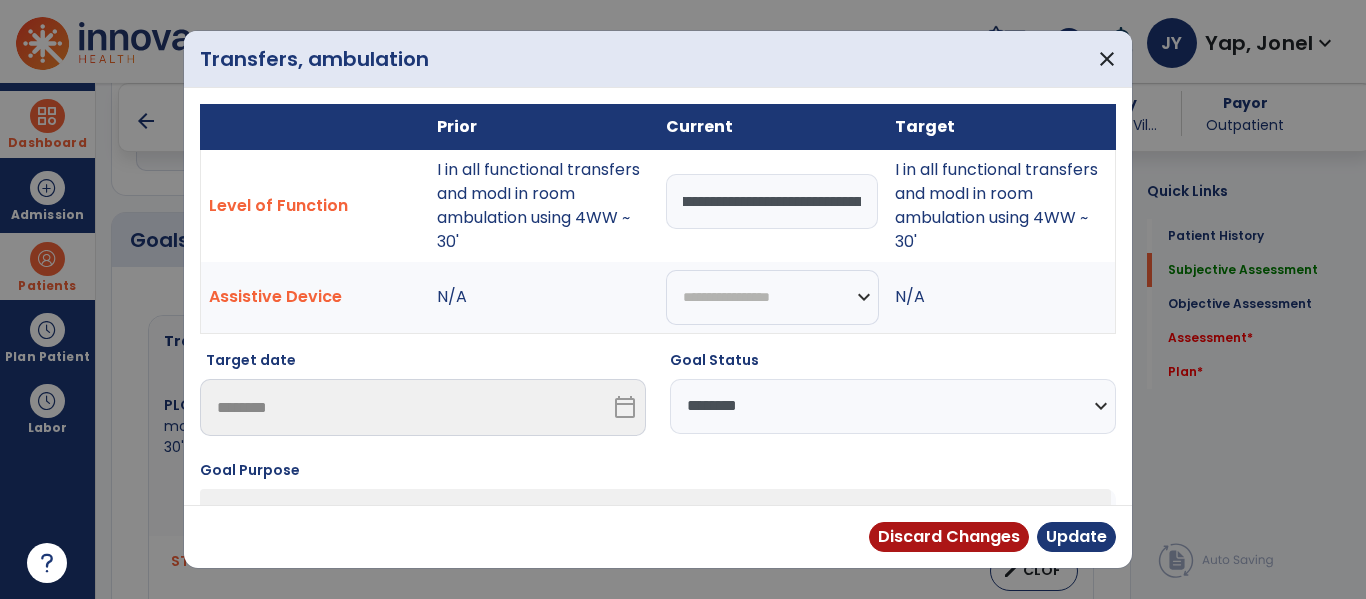click on "**********" at bounding box center (772, 201) 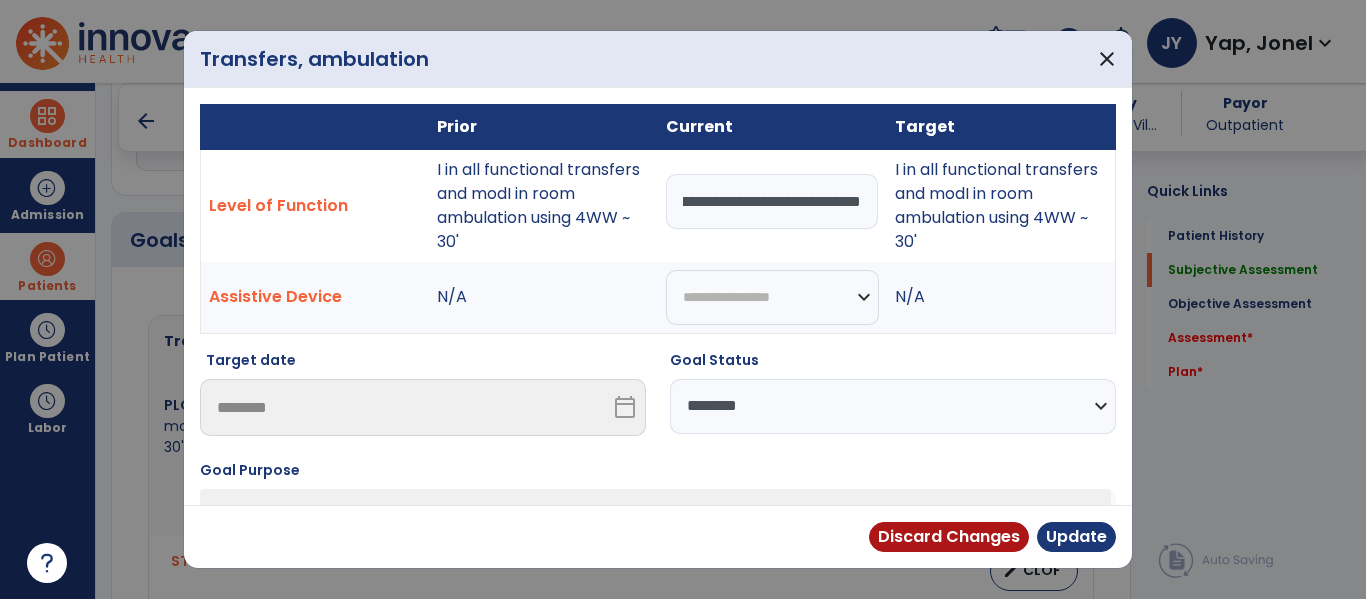 scroll, scrollTop: 0, scrollLeft: 1220, axis: horizontal 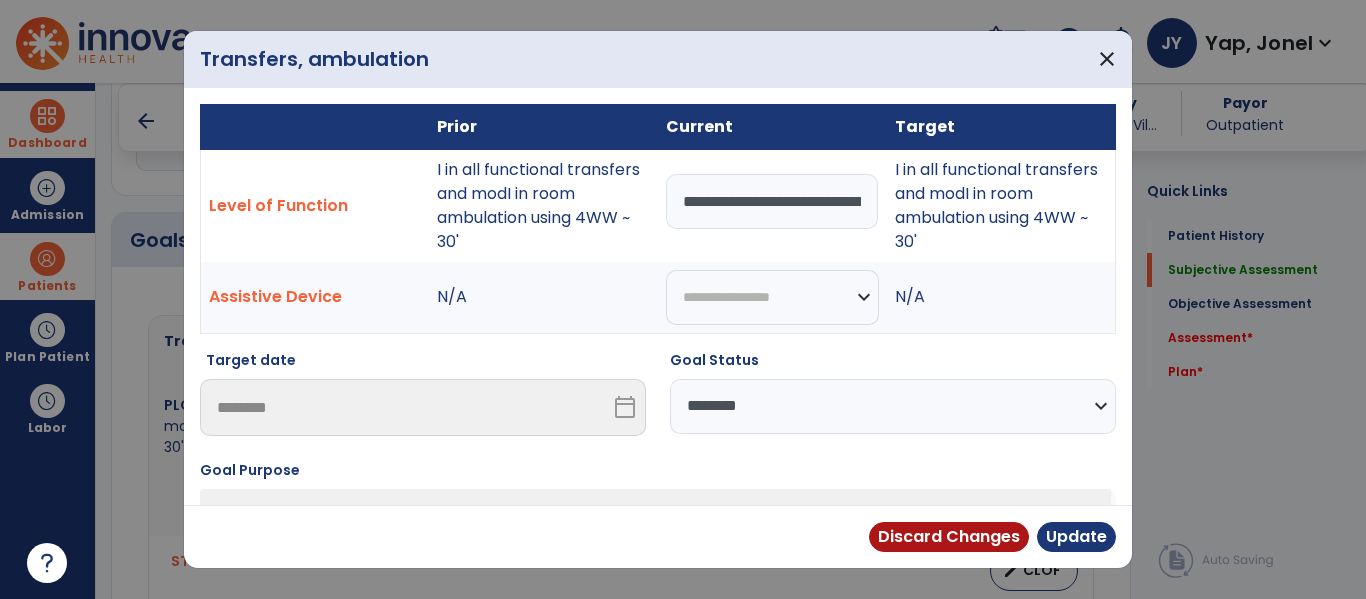 select on "********" 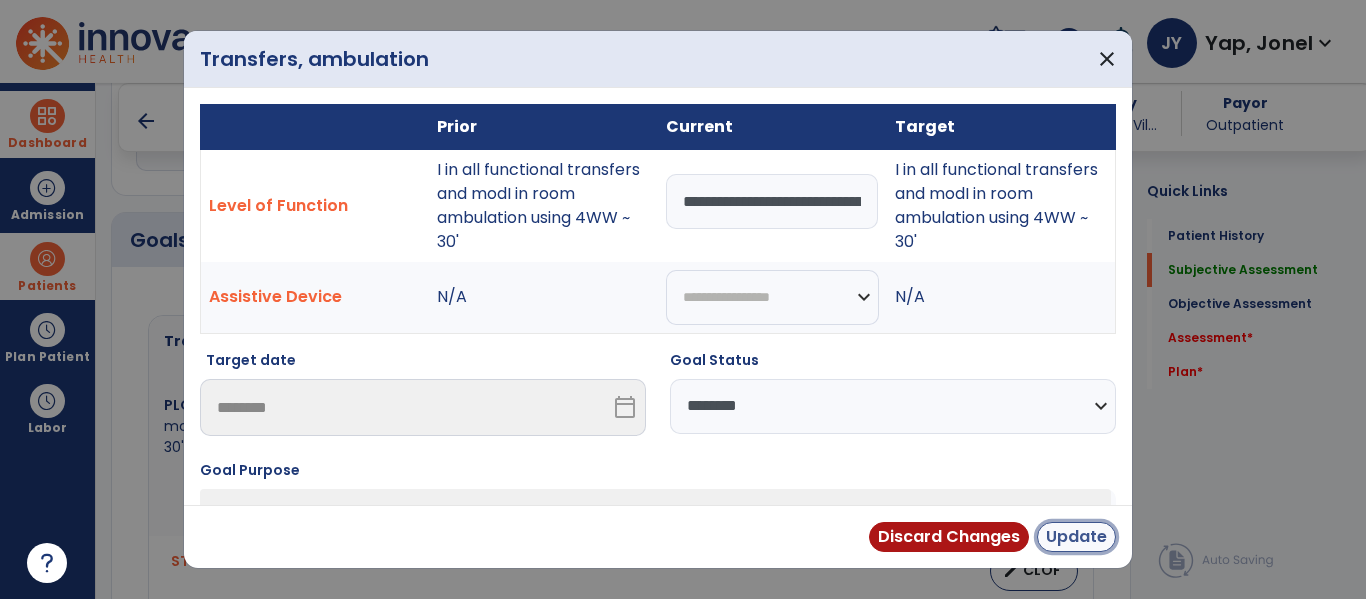 click on "Update" at bounding box center (1076, 537) 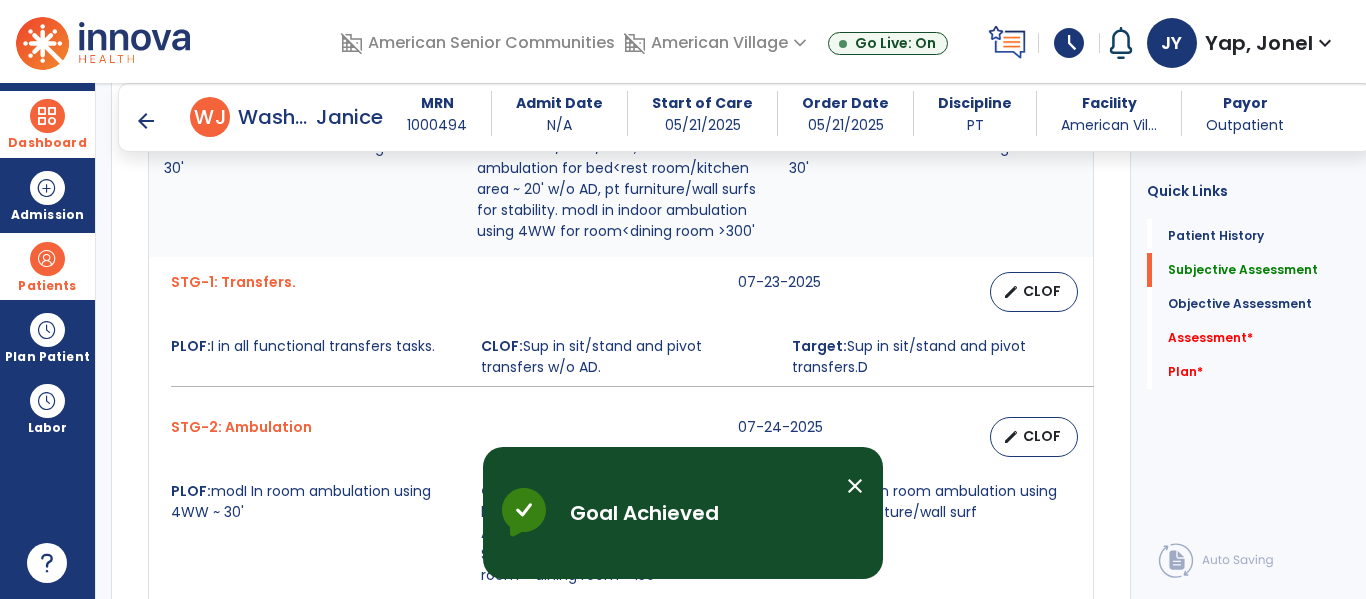 scroll, scrollTop: 898, scrollLeft: 0, axis: vertical 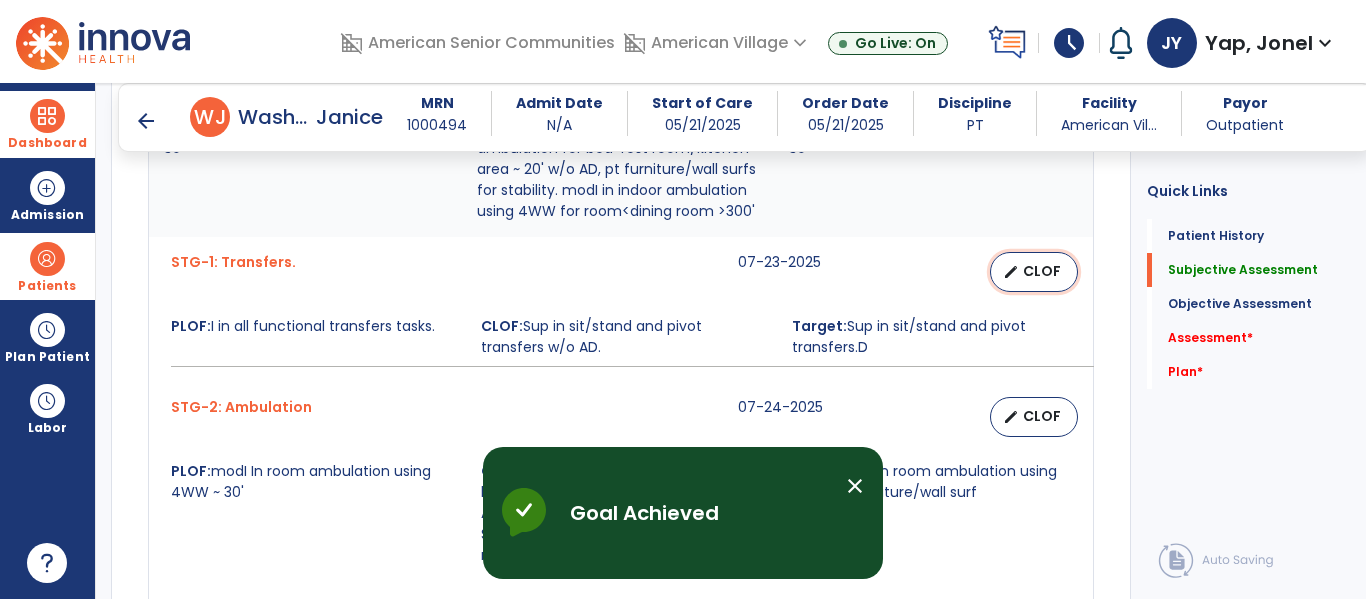 click on "CLOF" at bounding box center (1042, 271) 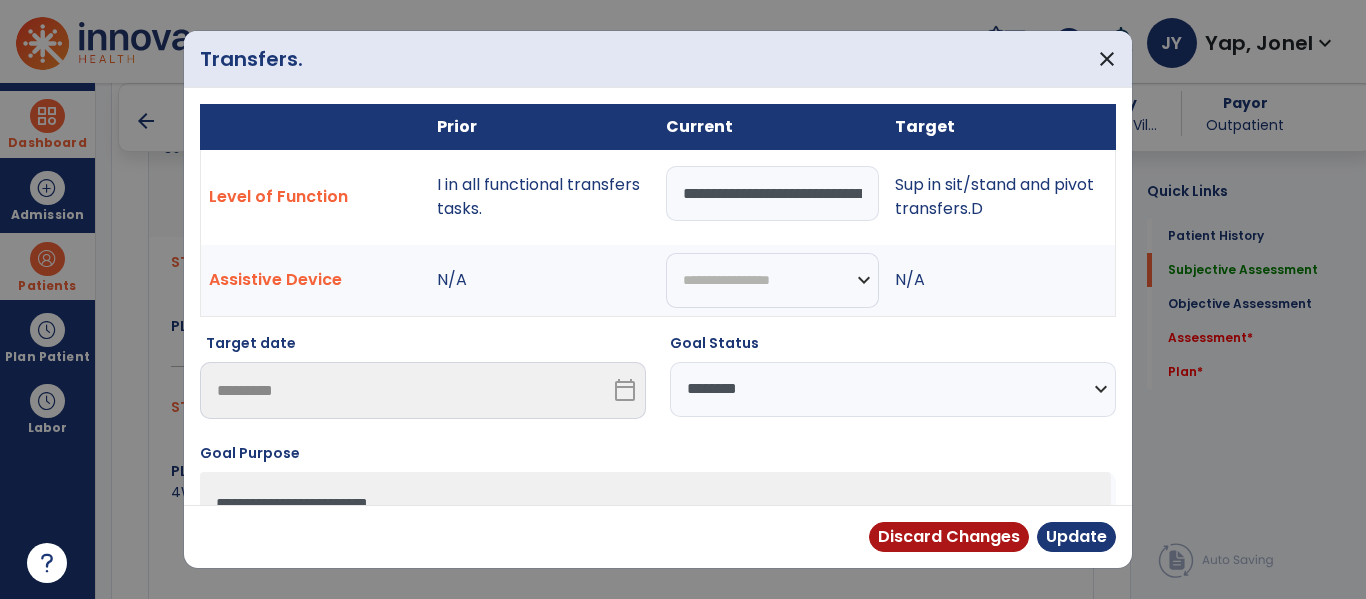click on "**********" at bounding box center (772, 193) 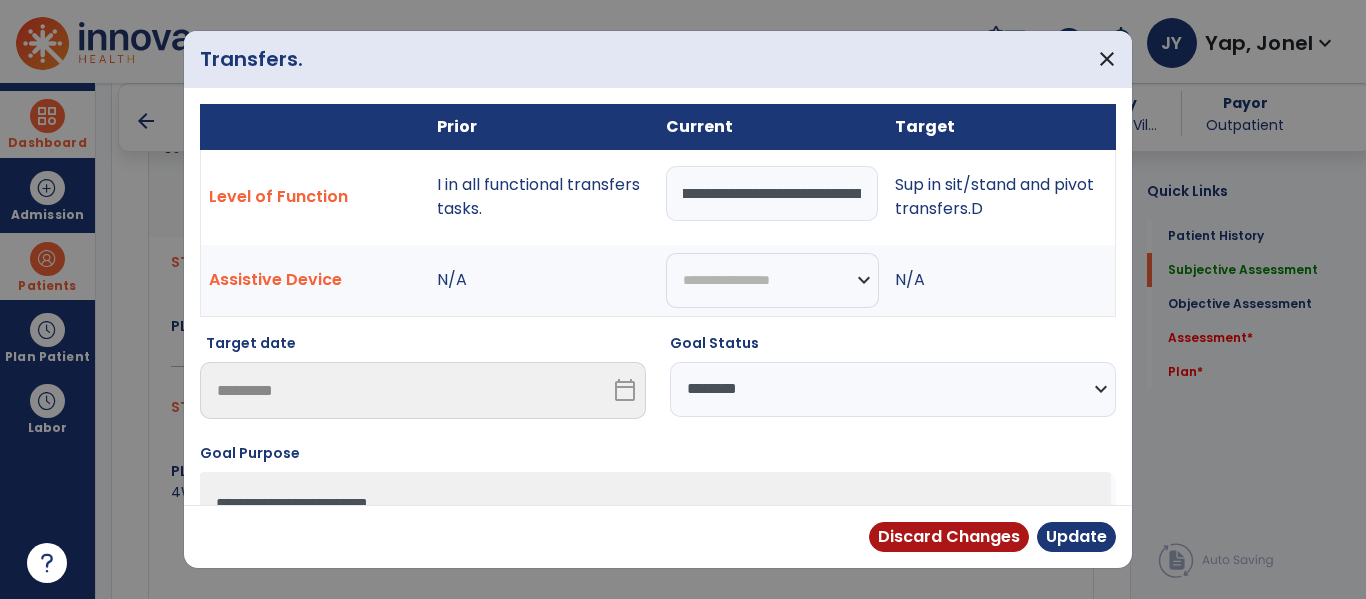 scroll, scrollTop: 0, scrollLeft: 284, axis: horizontal 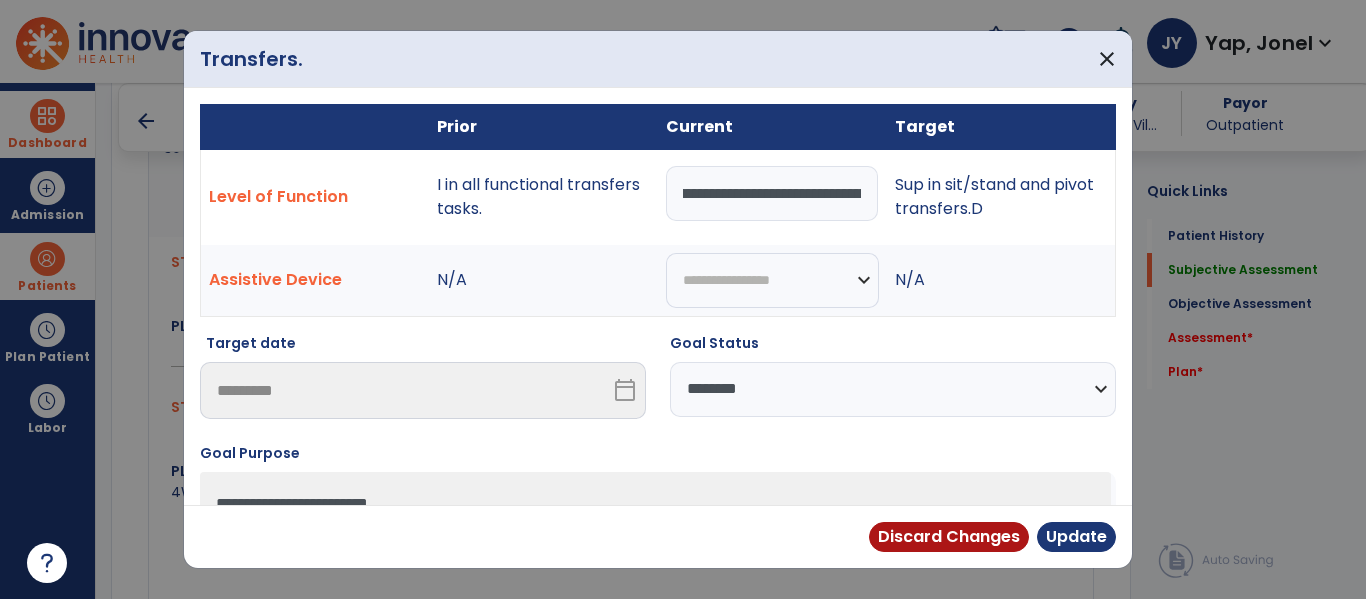 click on "**********" at bounding box center (772, 193) 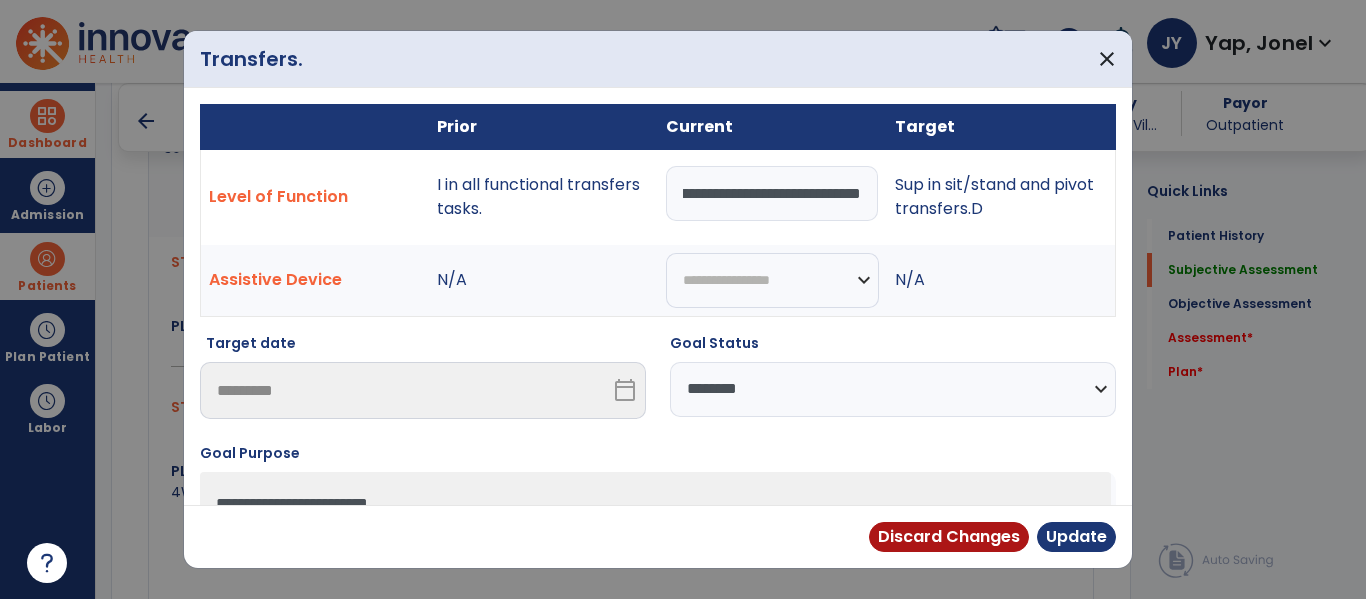 scroll, scrollTop: 0, scrollLeft: 220, axis: horizontal 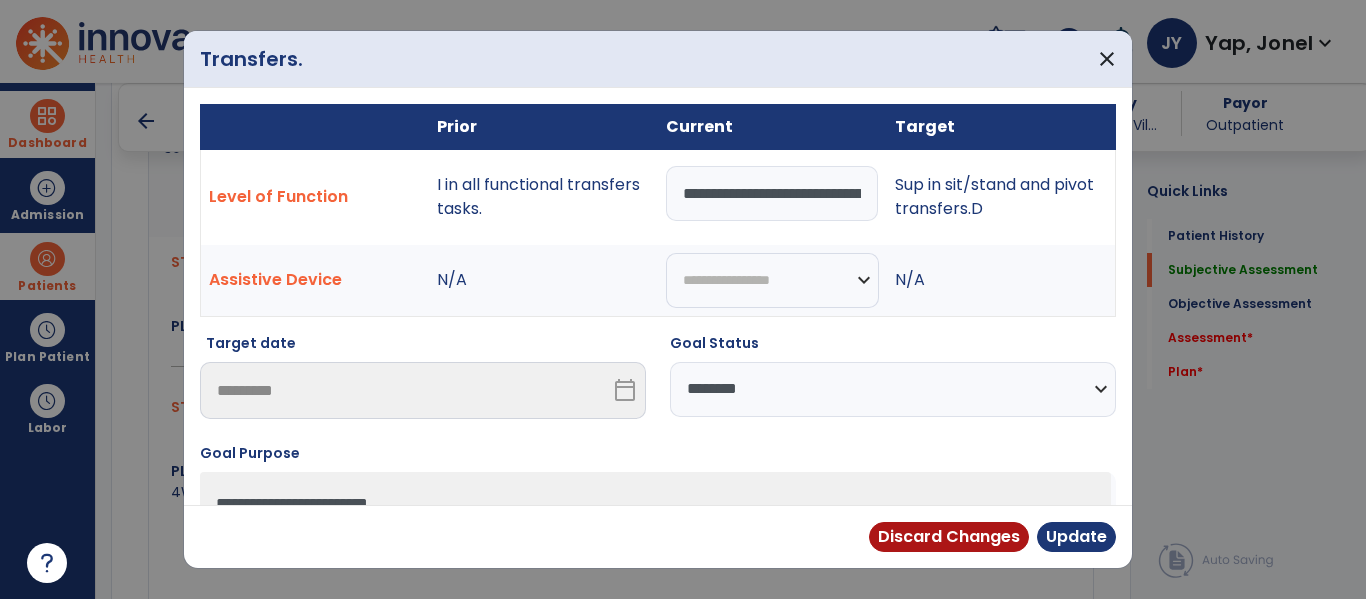 select on "********" 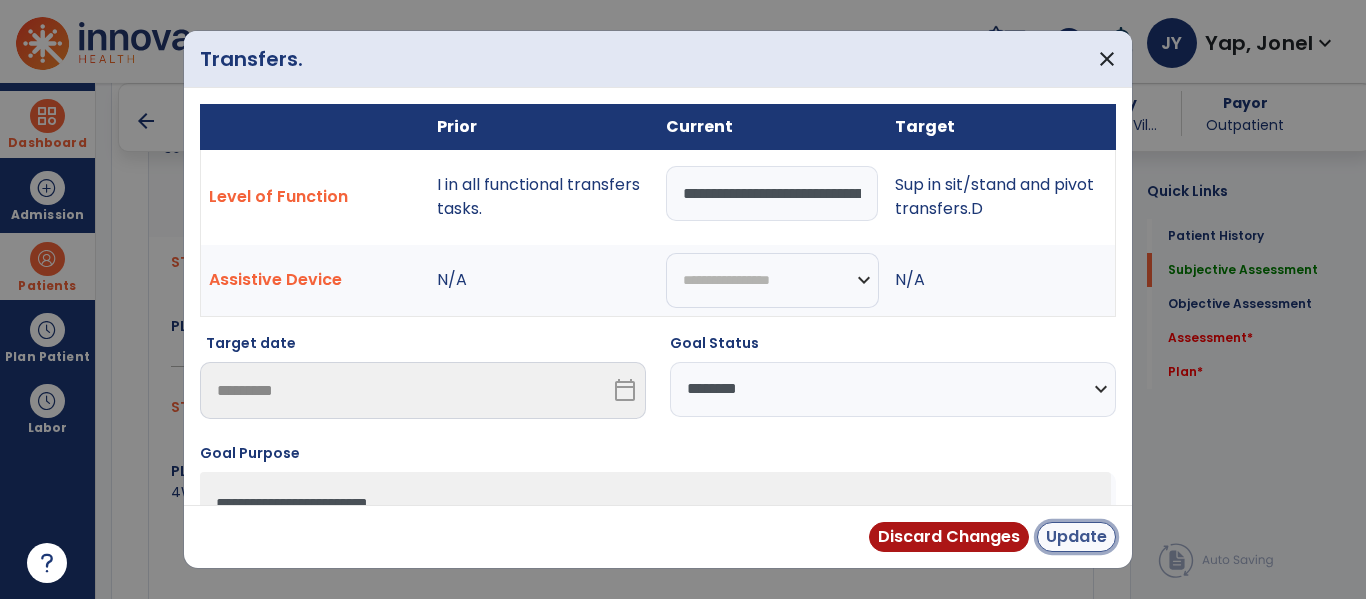 click on "Update" at bounding box center [1076, 537] 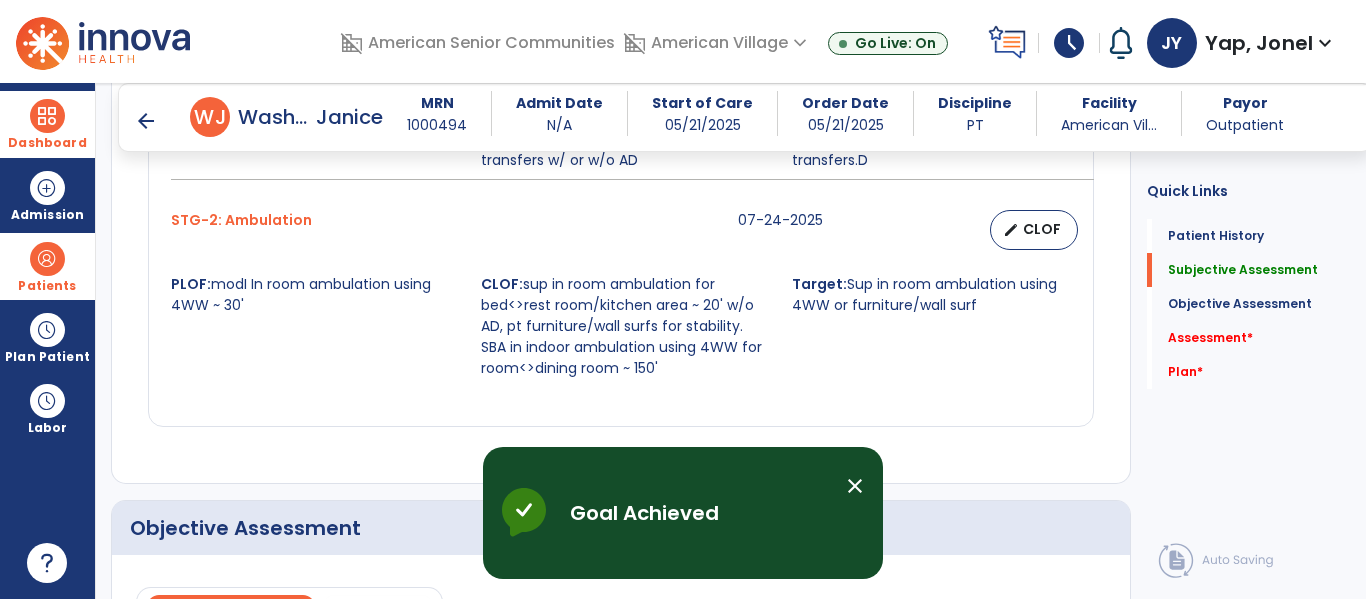 scroll, scrollTop: 1088, scrollLeft: 0, axis: vertical 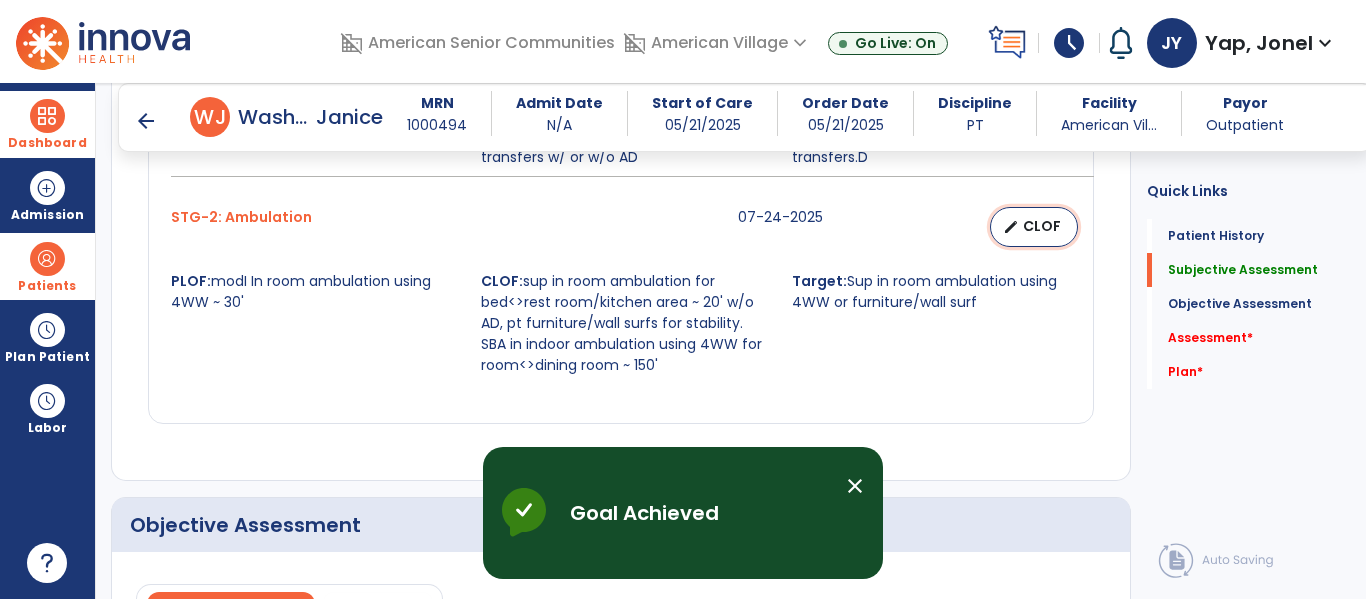 click on "edit   CLOF" at bounding box center (1034, 227) 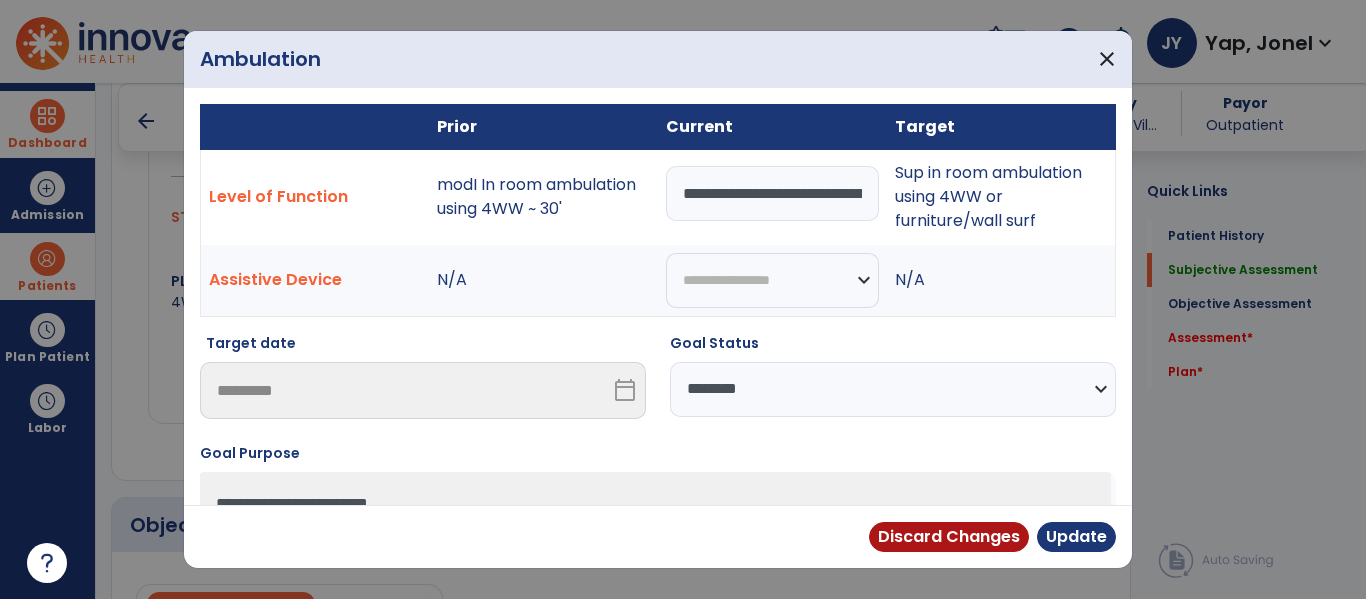 click on "**********" at bounding box center [772, 193] 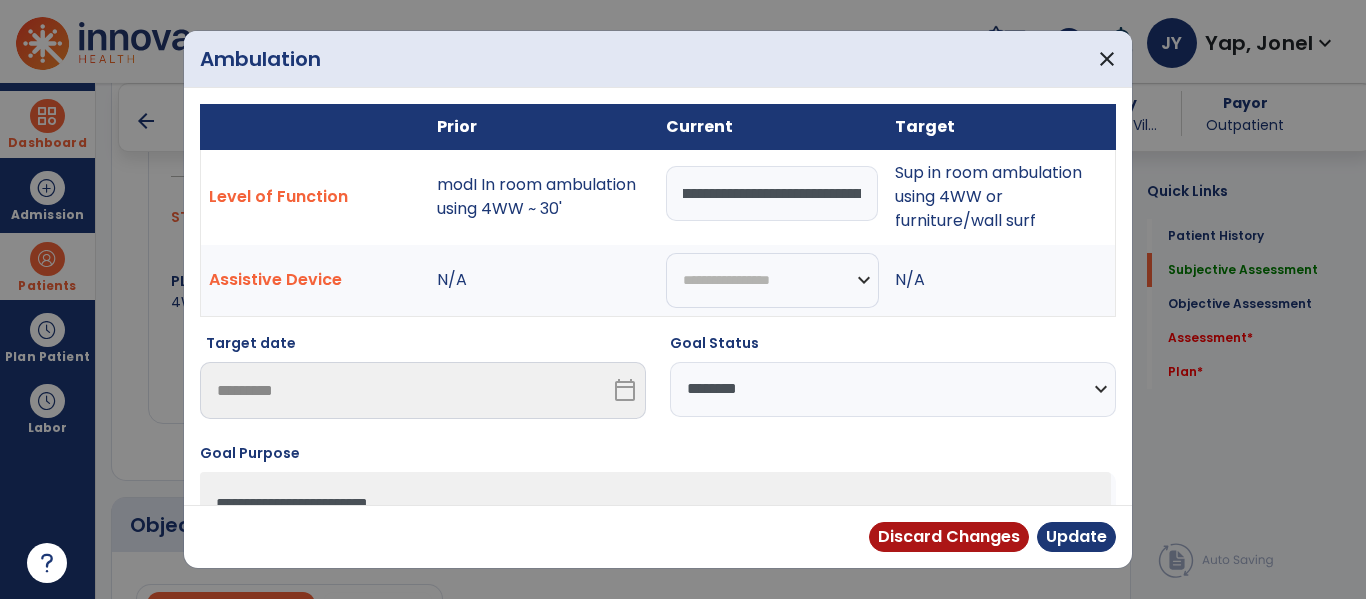 scroll, scrollTop: 0, scrollLeft: 268, axis: horizontal 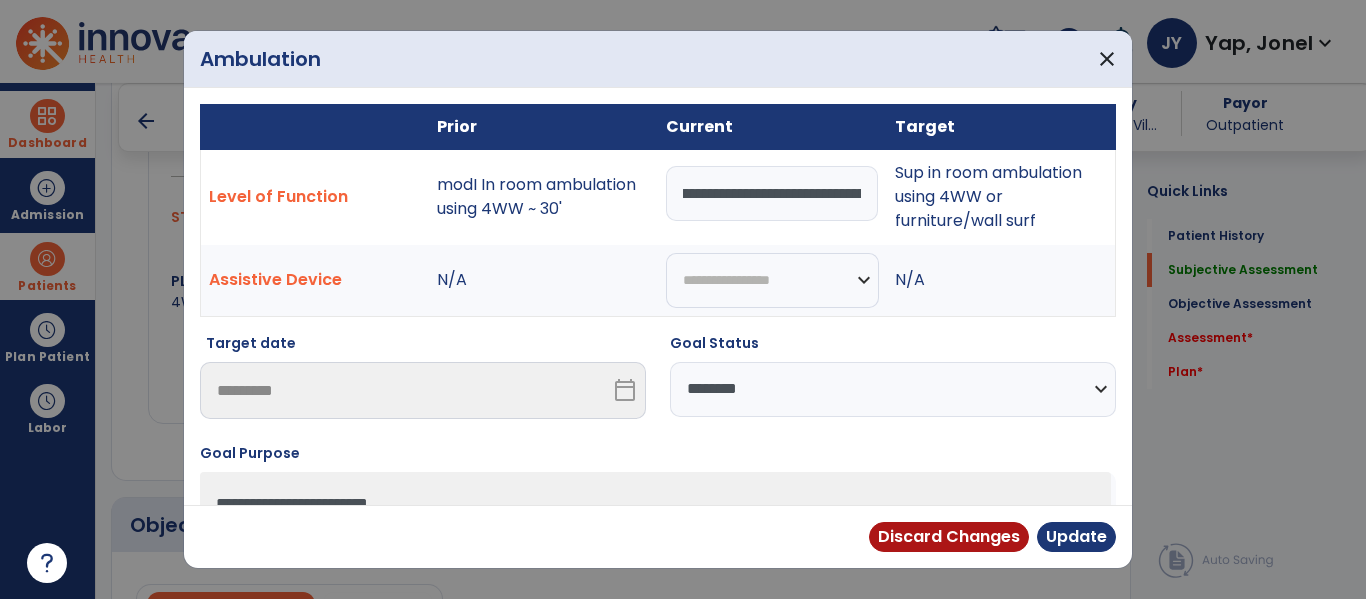 click on "**********" at bounding box center (772, 193) 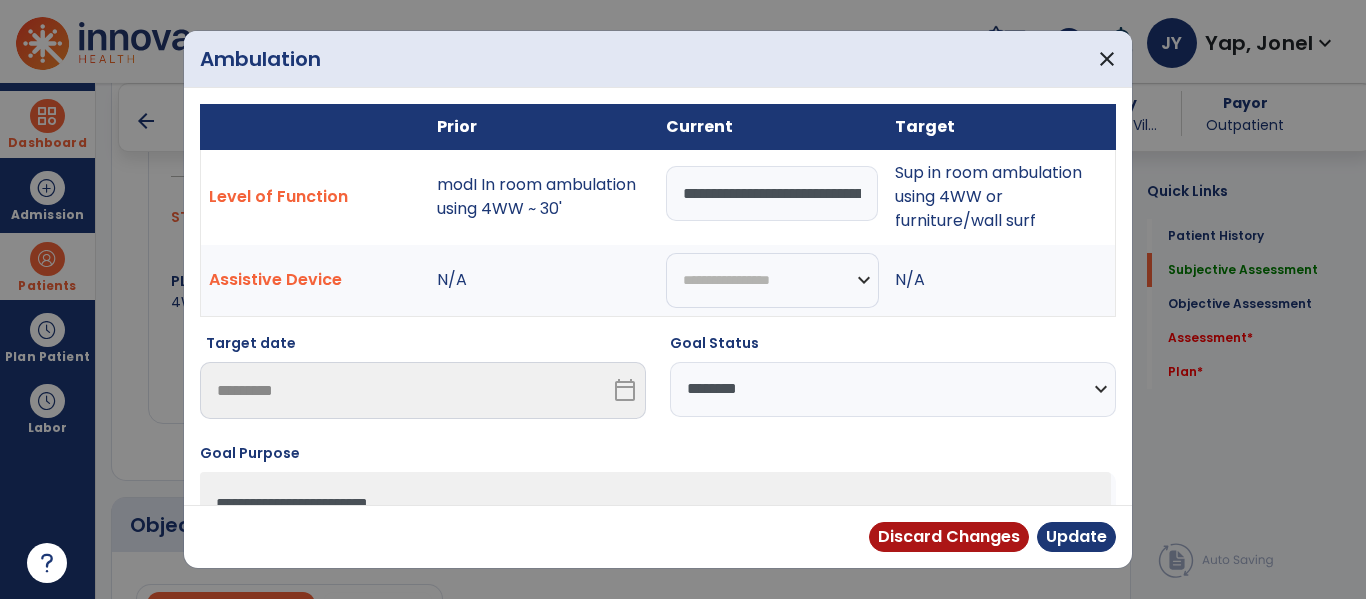 type on "**********" 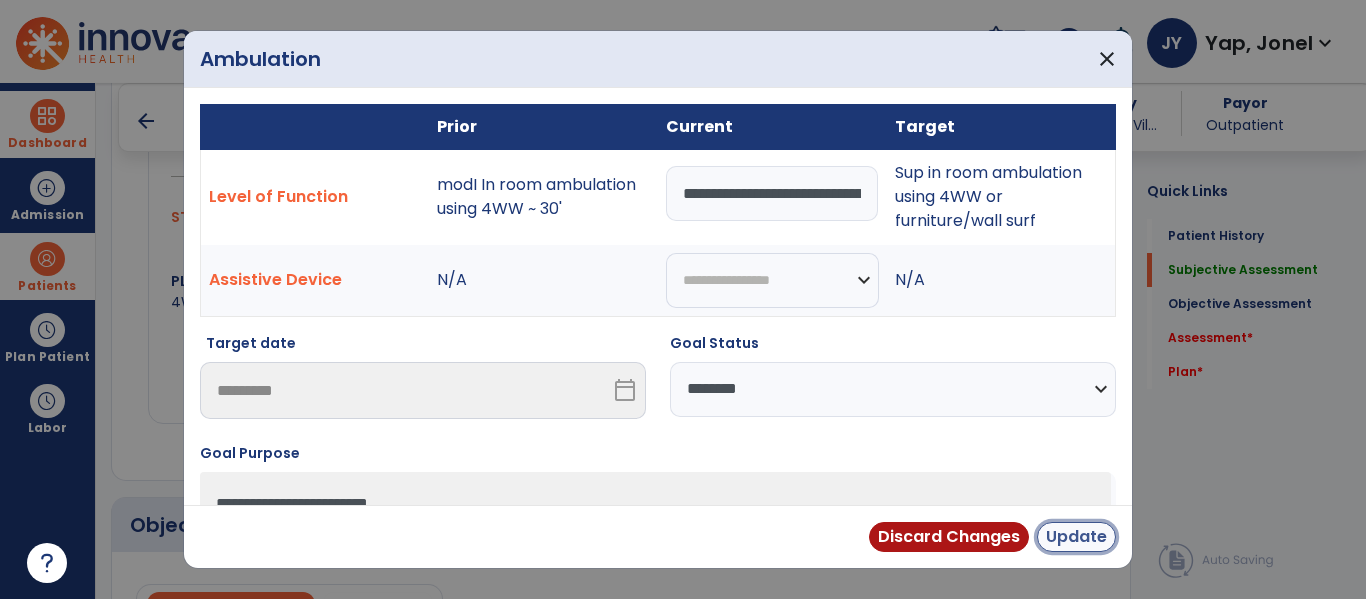 click on "Update" at bounding box center [1076, 537] 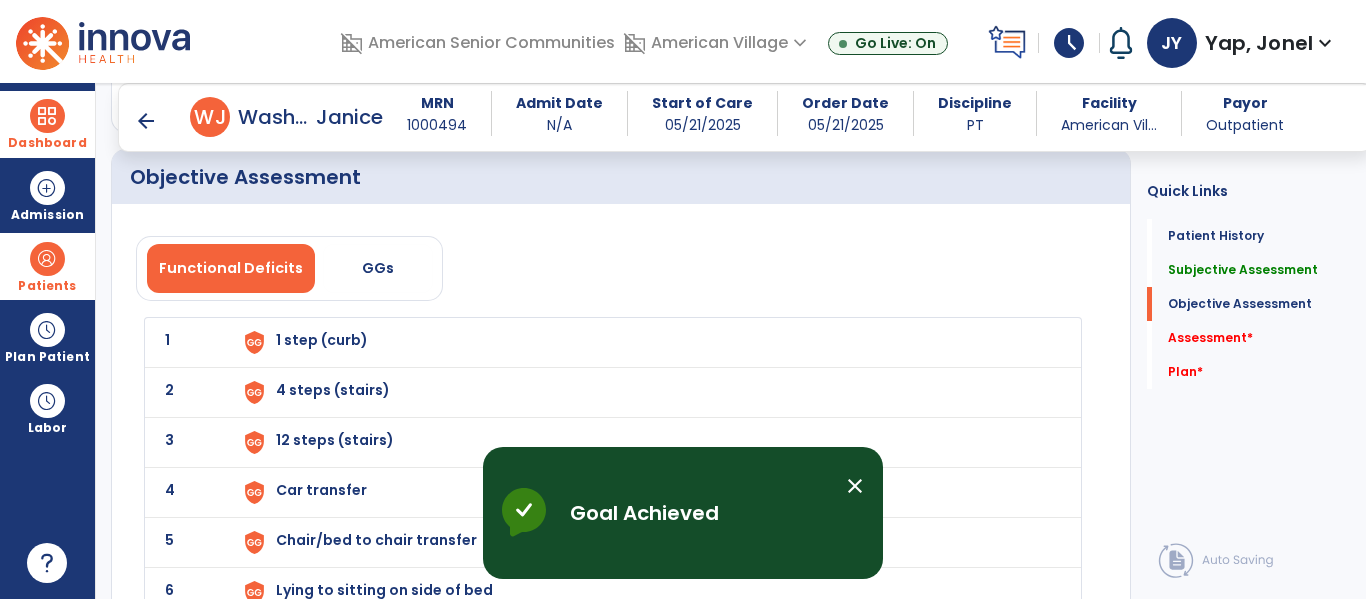 scroll, scrollTop: 1445, scrollLeft: 0, axis: vertical 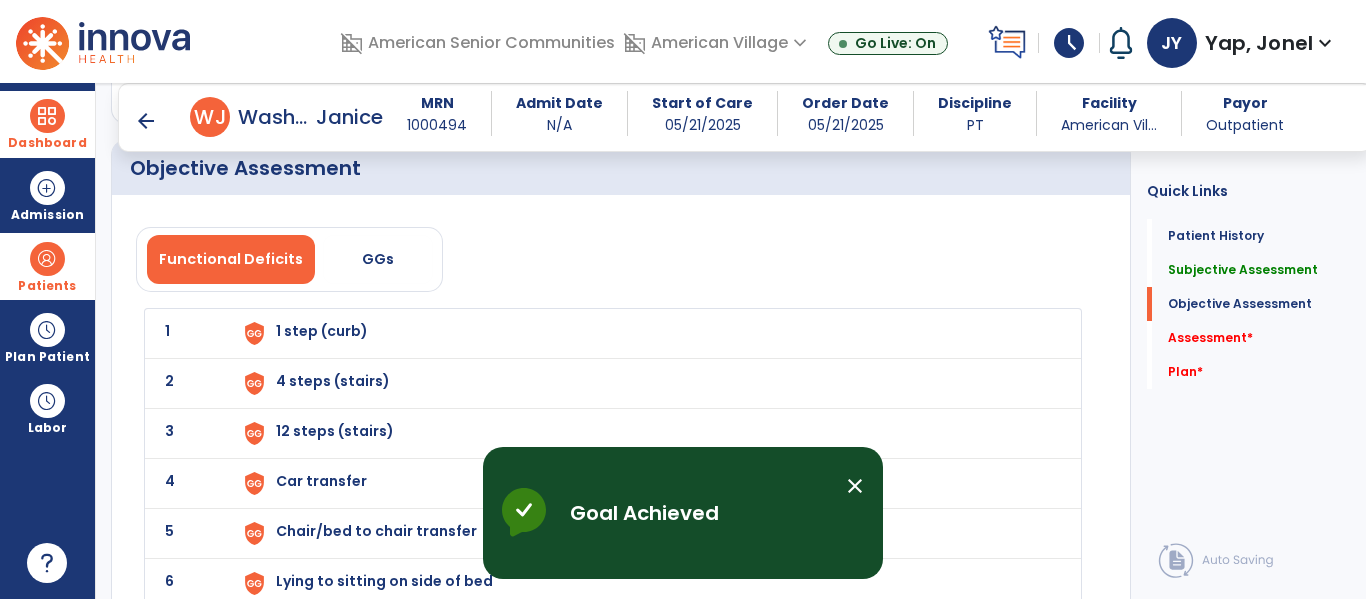 click on "1 step (curb)" at bounding box center [646, 333] 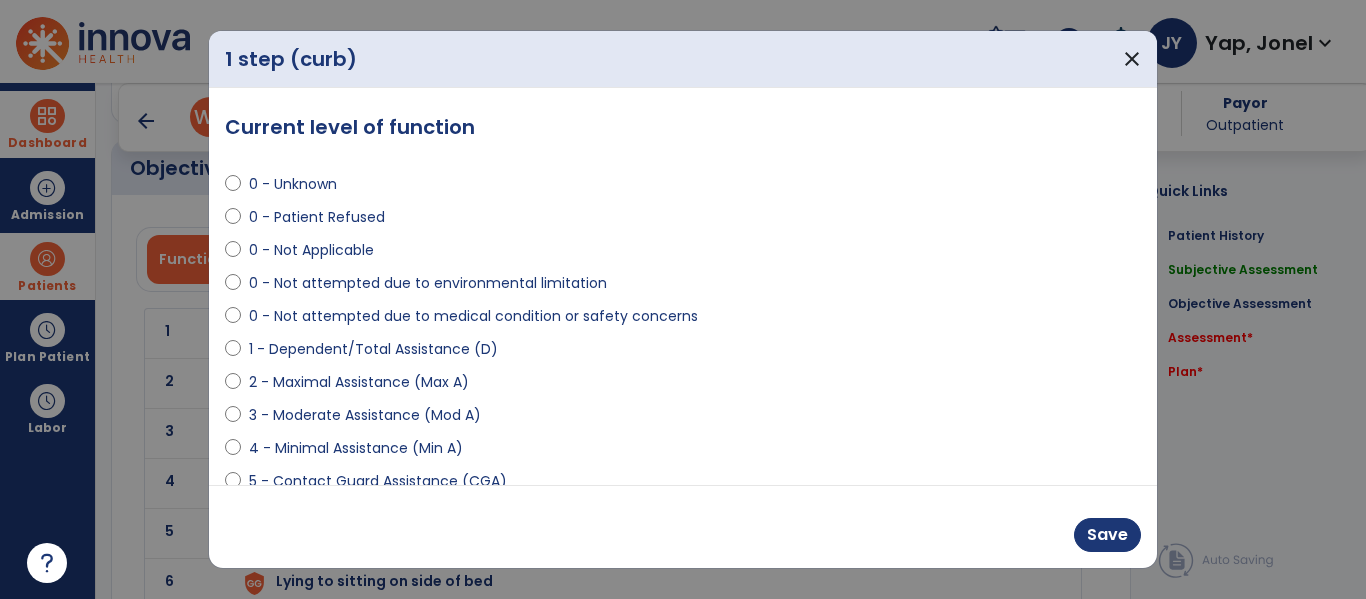 click on "0 - Not Applicable" at bounding box center (311, 250) 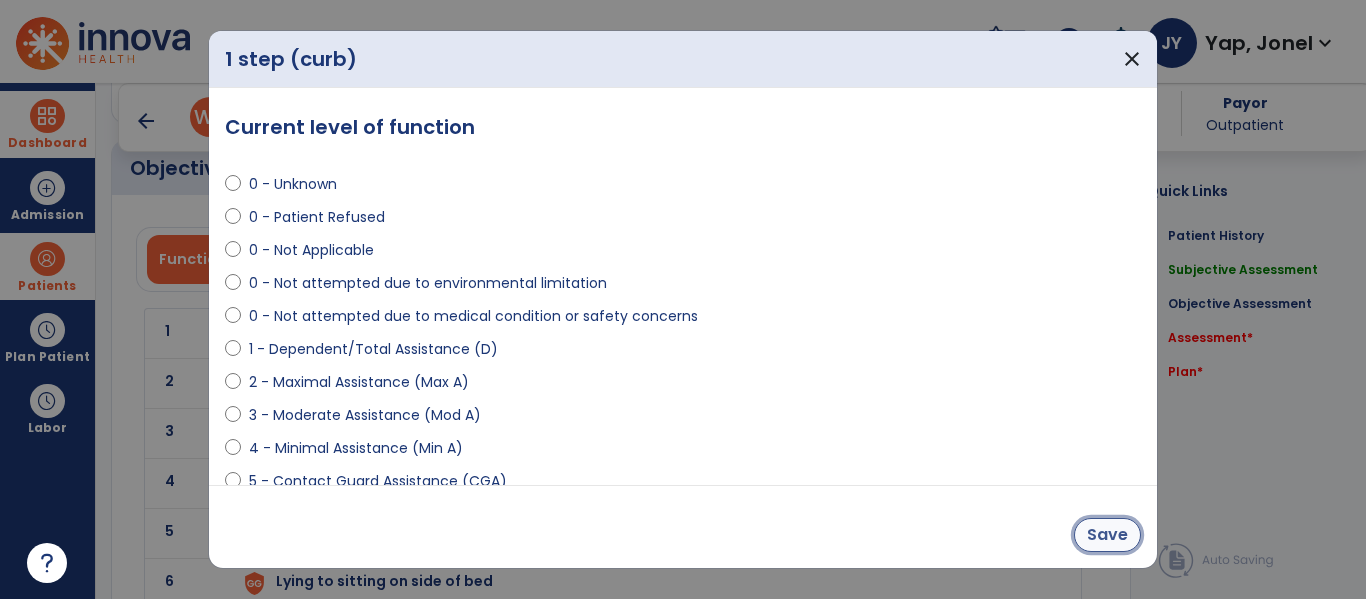 click on "Save" at bounding box center [1107, 535] 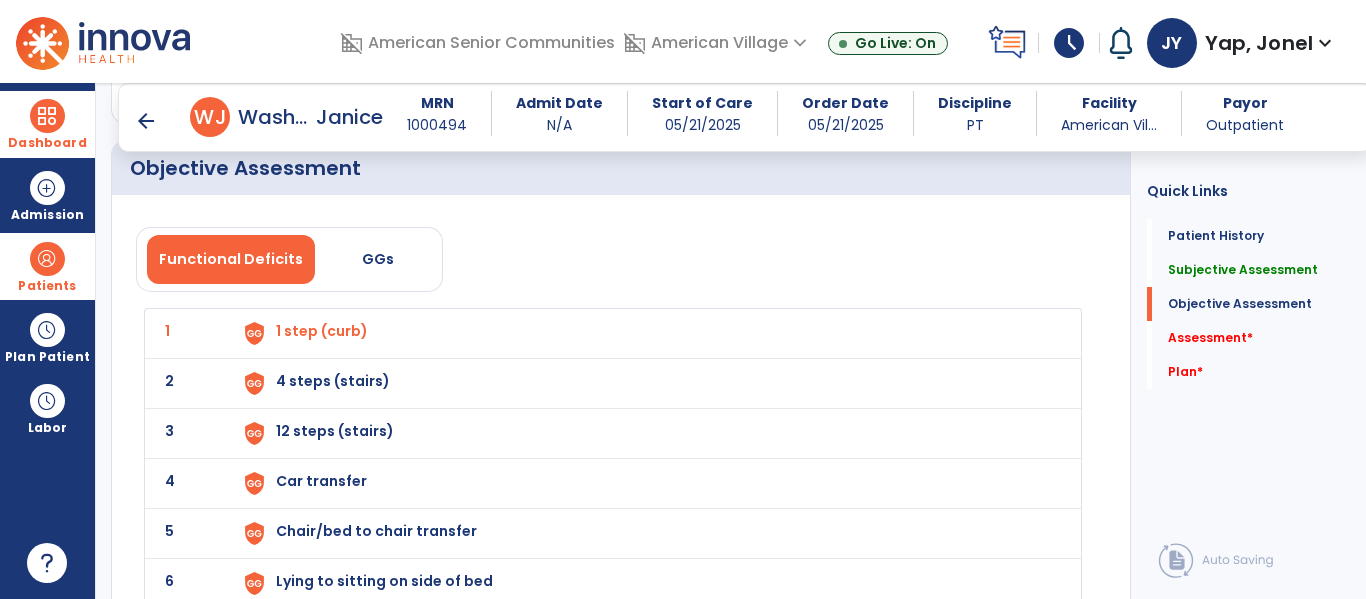 click on "4 steps (stairs)" at bounding box center (322, 331) 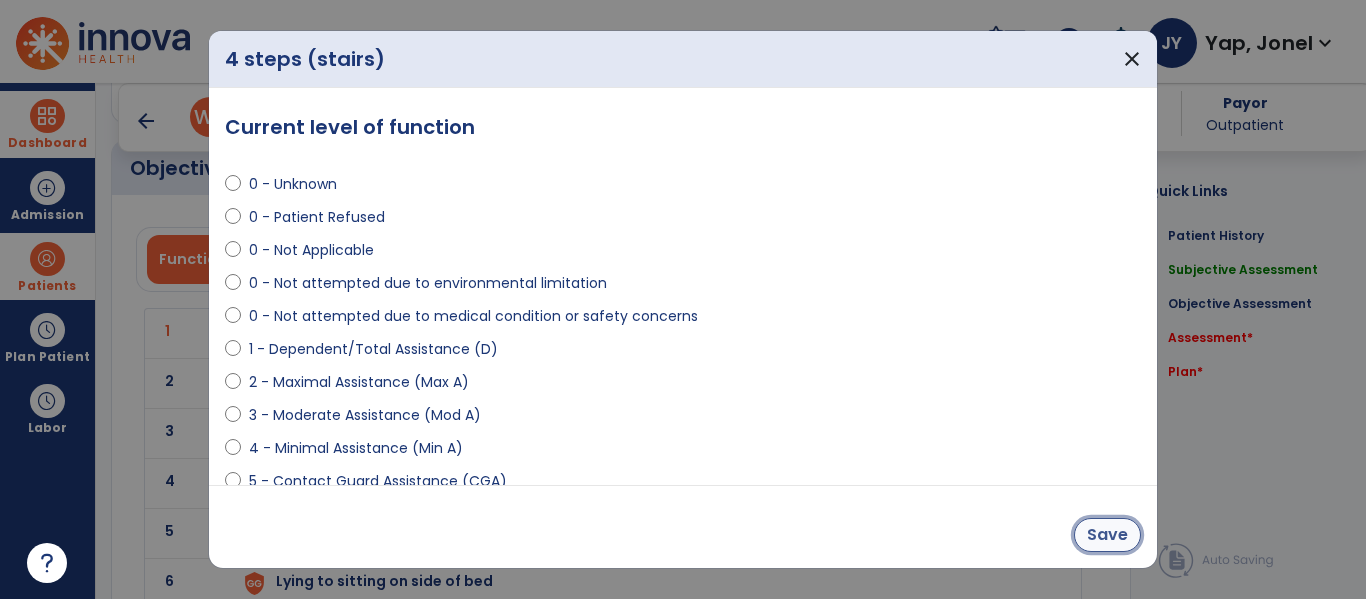 click on "Save" at bounding box center [1107, 535] 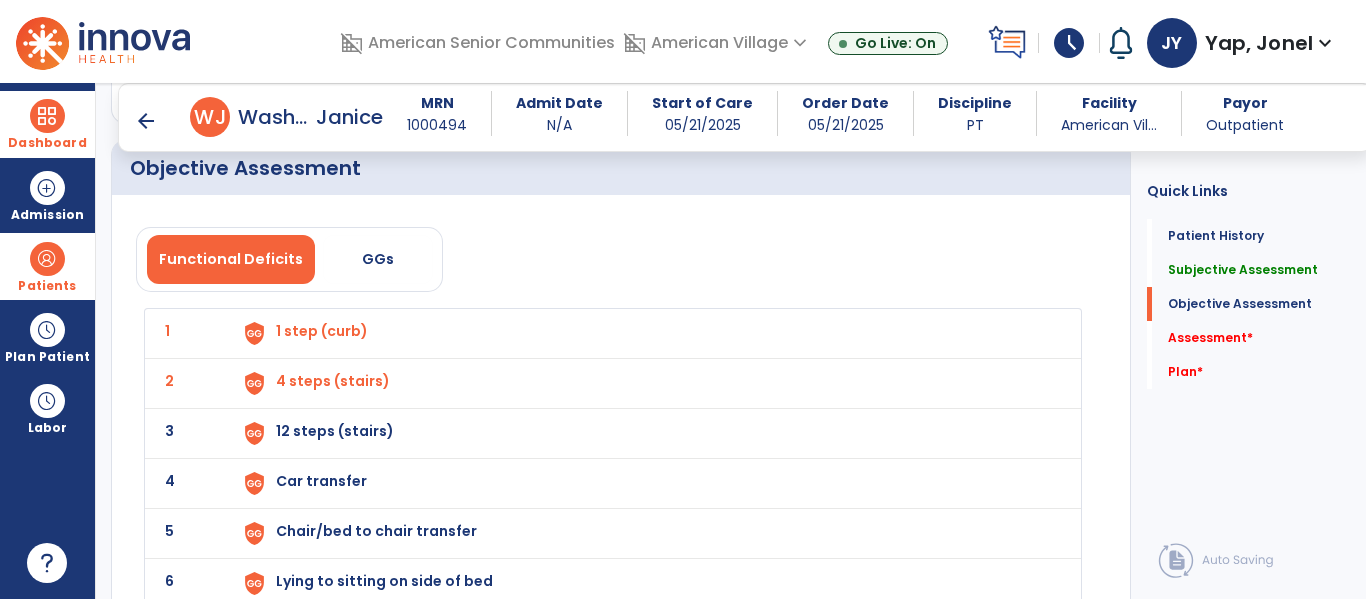 click on "12 steps (stairs)" at bounding box center (322, 331) 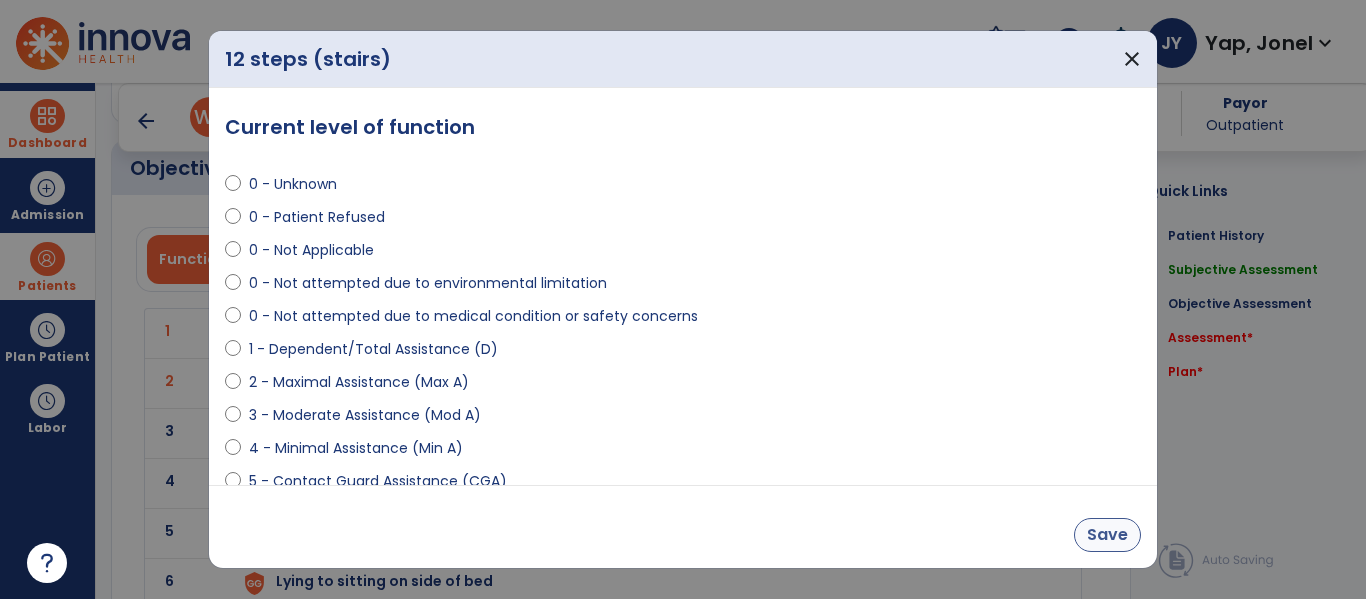 click on "Save" at bounding box center (1107, 535) 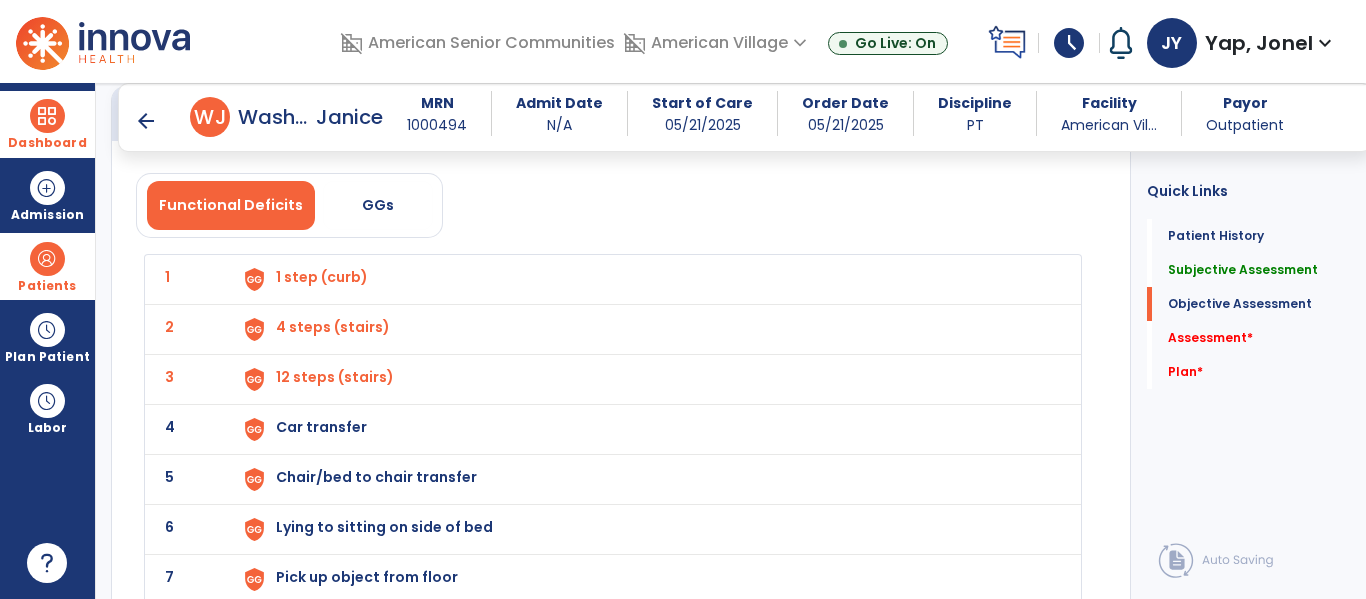 scroll, scrollTop: 1503, scrollLeft: 0, axis: vertical 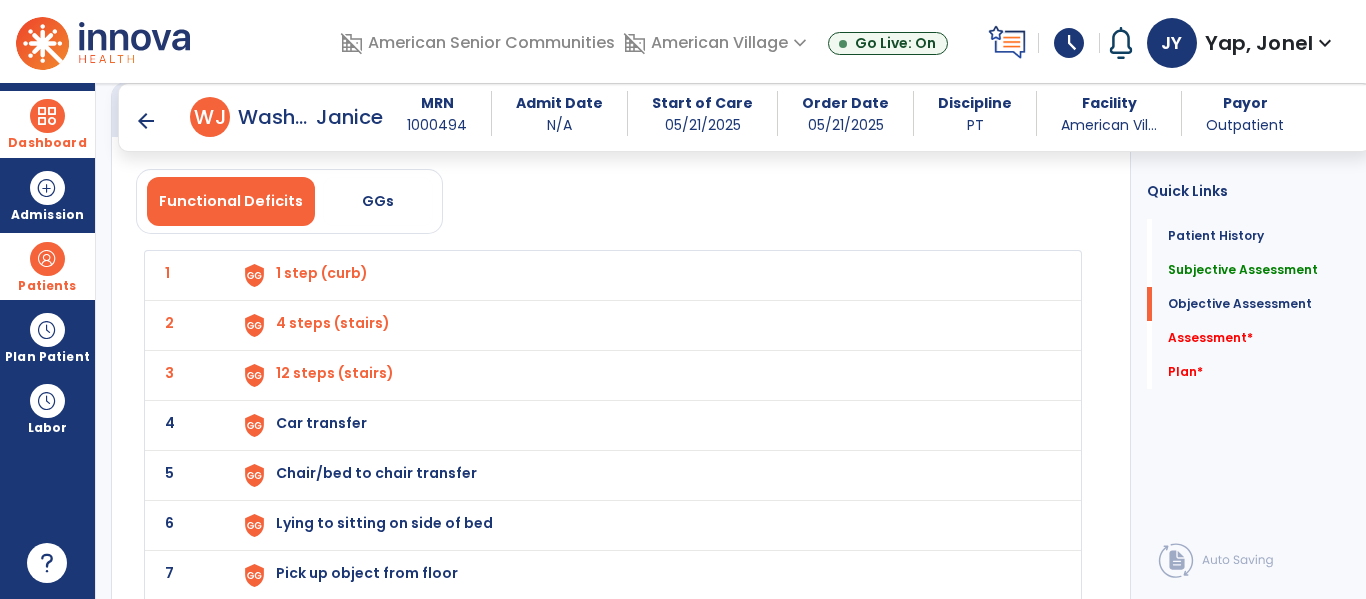 click on "Car transfer" at bounding box center (322, 273) 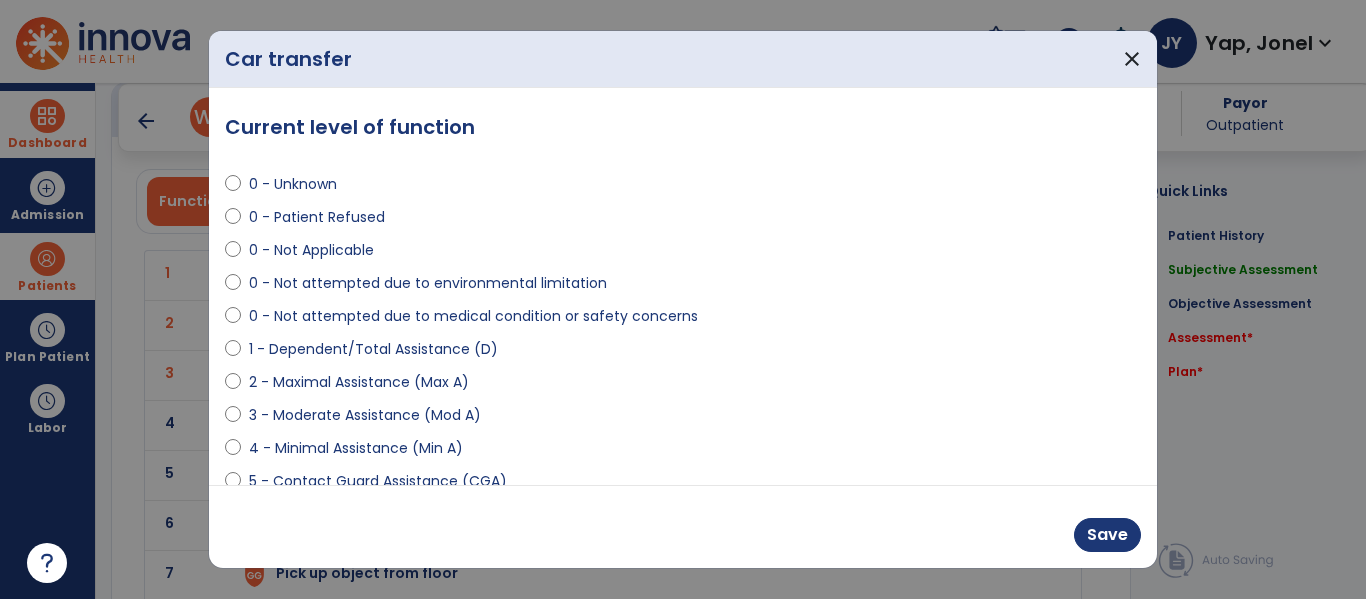 click on "Save" at bounding box center [683, 526] 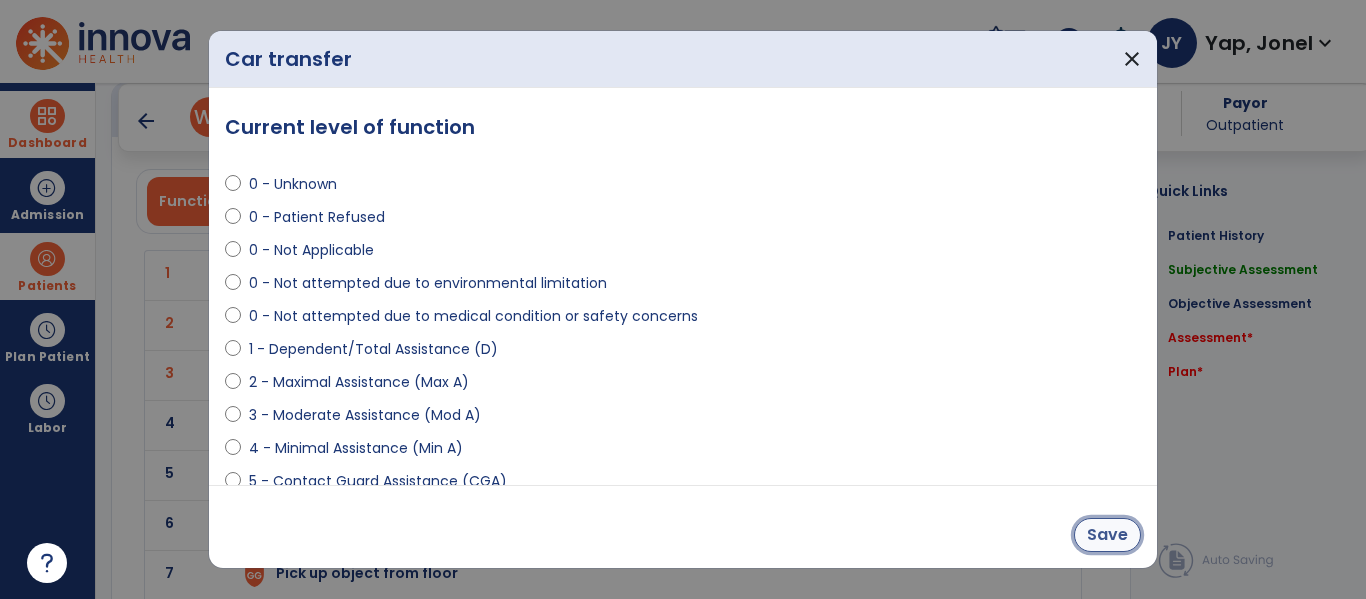click on "Save" at bounding box center (1107, 535) 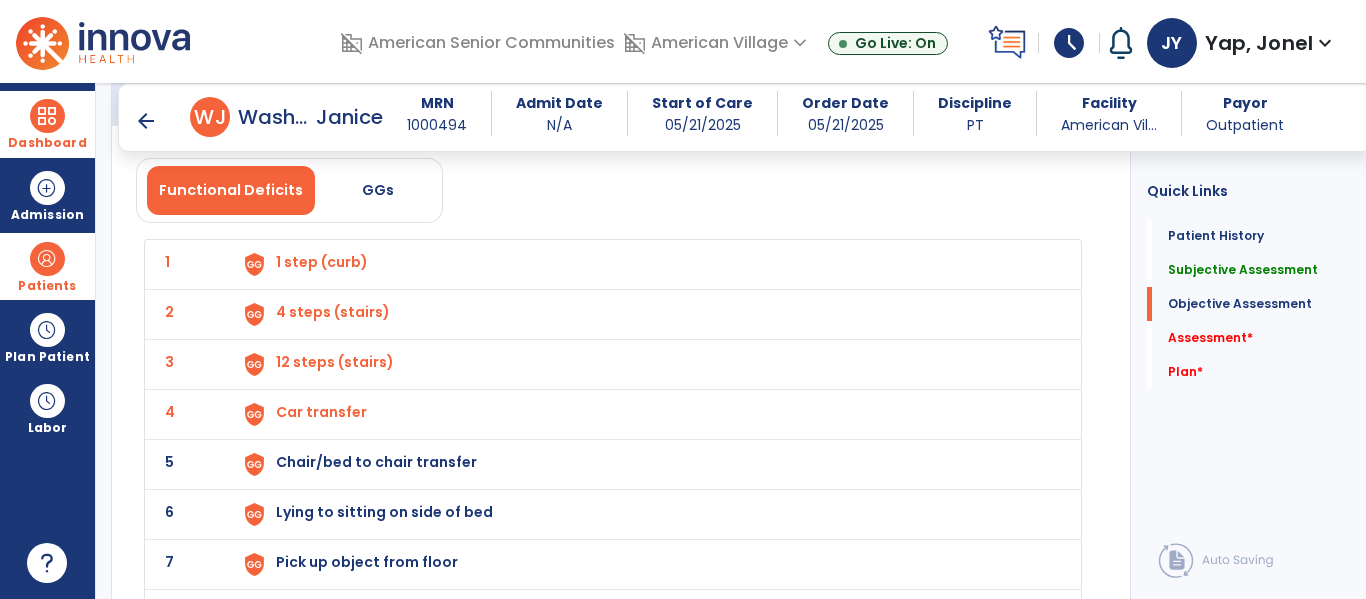 scroll, scrollTop: 1513, scrollLeft: 0, axis: vertical 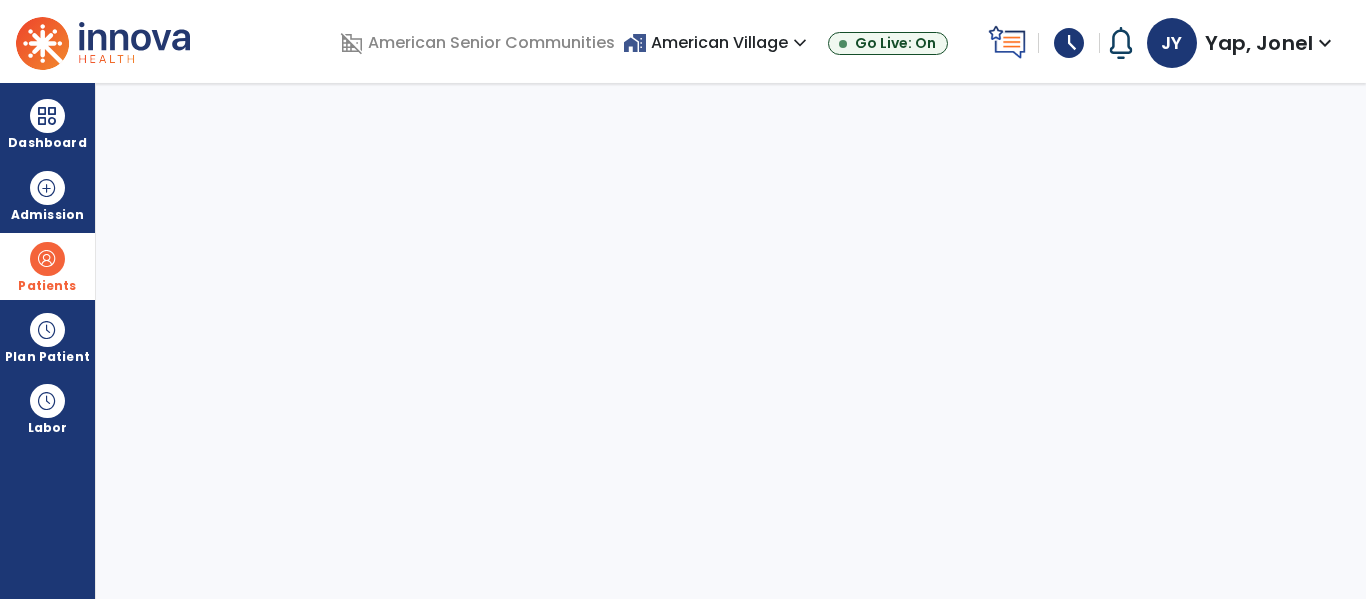 select on "****" 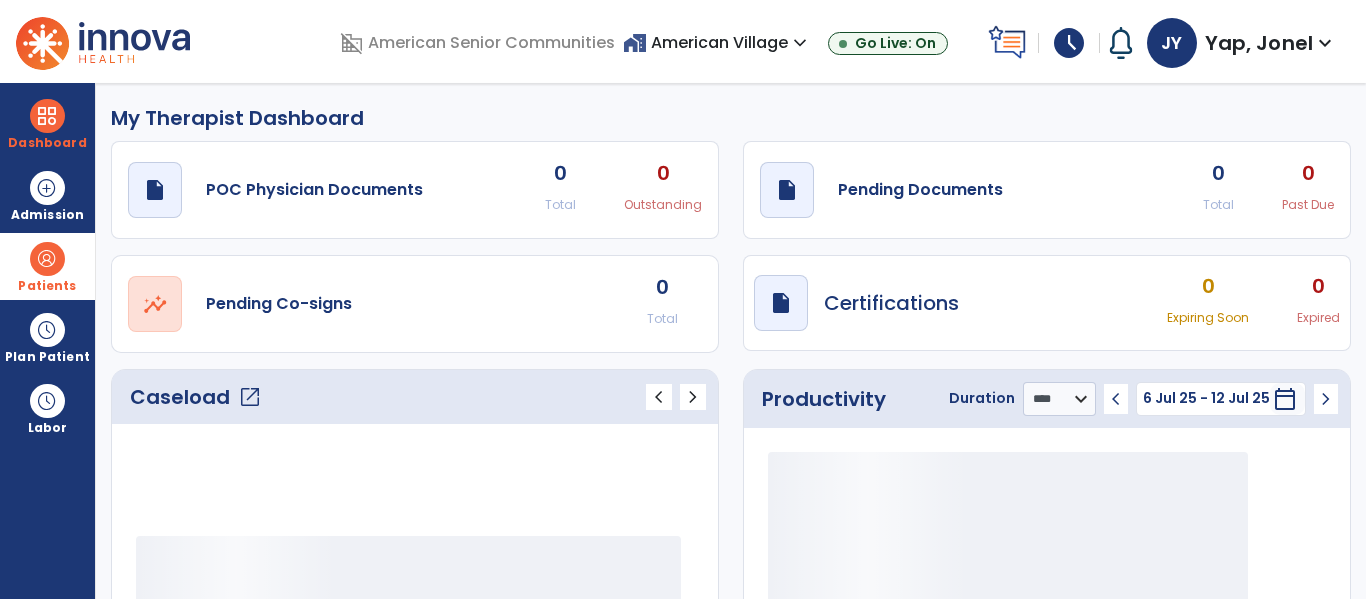 click at bounding box center (47, 259) 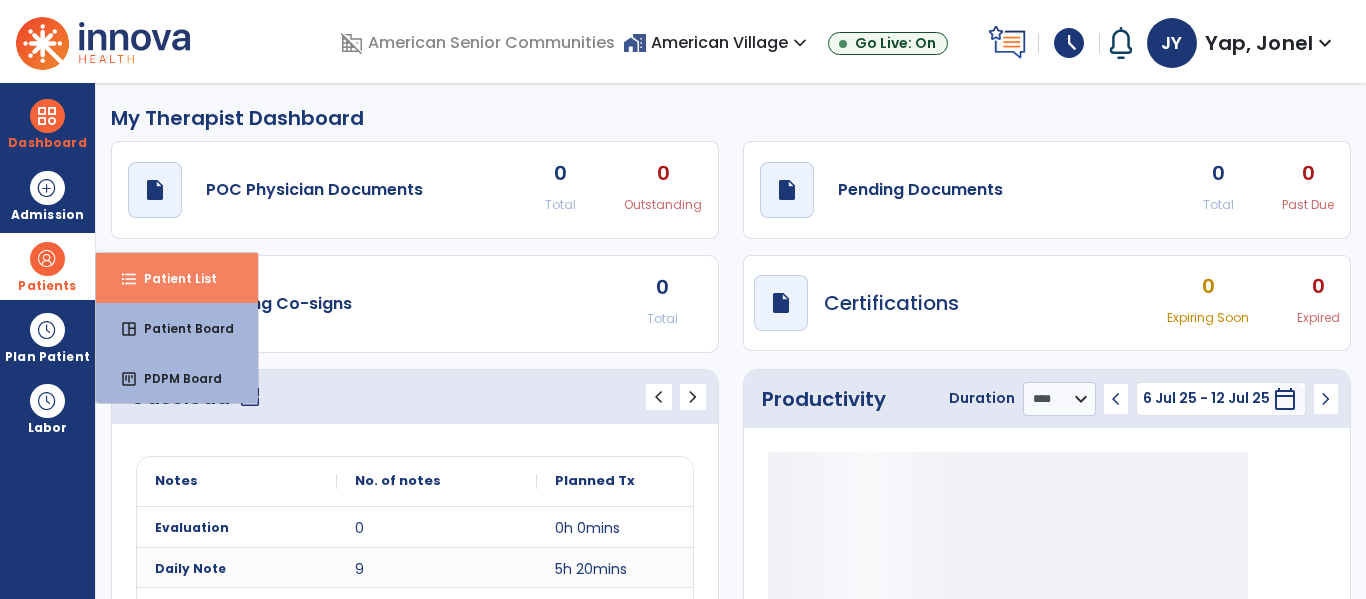 click on "format_list_bulleted  Patient List" at bounding box center (177, 278) 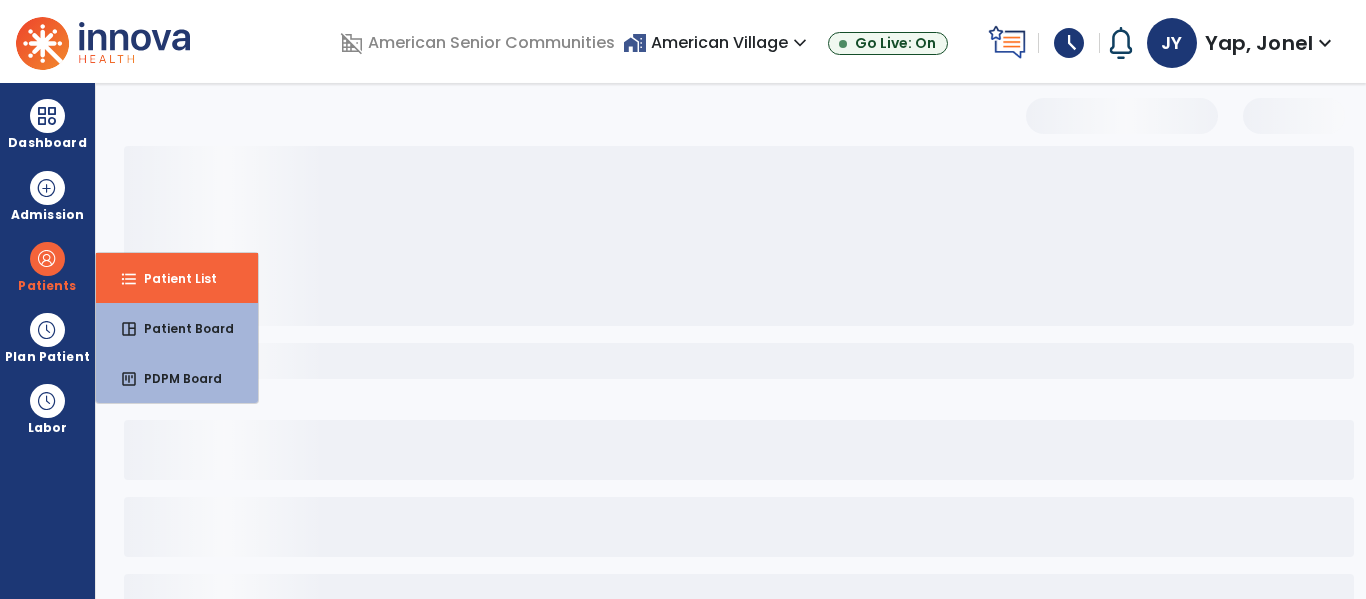 select on "***" 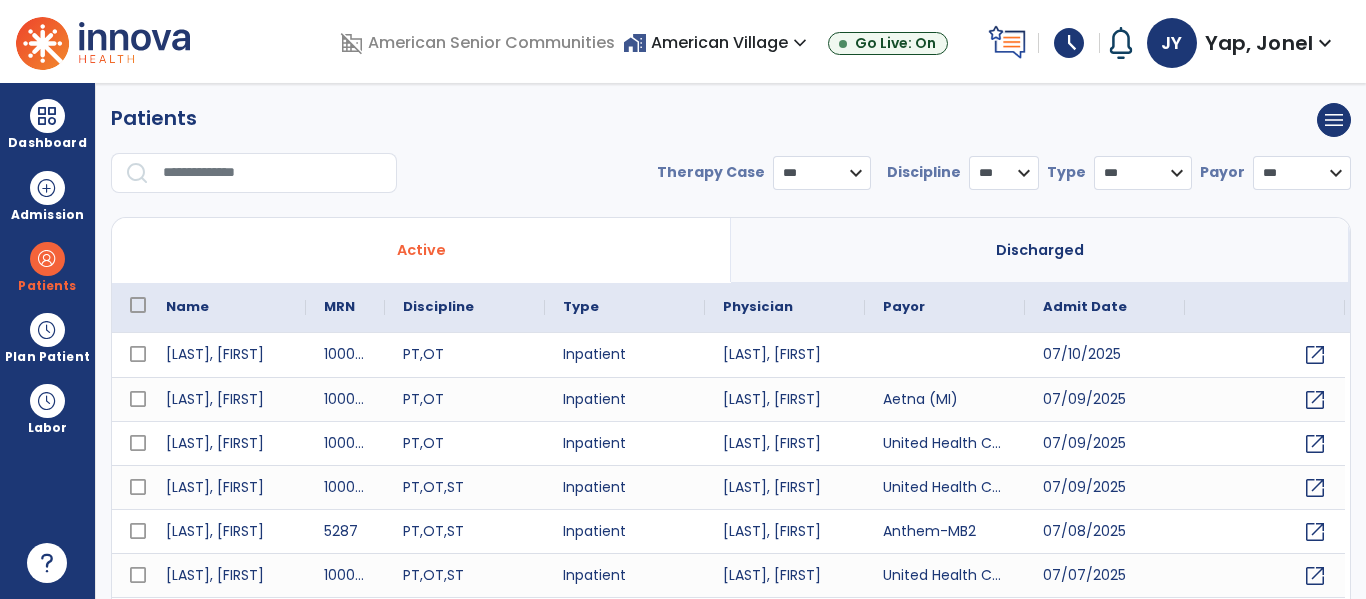 click at bounding box center [273, 173] 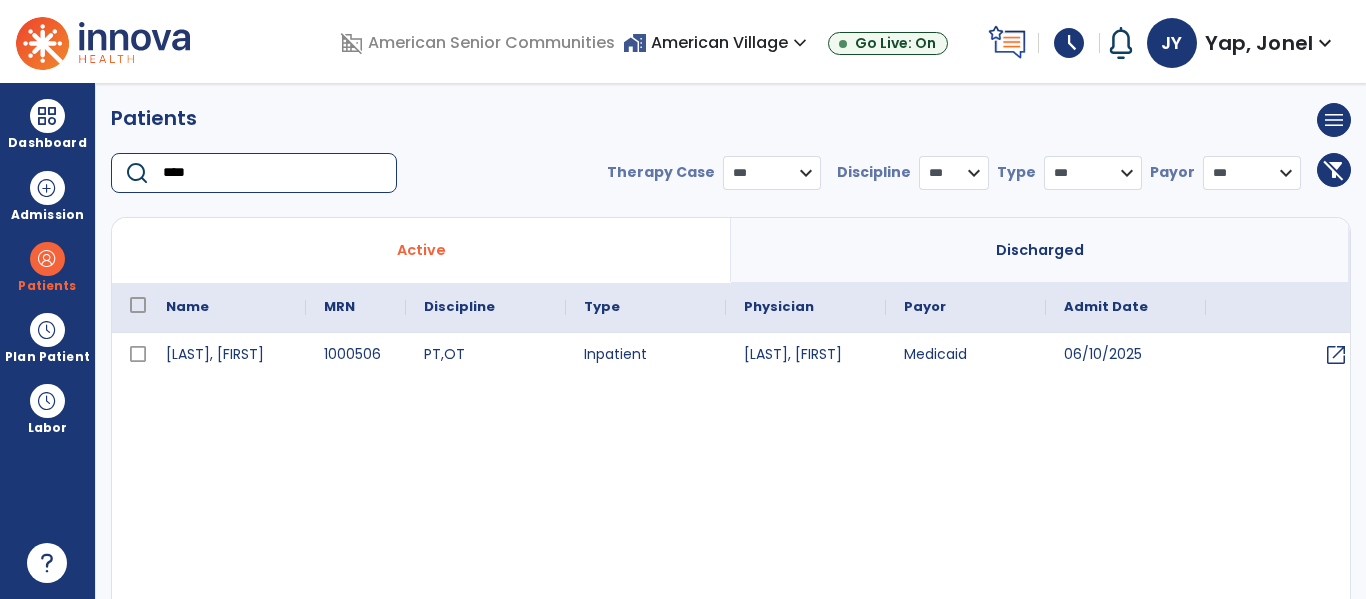 type on "****" 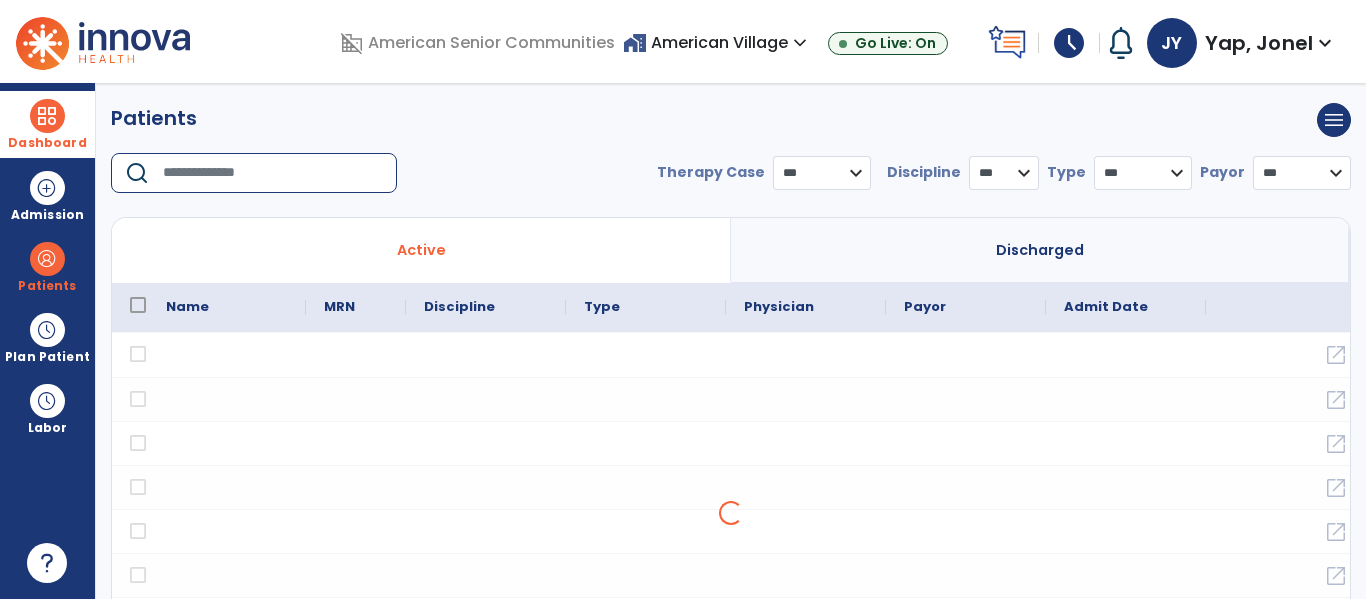 type 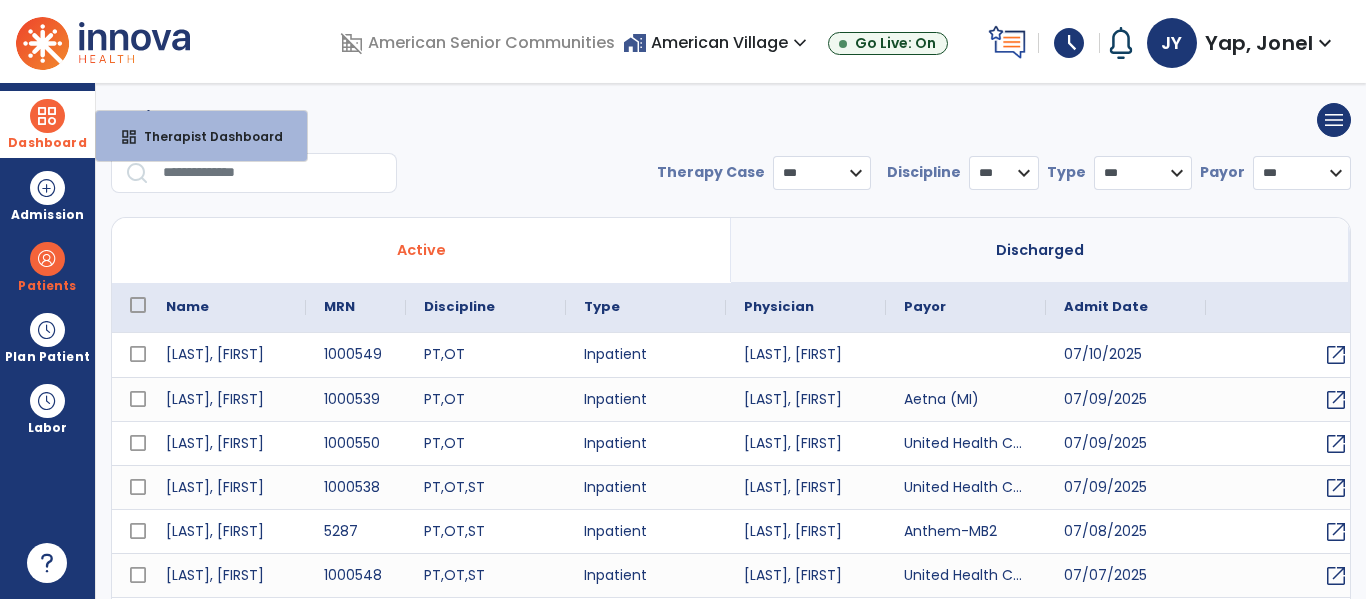 click on "Dashboard  dashboard  Therapist Dashboard" at bounding box center [47, 124] 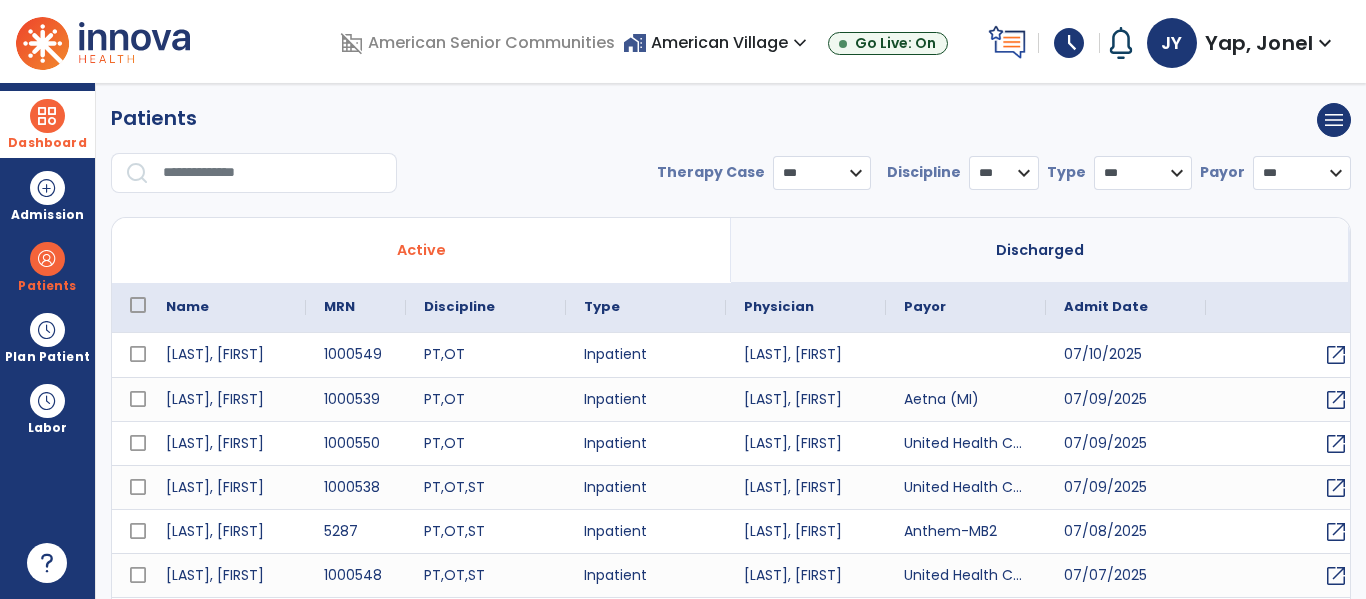 click on "Dashboard" at bounding box center [47, 143] 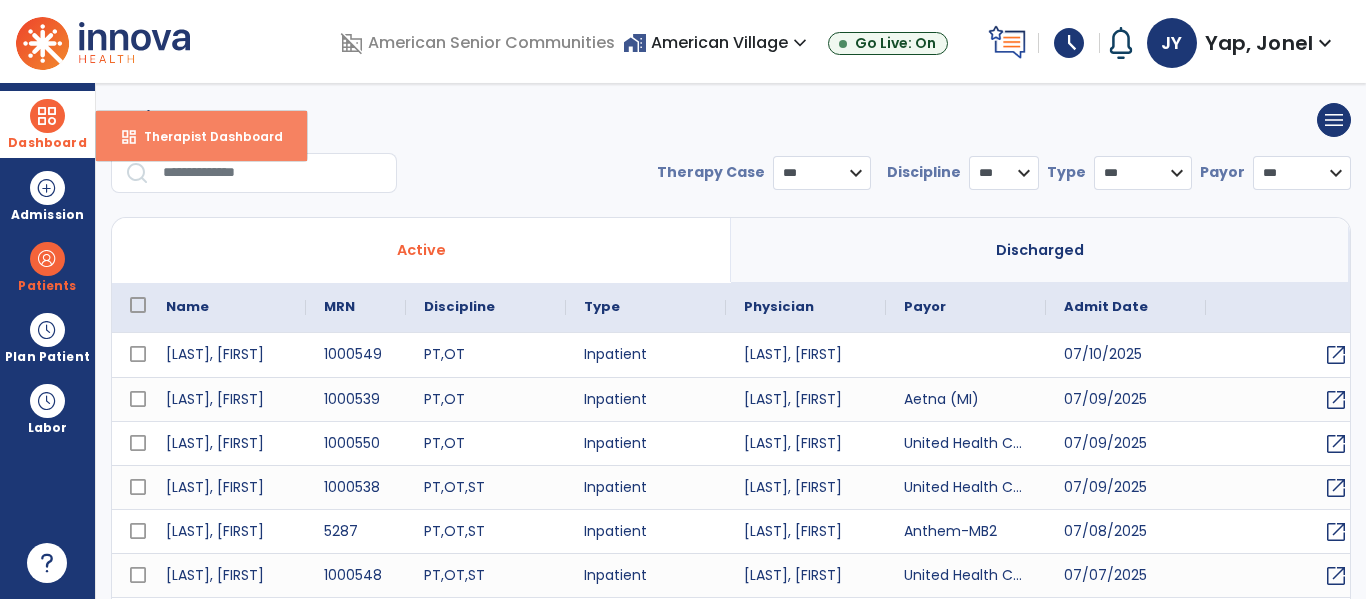click on "Therapist Dashboard" at bounding box center [205, 136] 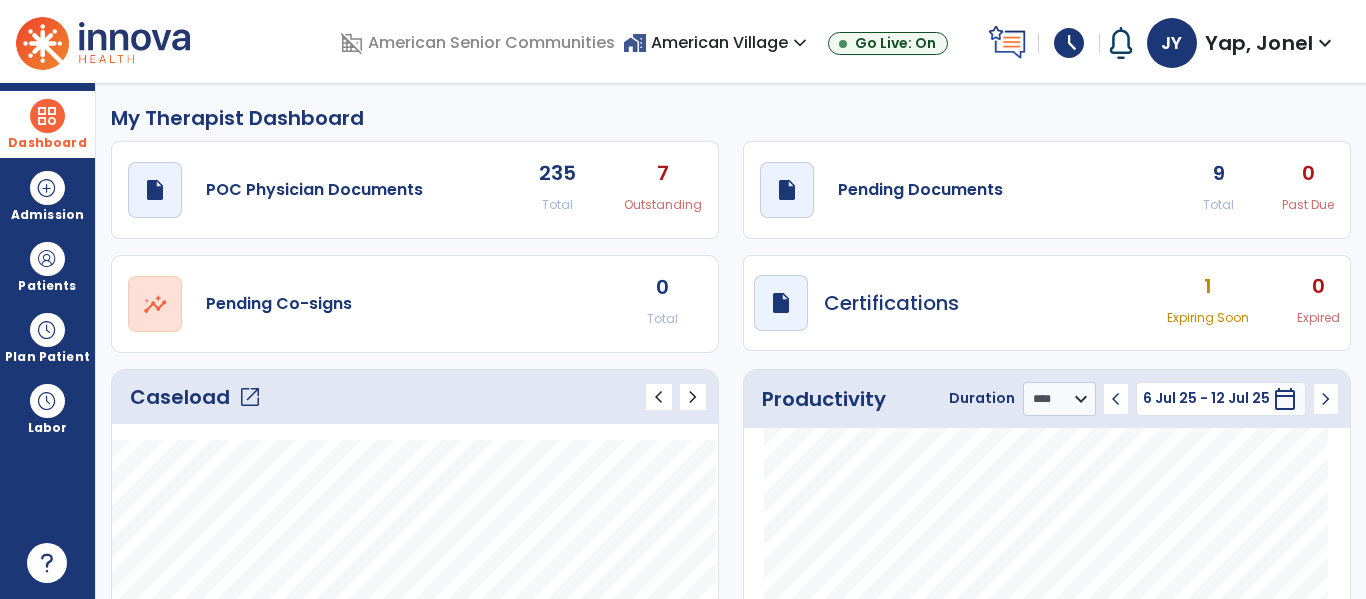 click on "open_in_new" 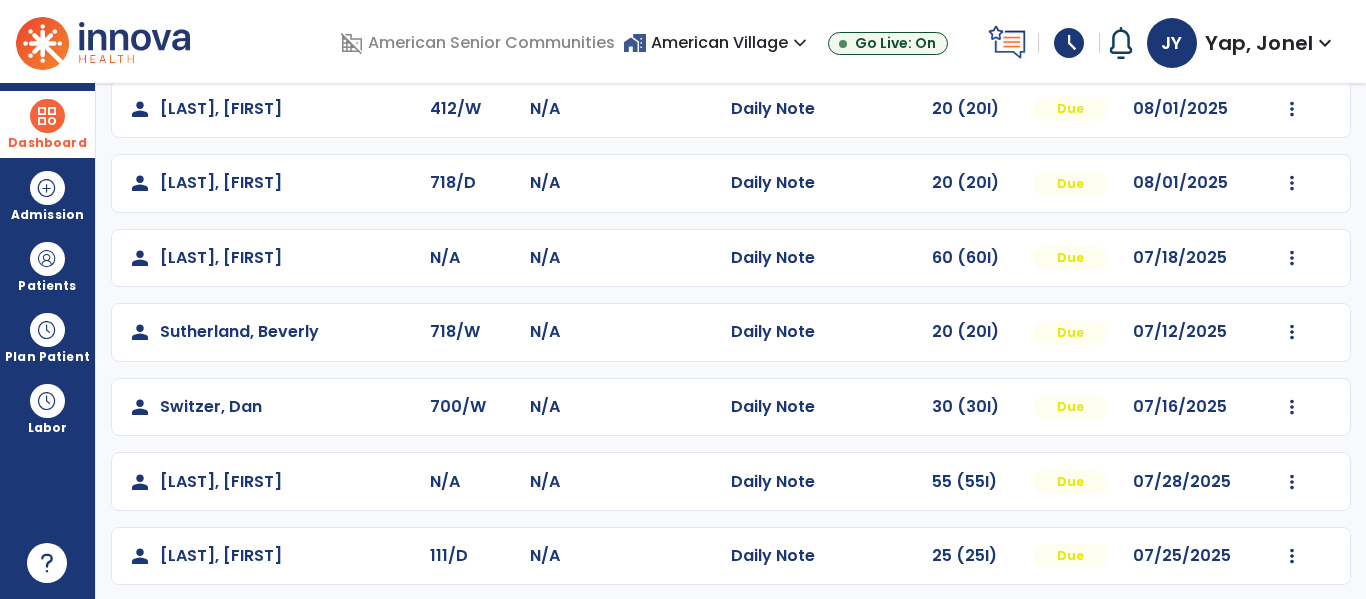 scroll, scrollTop: 413, scrollLeft: 0, axis: vertical 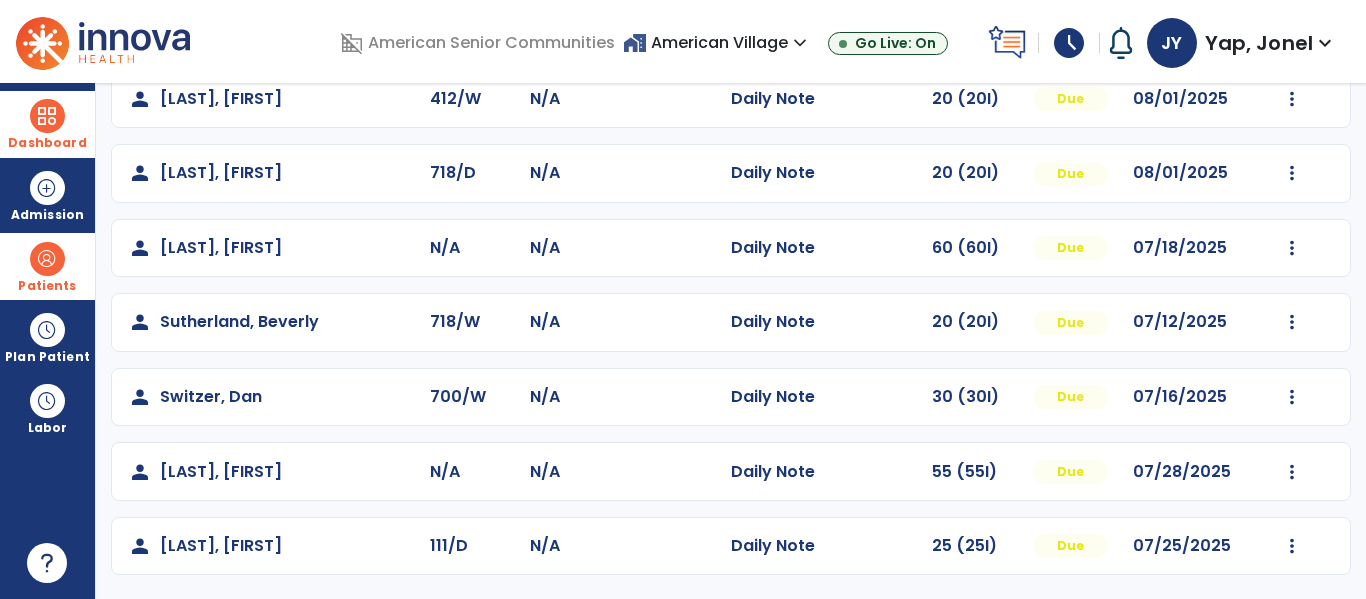 click at bounding box center [47, 259] 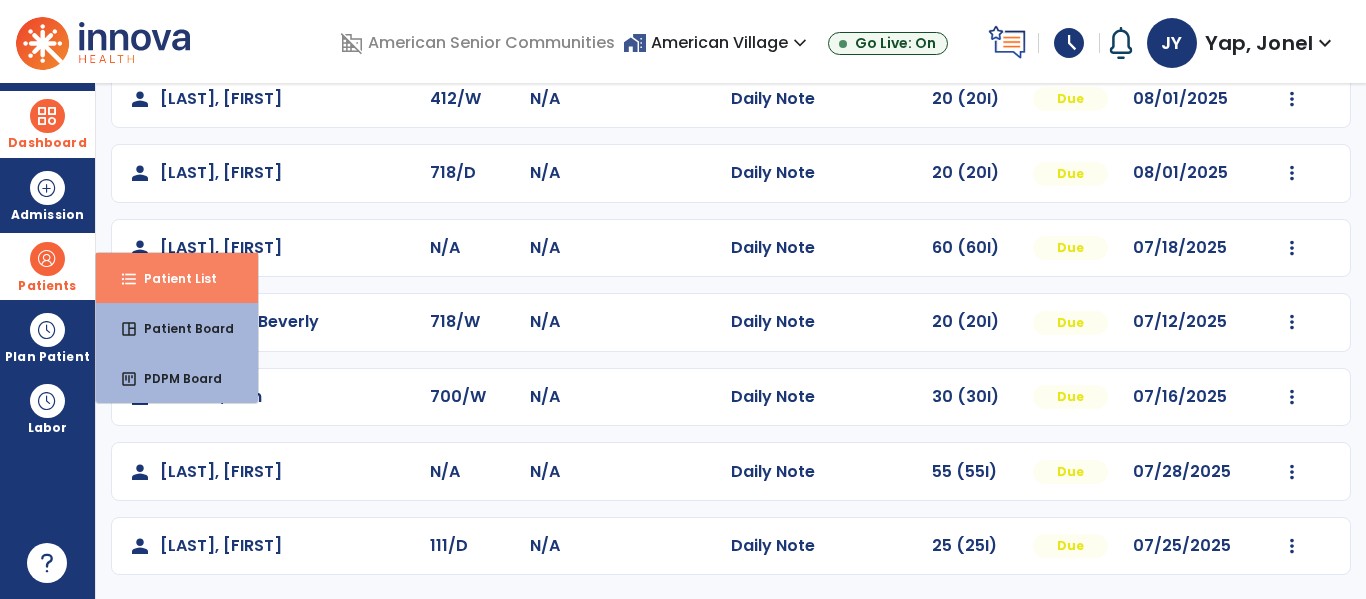 click on "Patient List" at bounding box center [172, 278] 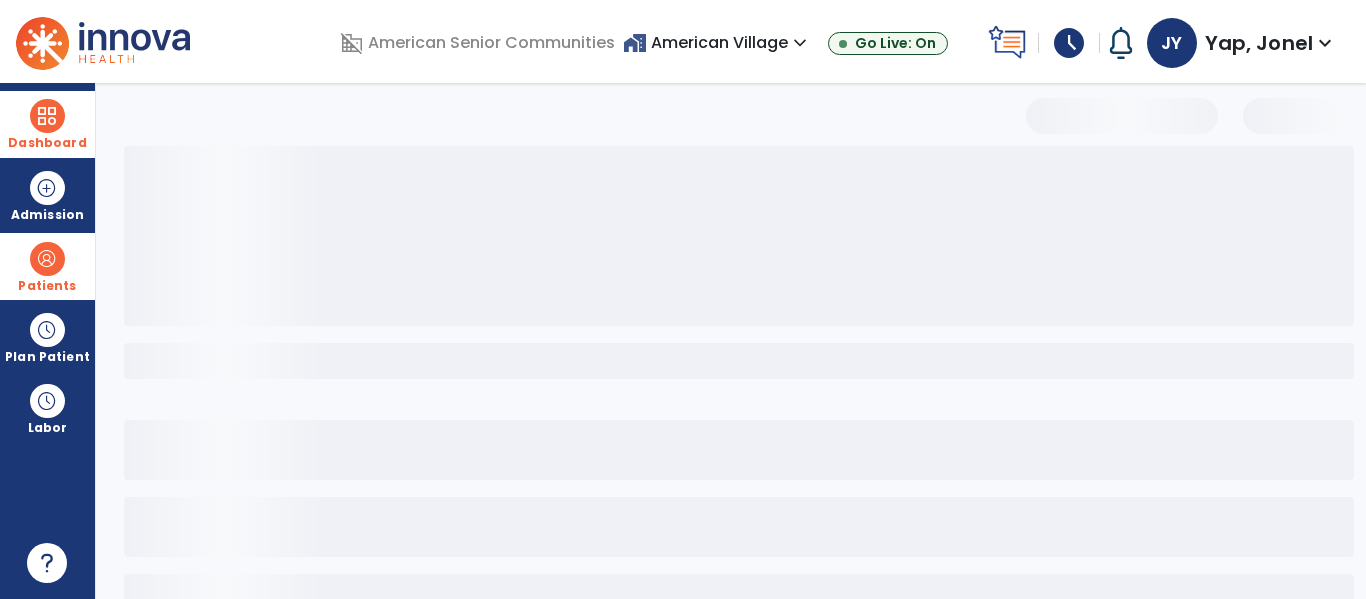 scroll, scrollTop: 144, scrollLeft: 0, axis: vertical 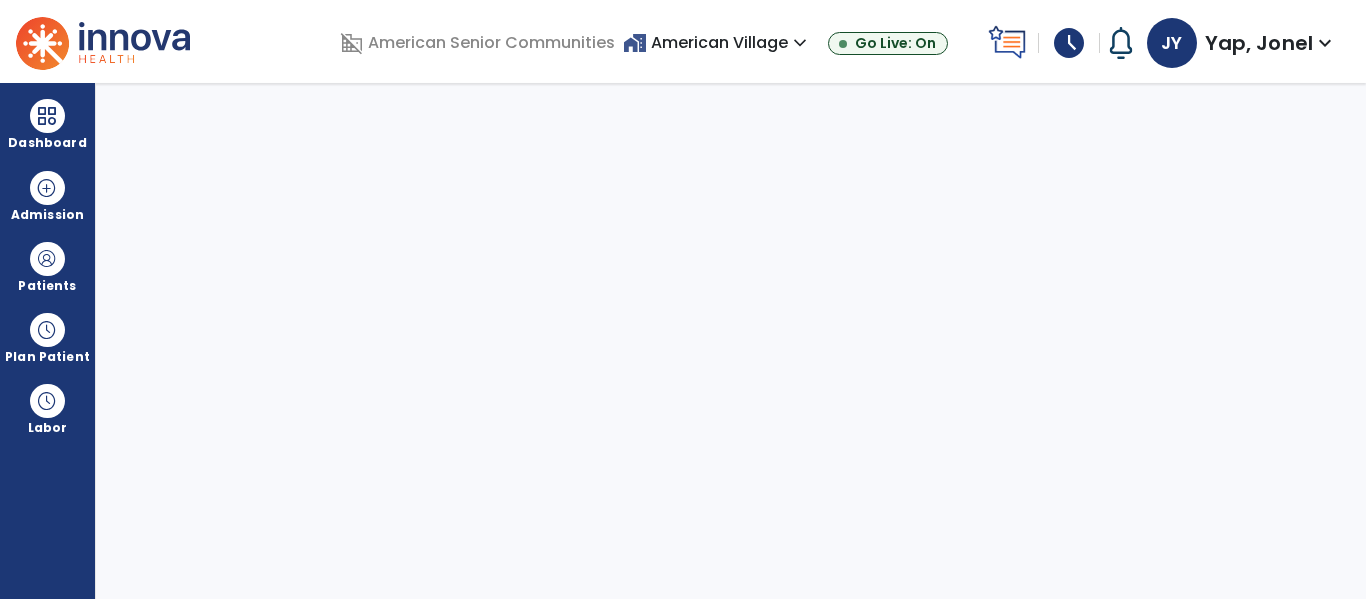 select on "****" 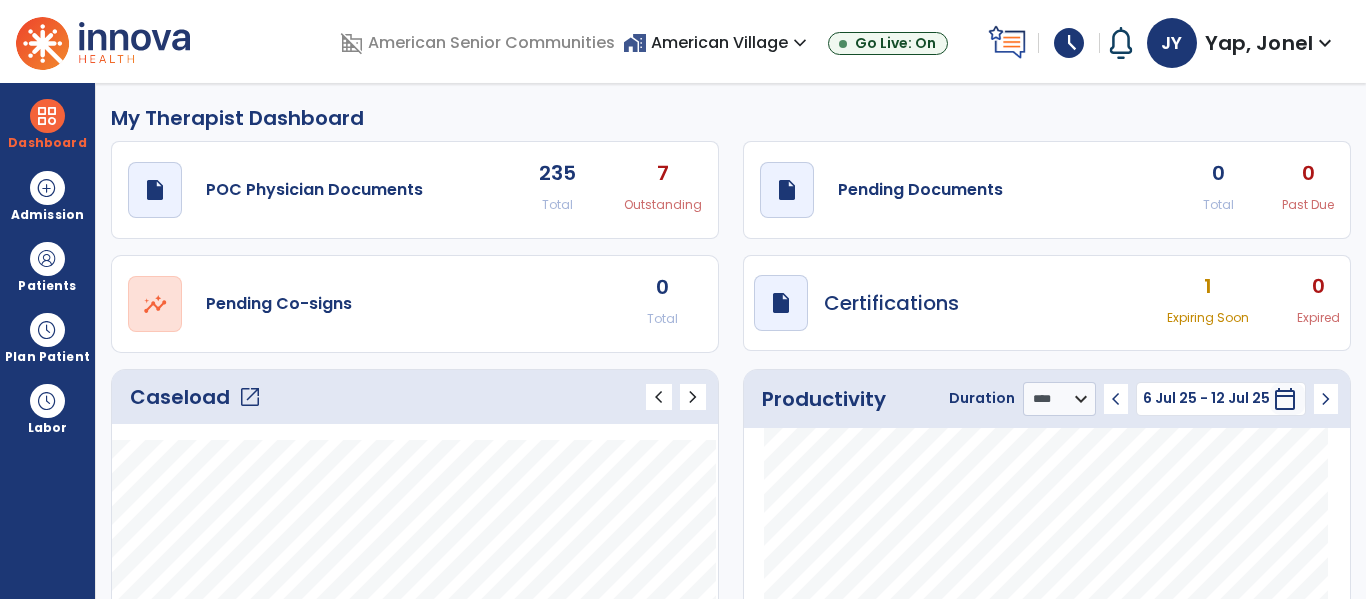 click on "open_in_new" 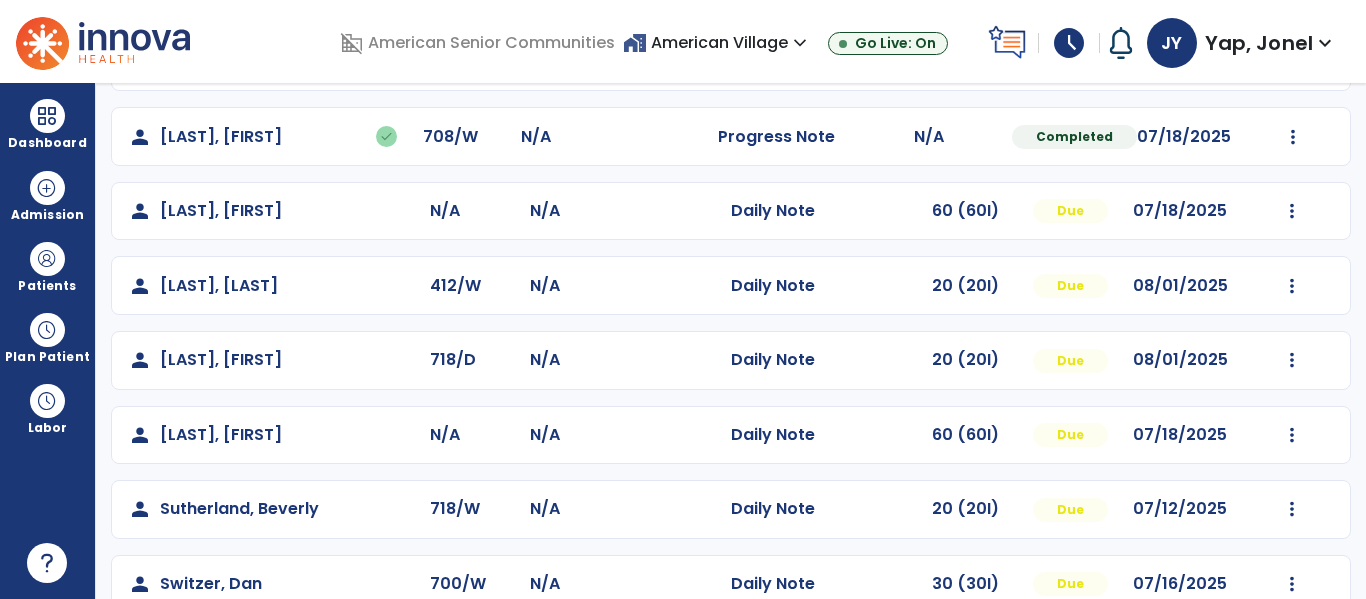 scroll, scrollTop: 488, scrollLeft: 0, axis: vertical 